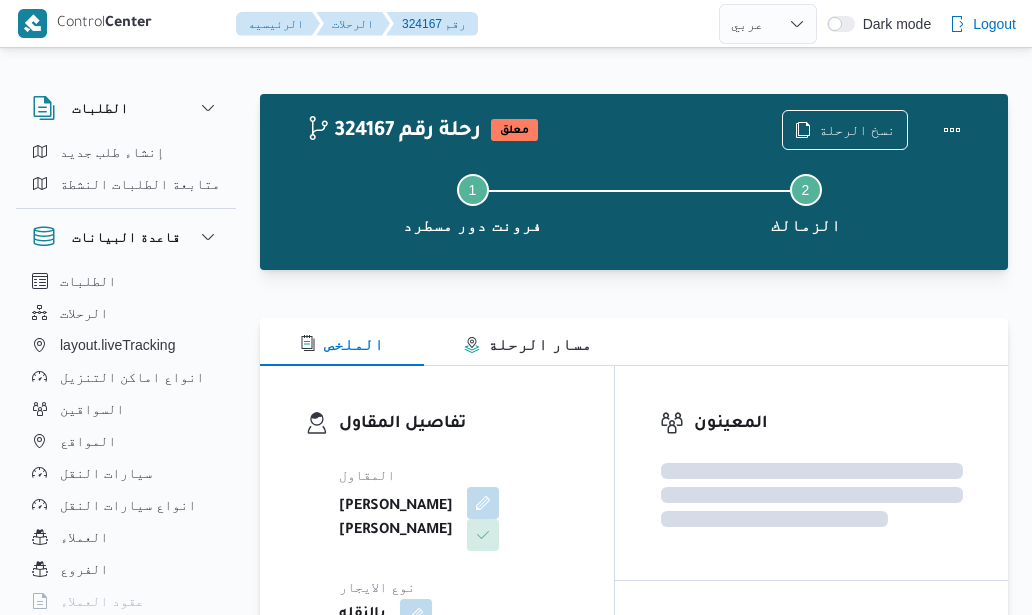 select on "ar" 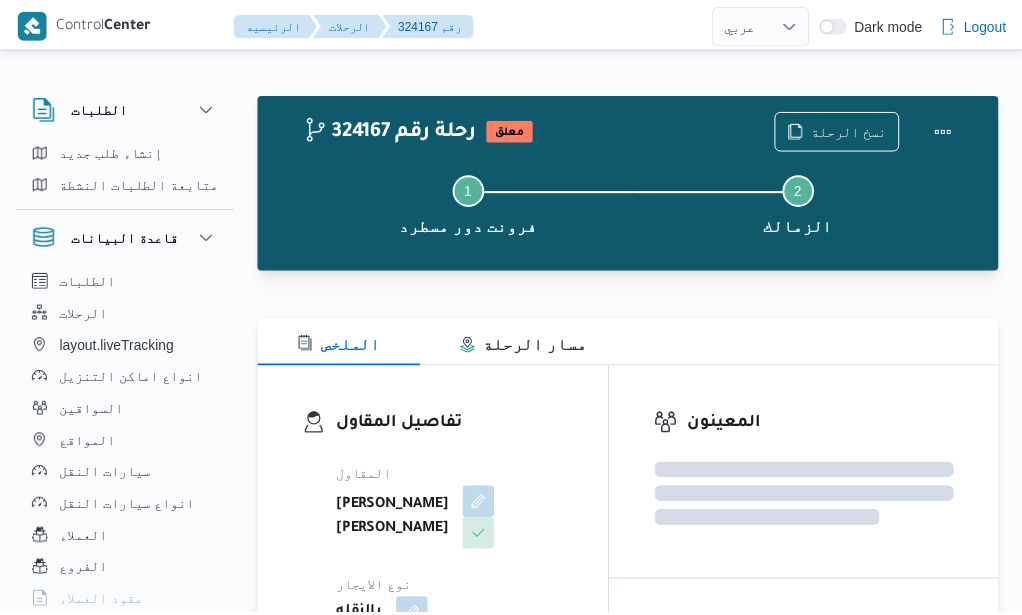 scroll, scrollTop: 54, scrollLeft: 0, axis: vertical 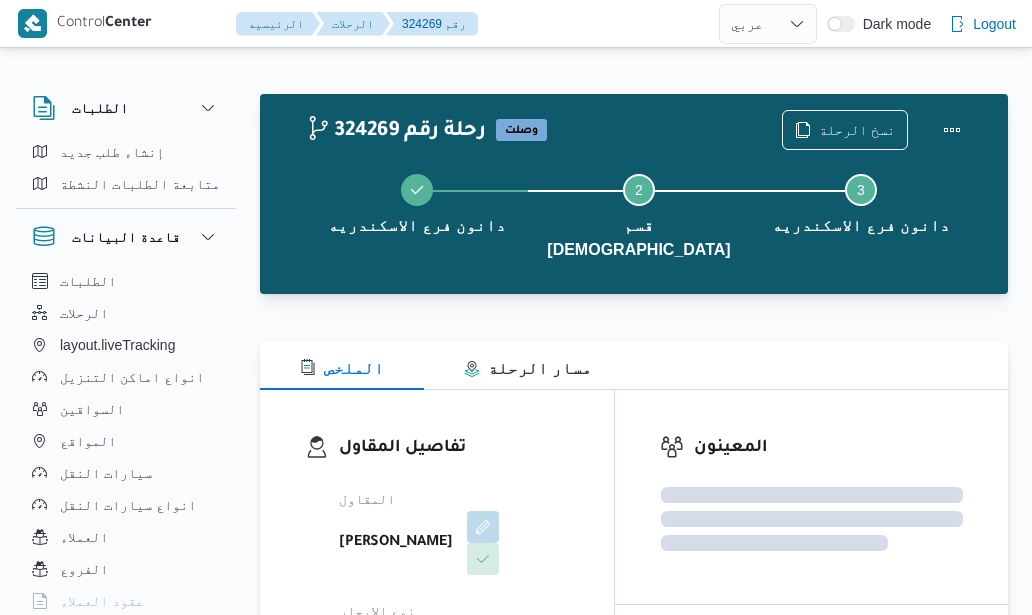 select on "ar" 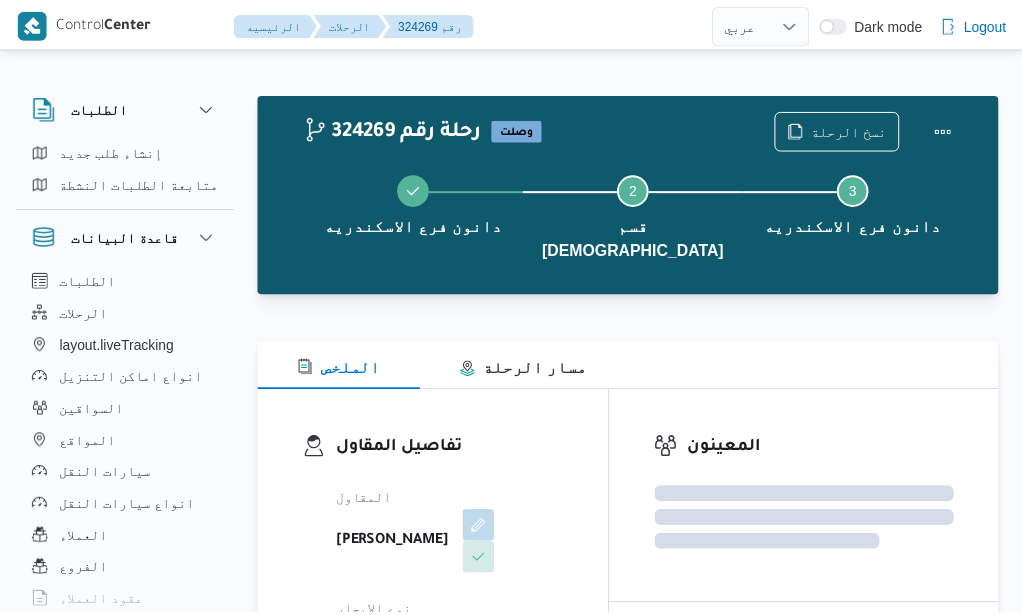 scroll, scrollTop: 0, scrollLeft: 0, axis: both 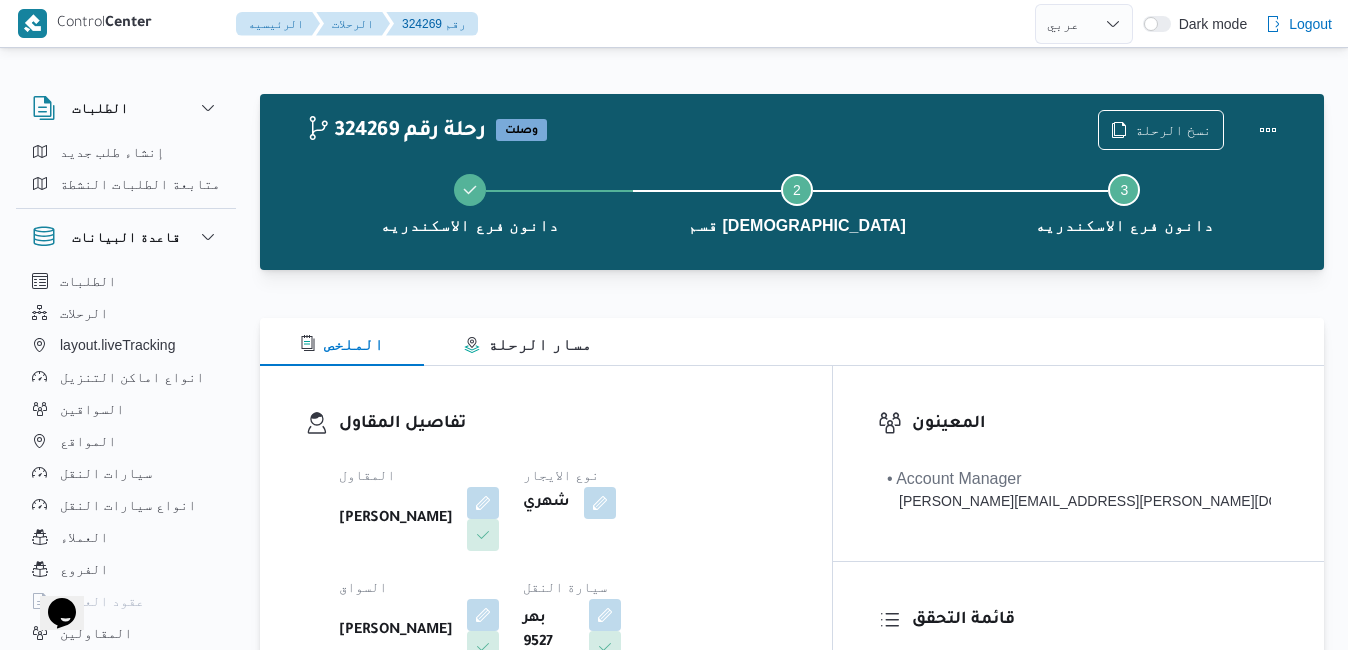 click on "الملخص مسار الرحلة" at bounding box center [792, 342] 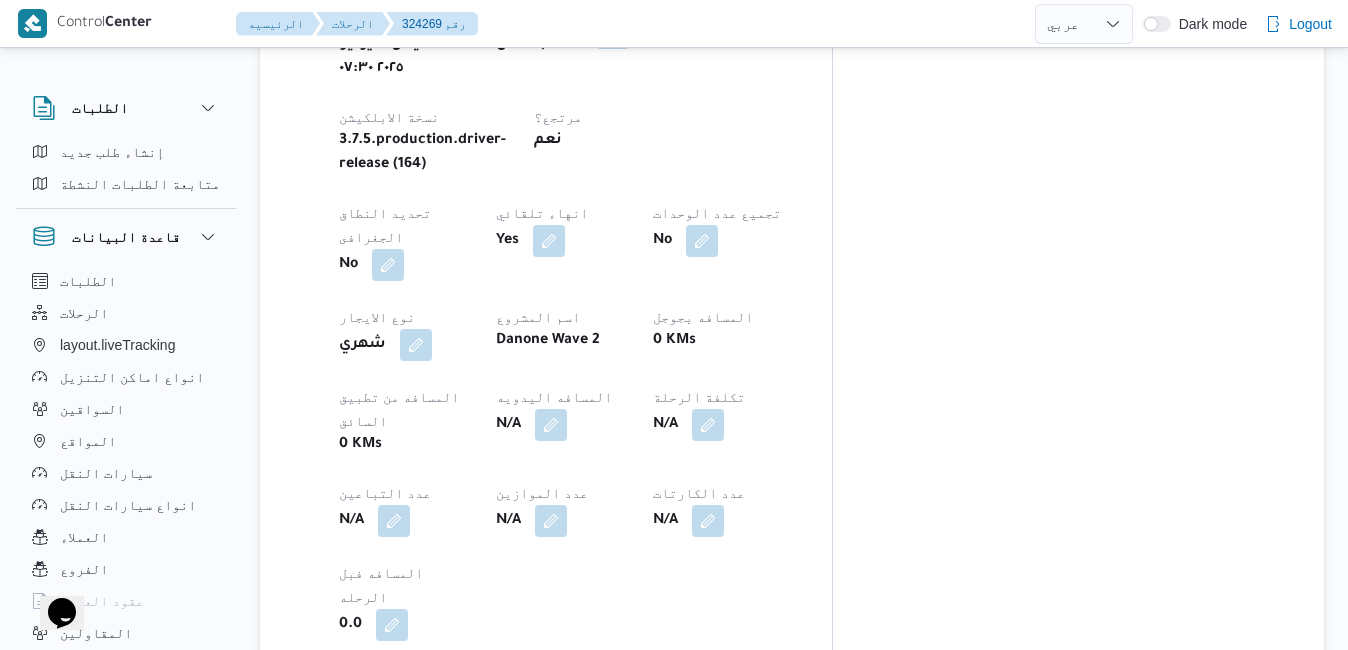 scroll, scrollTop: 1040, scrollLeft: 0, axis: vertical 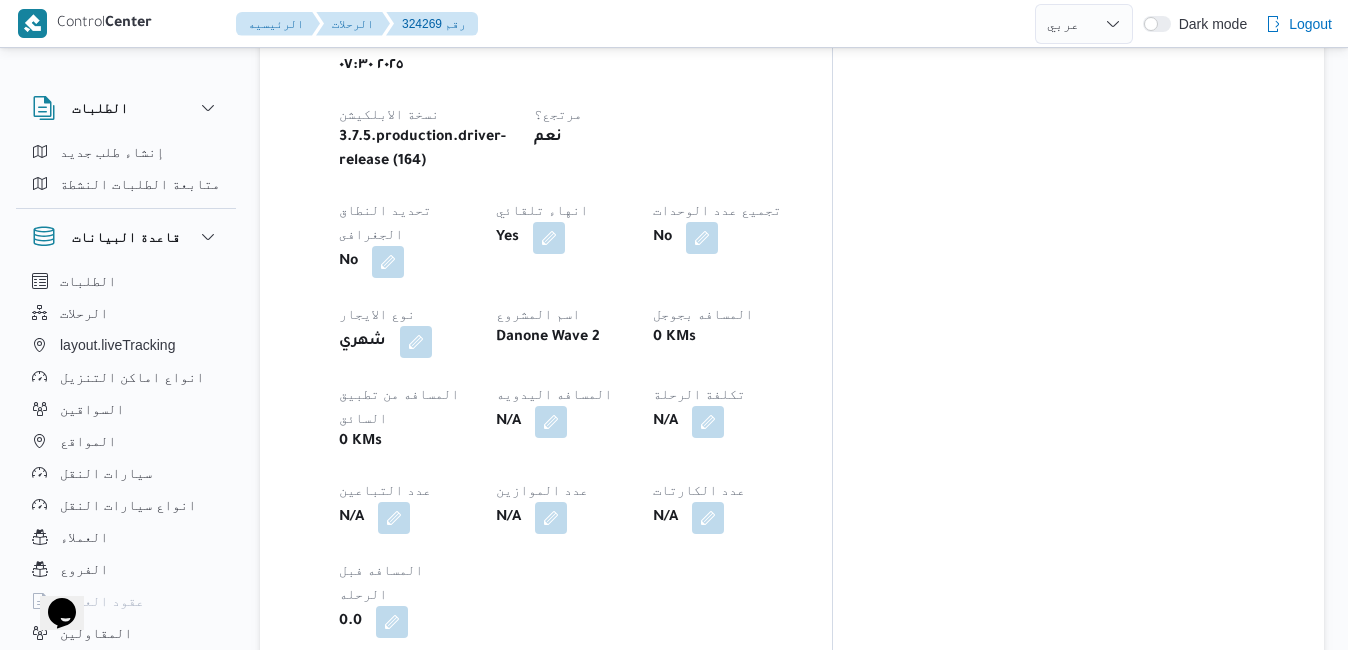 click at bounding box center (483, 828) 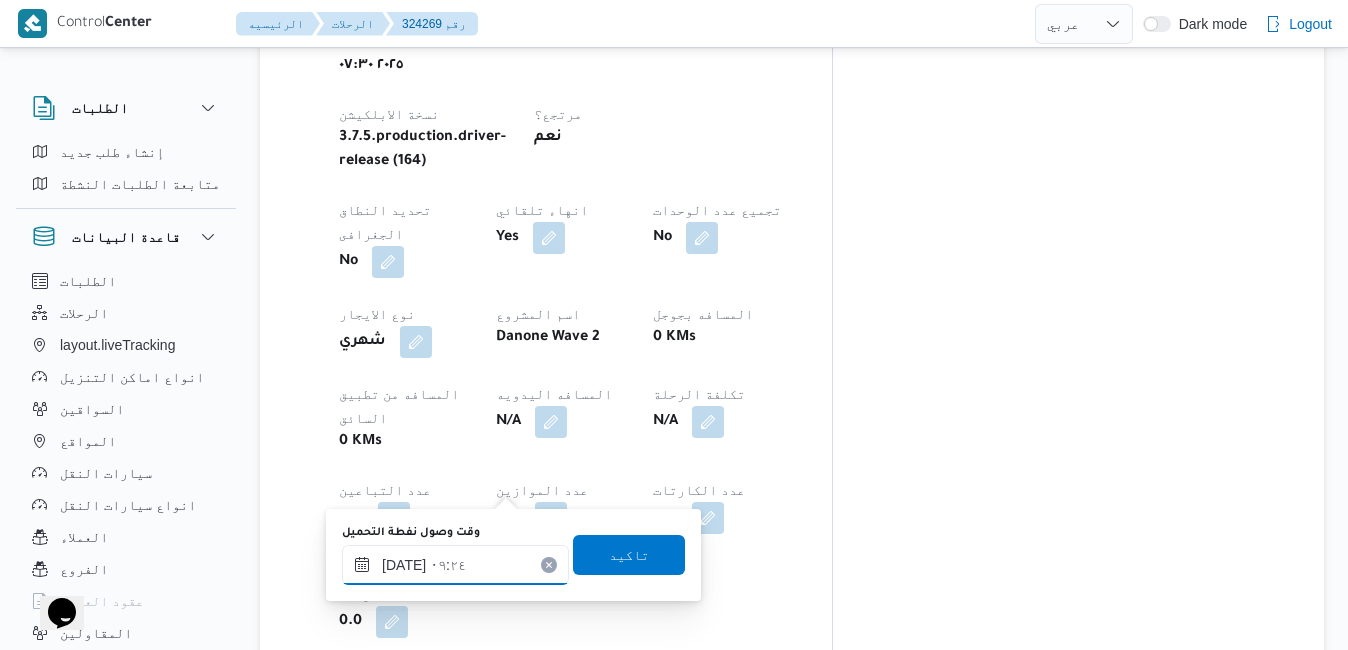 click on "١٠/٠٧/٢٠٢٥ ٠٩:٢٤" at bounding box center [455, 565] 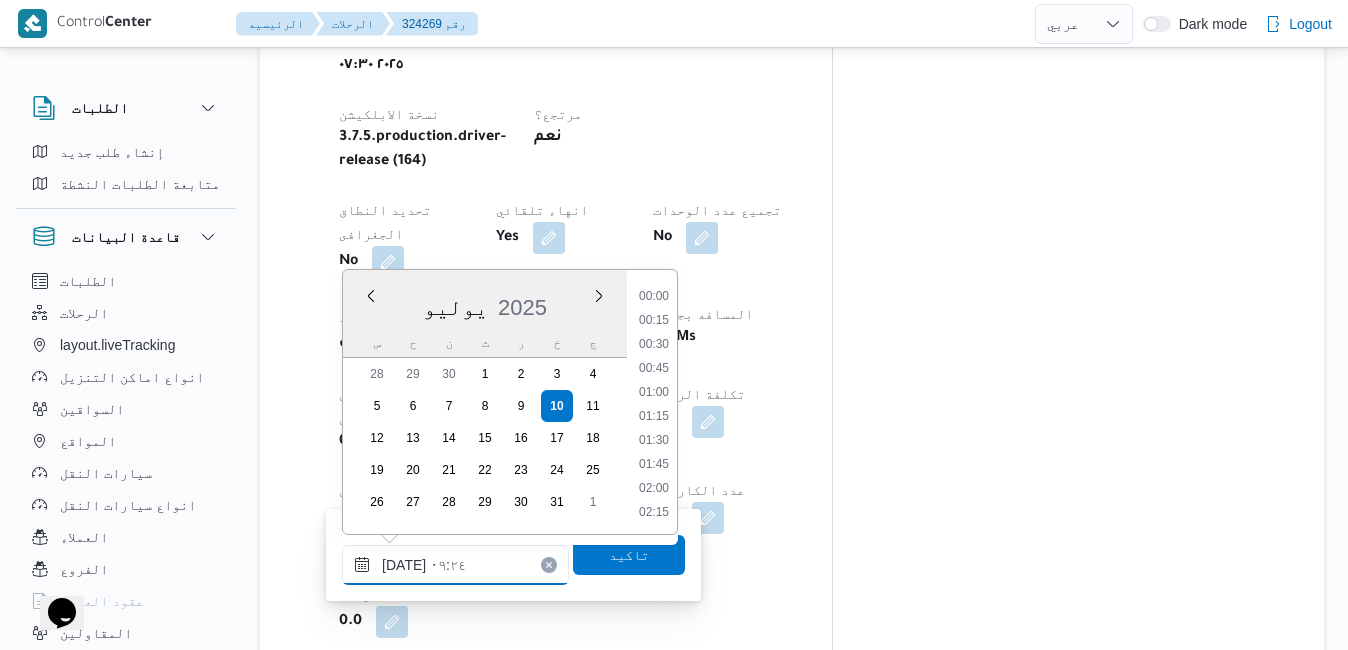 scroll, scrollTop: 766, scrollLeft: 0, axis: vertical 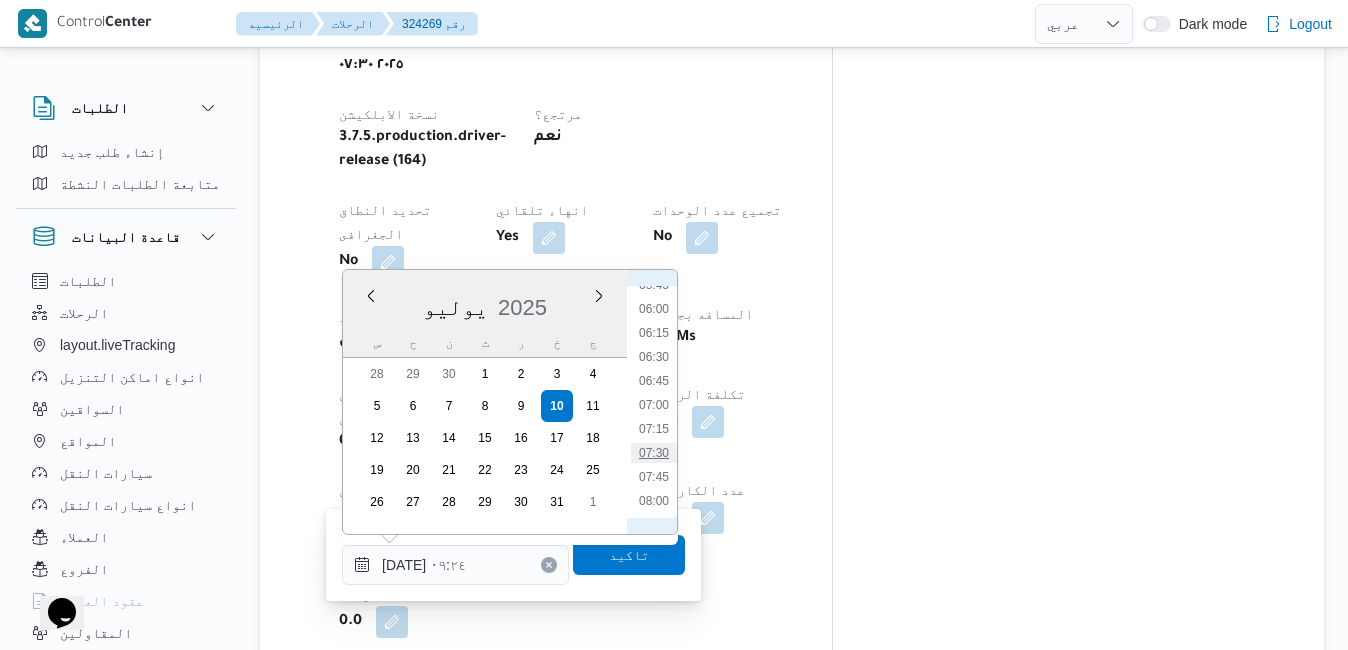 click on "07:30" at bounding box center [654, 453] 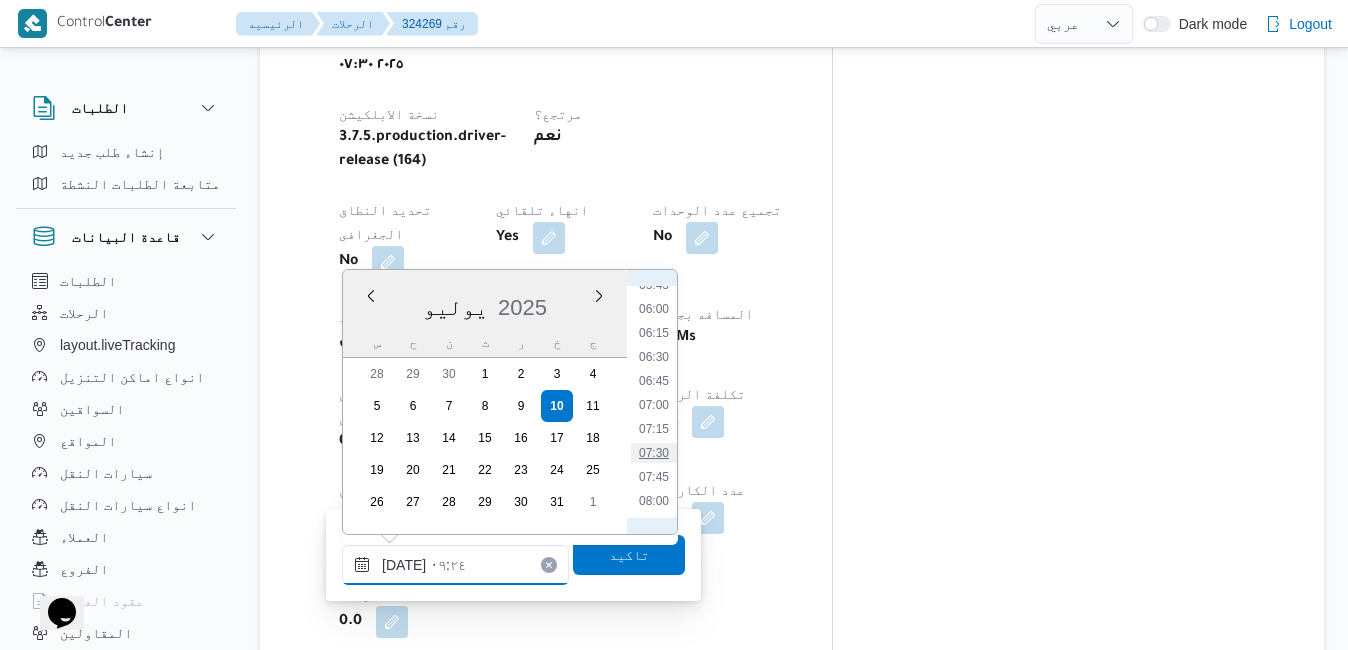 type on "١٠/٠٧/٢٠٢٥ ٠٧:٣٠" 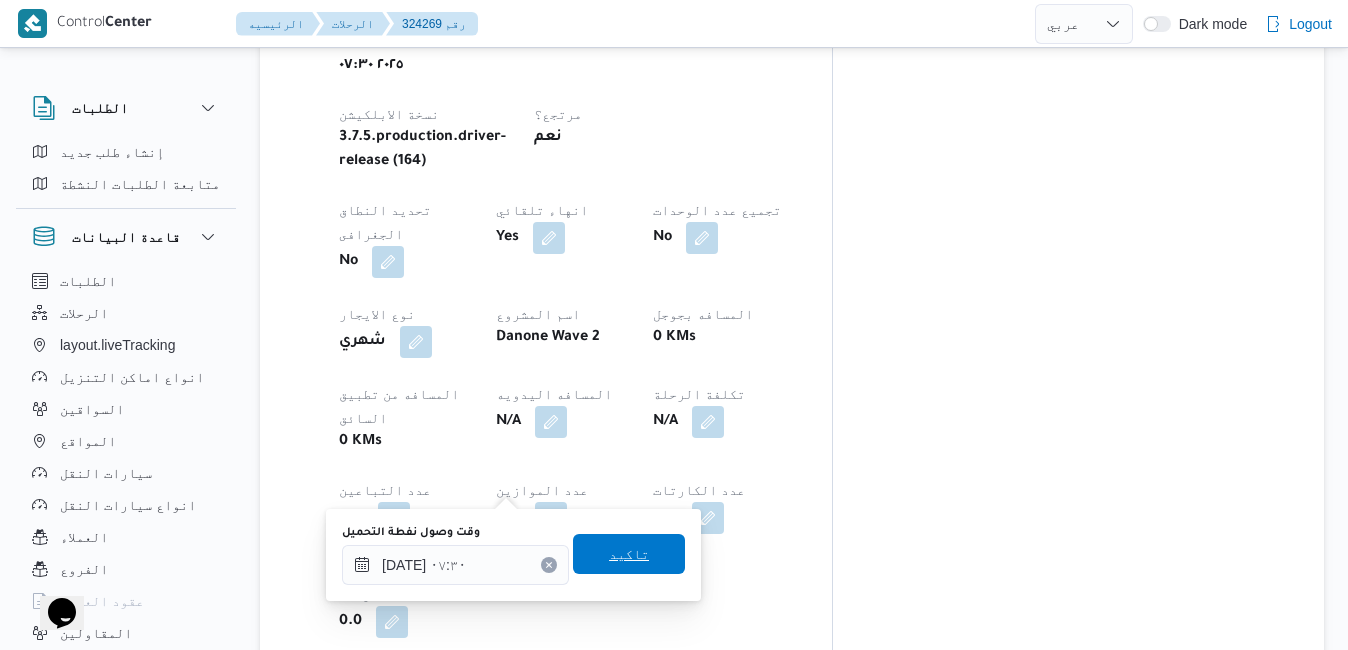 click on "تاكيد" at bounding box center [629, 554] 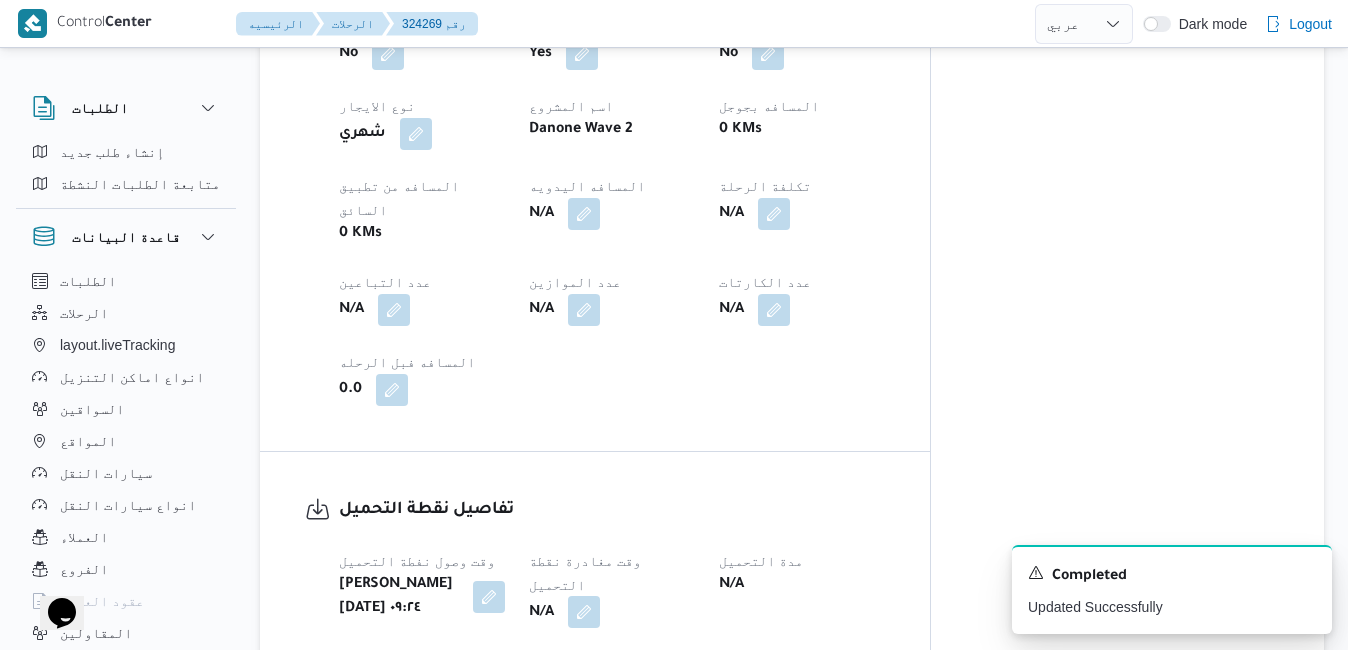 click at bounding box center [584, 612] 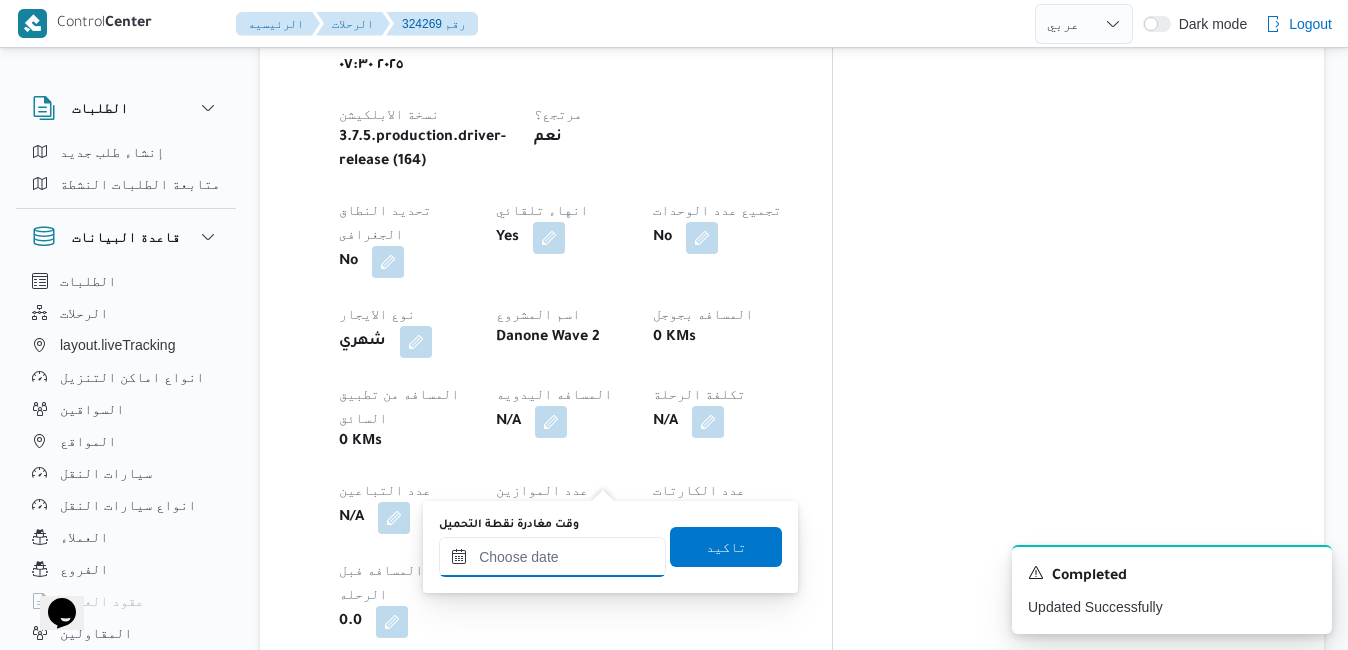 click on "وقت مغادرة نقطة التحميل" at bounding box center [552, 557] 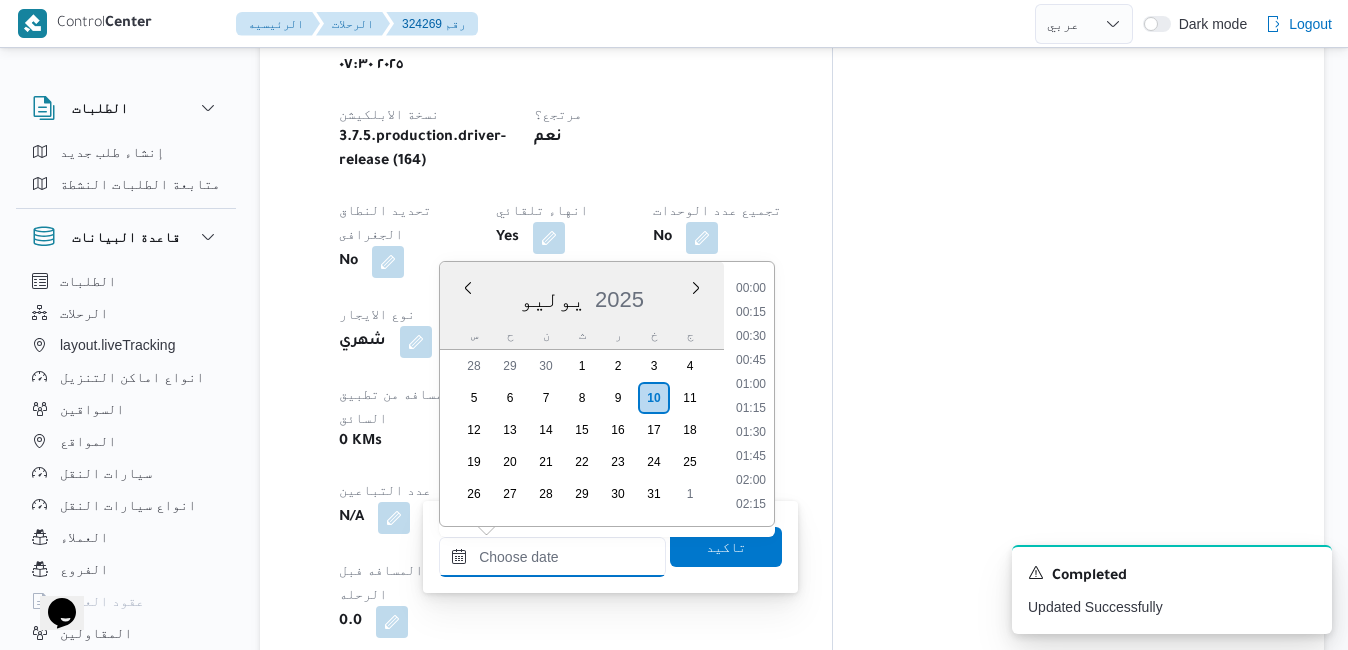scroll, scrollTop: 910, scrollLeft: 0, axis: vertical 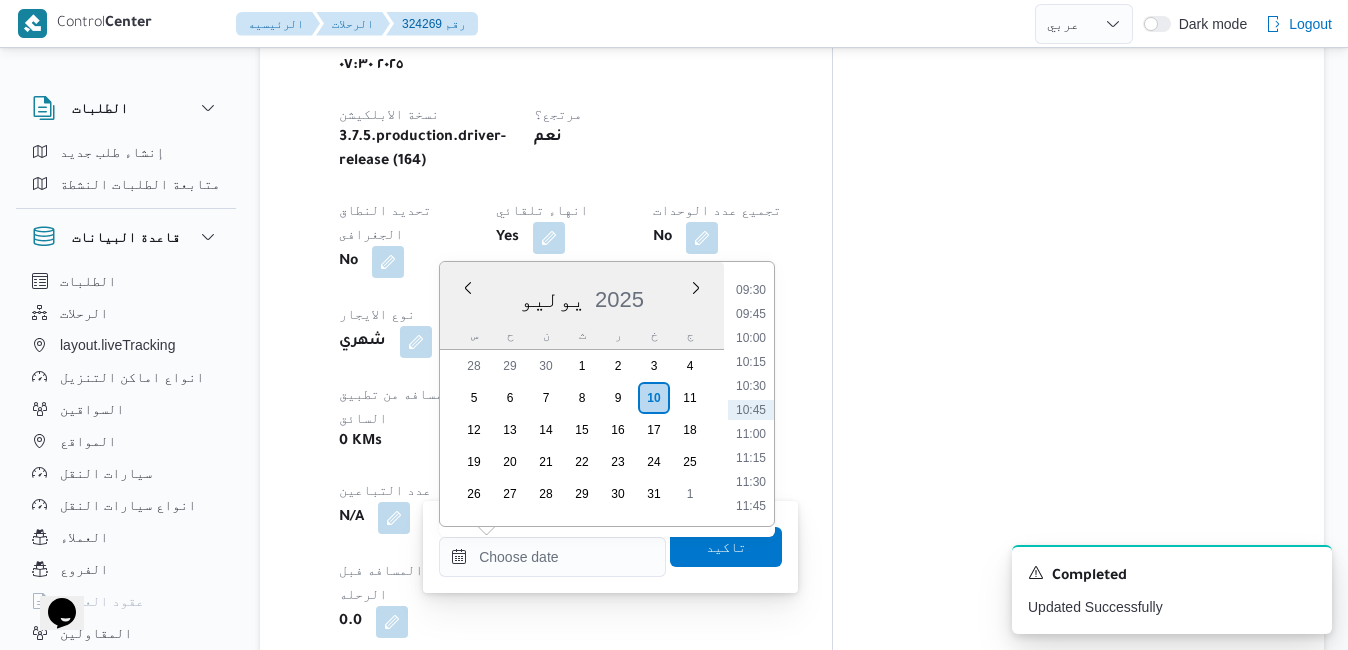 click on "يوليو 2025" at bounding box center [582, 295] 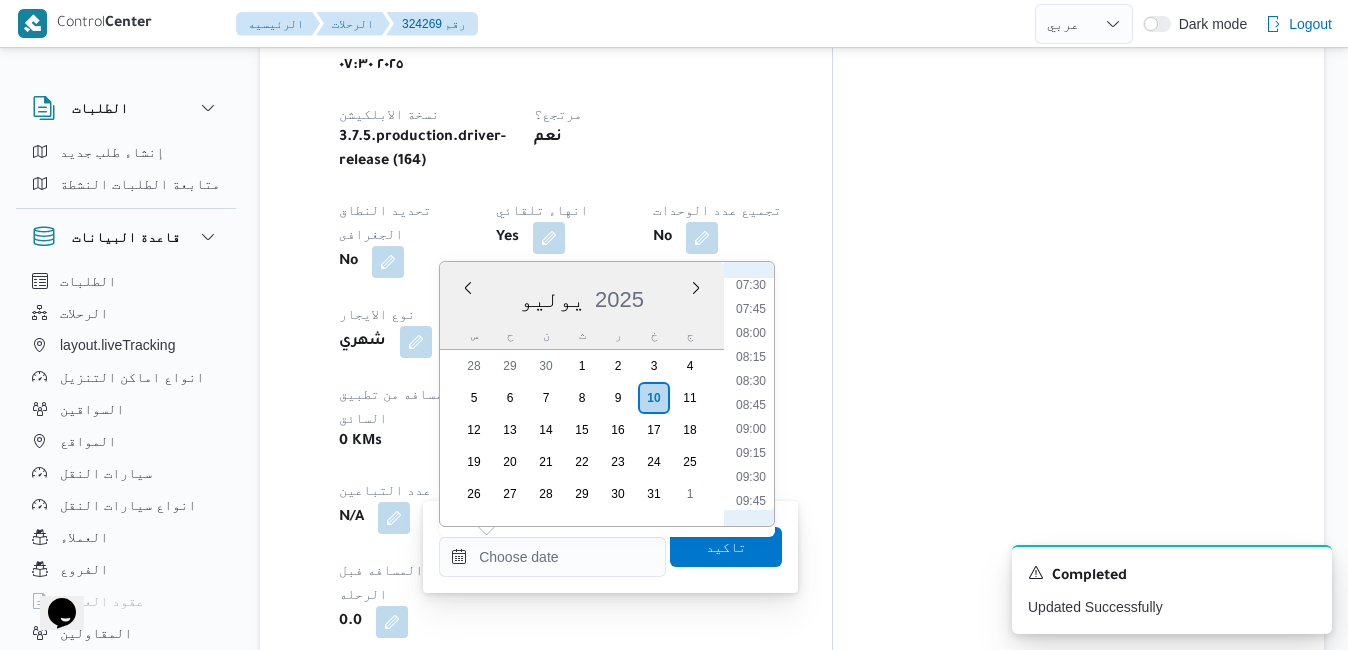 scroll, scrollTop: 707, scrollLeft: 0, axis: vertical 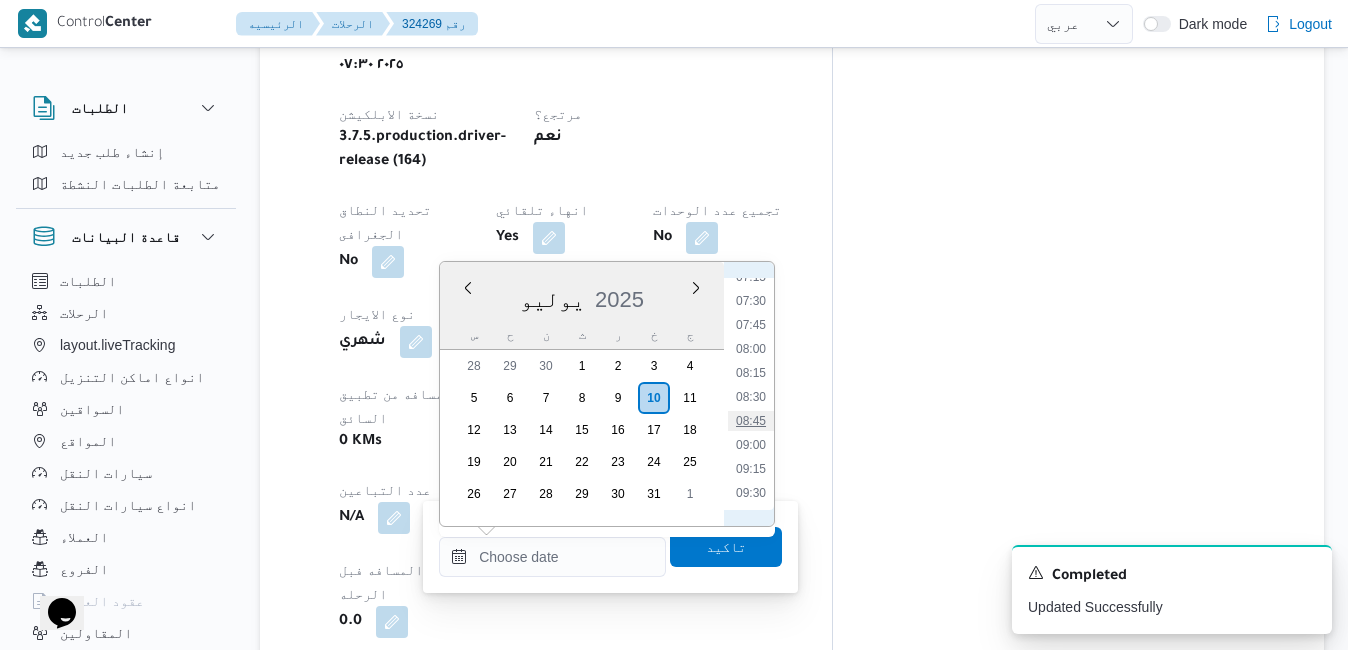 click on "08:45" at bounding box center (751, 421) 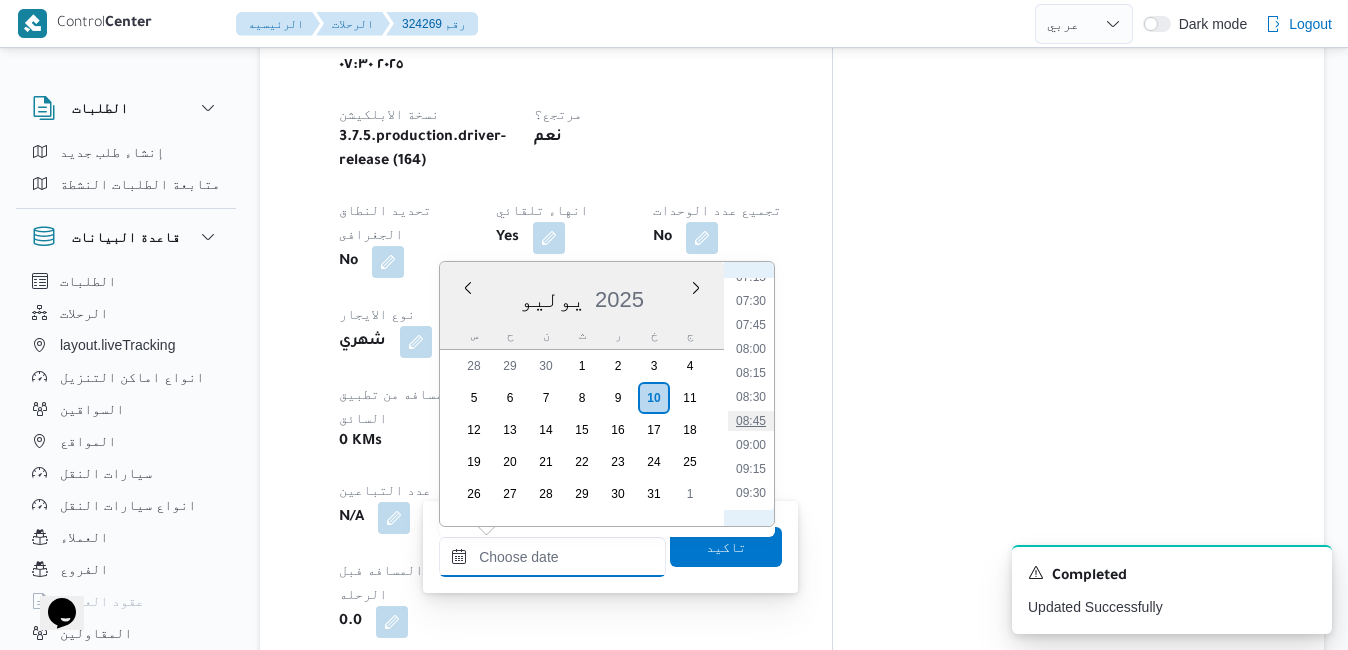 type on "١٠/٠٧/٢٠٢٥ ٠٨:٤٥" 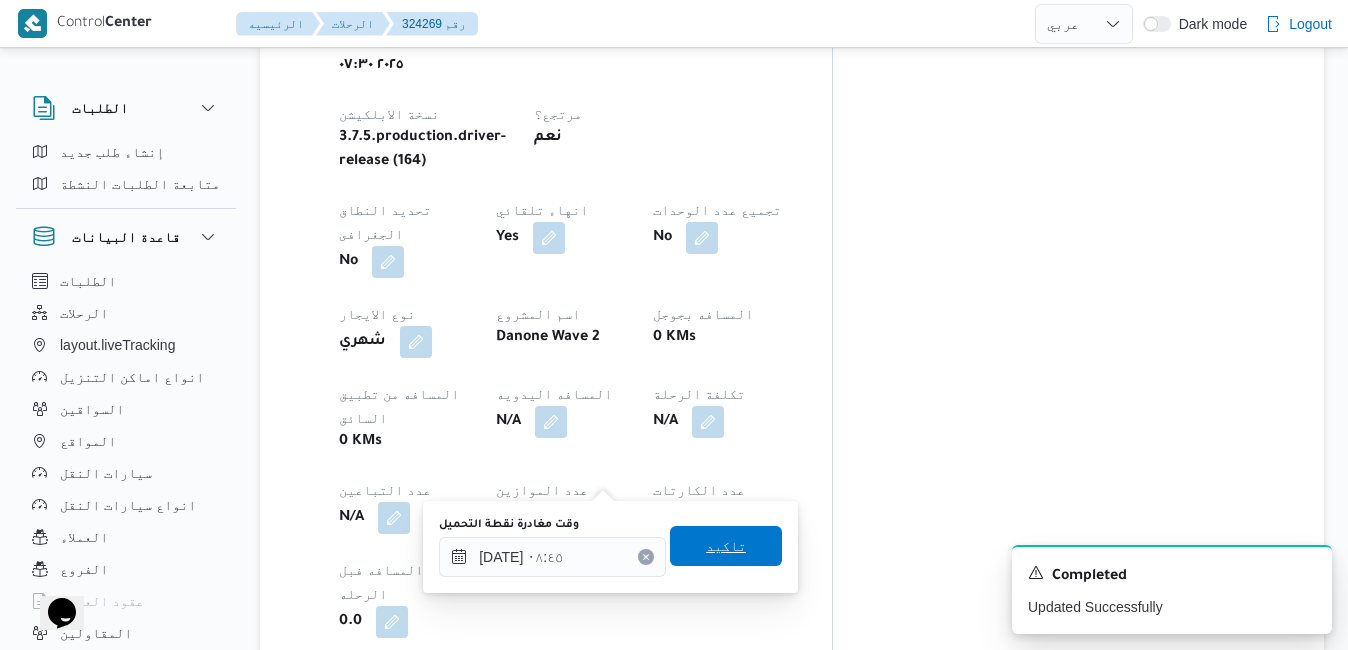 click on "تاكيد" at bounding box center (726, 546) 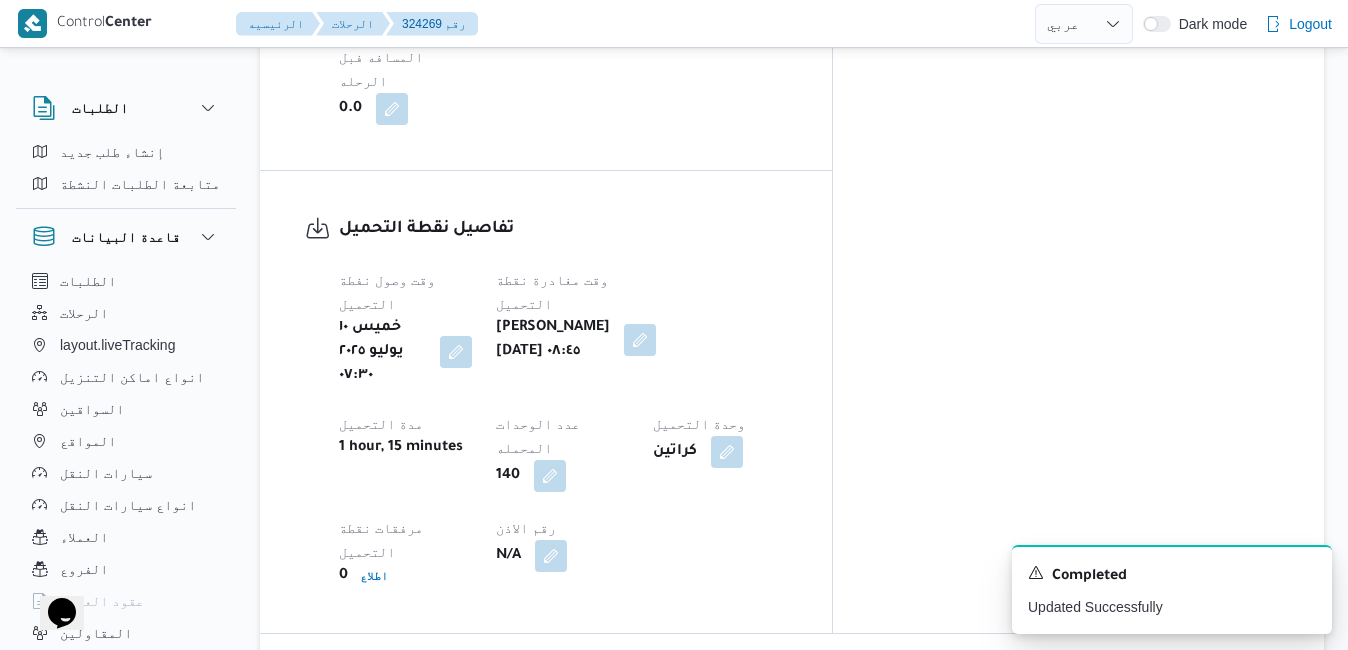 scroll, scrollTop: 1560, scrollLeft: 0, axis: vertical 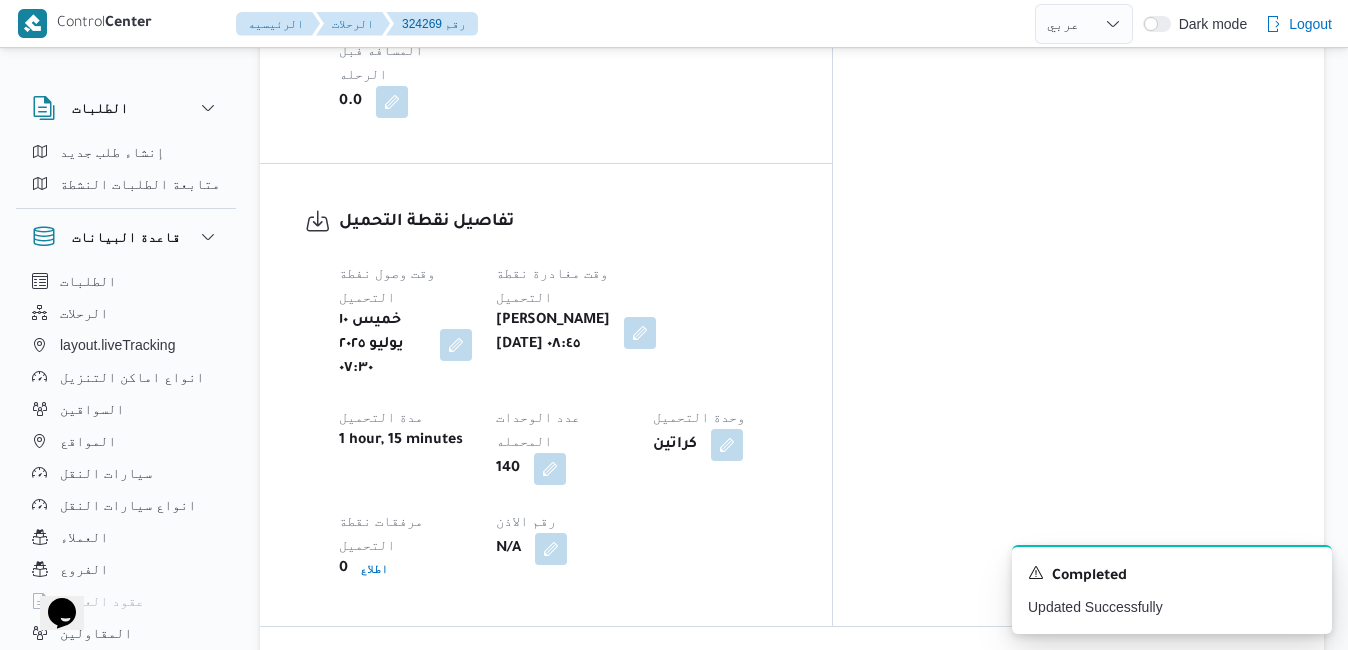 click at bounding box center (737, 887) 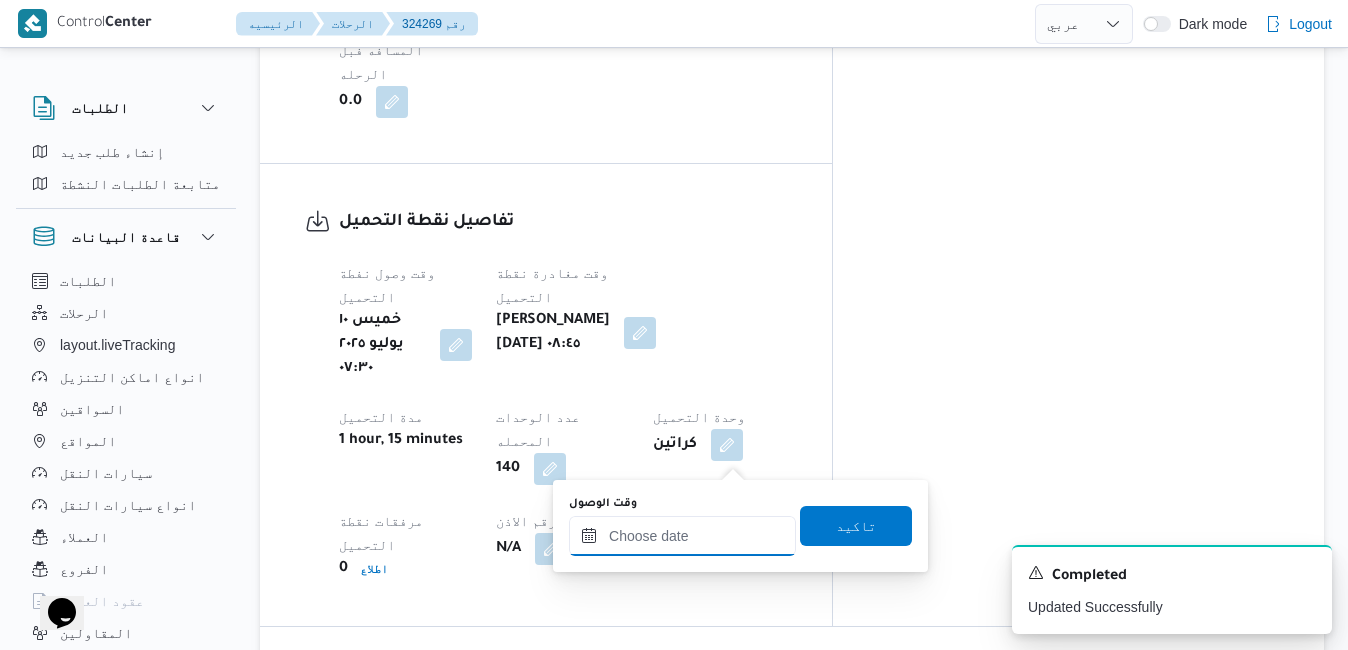 click on "وقت الوصول" at bounding box center [682, 536] 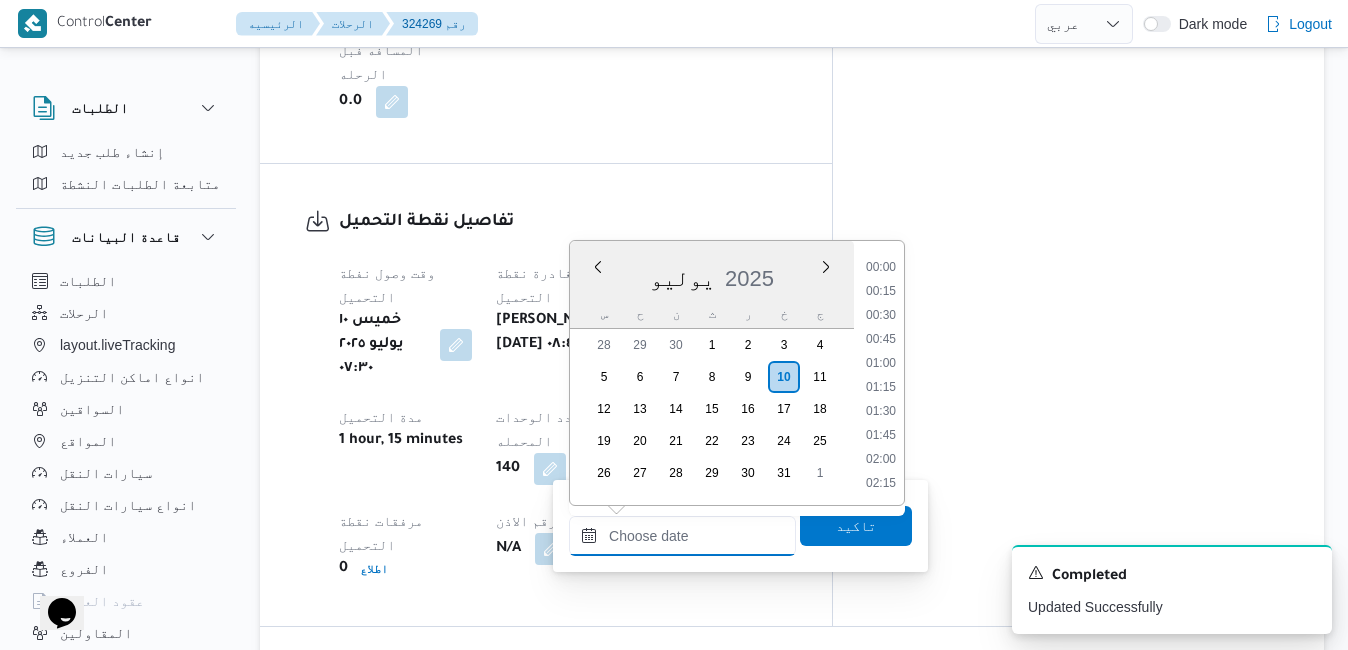 scroll, scrollTop: 910, scrollLeft: 0, axis: vertical 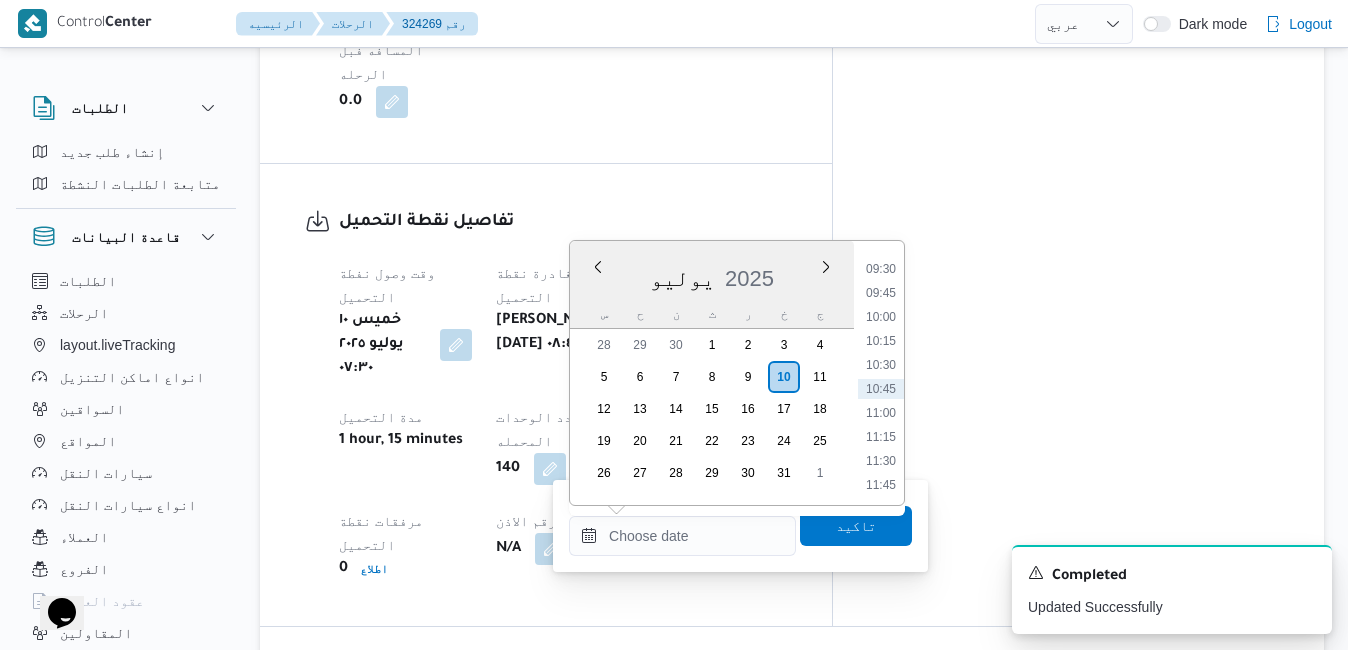 click on "يوليو 2025" at bounding box center (712, 274) 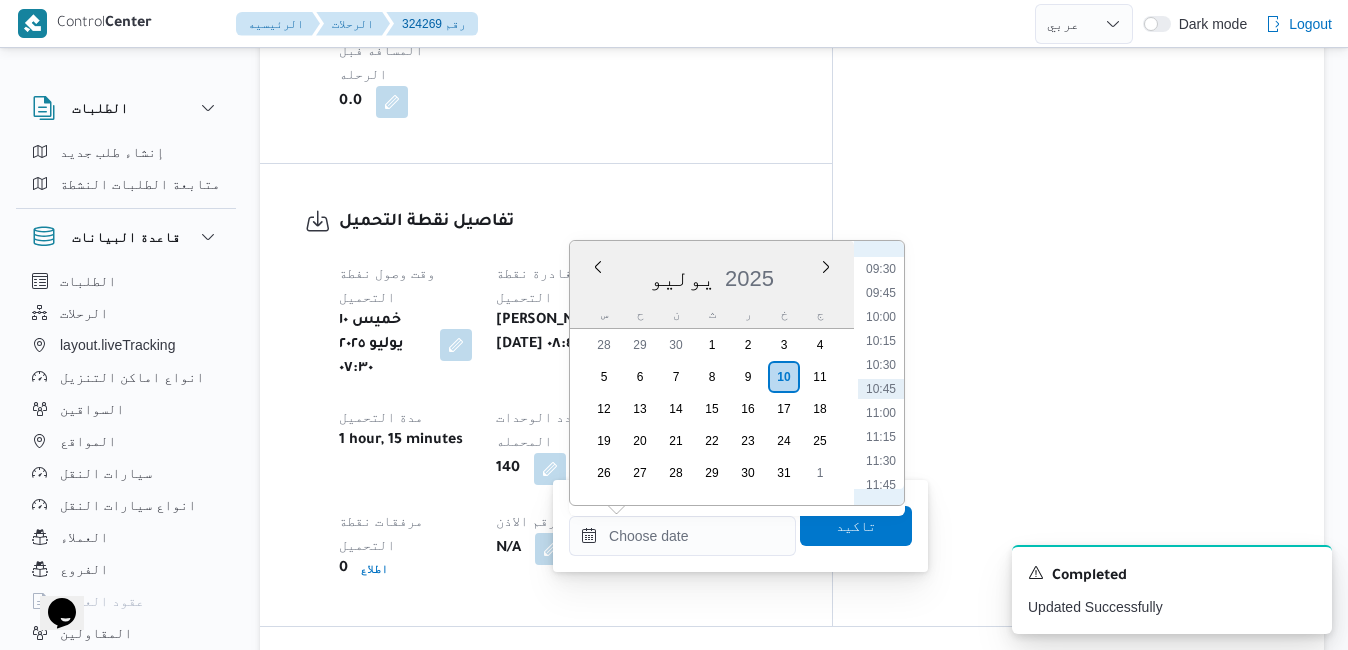 scroll, scrollTop: 707, scrollLeft: 0, axis: vertical 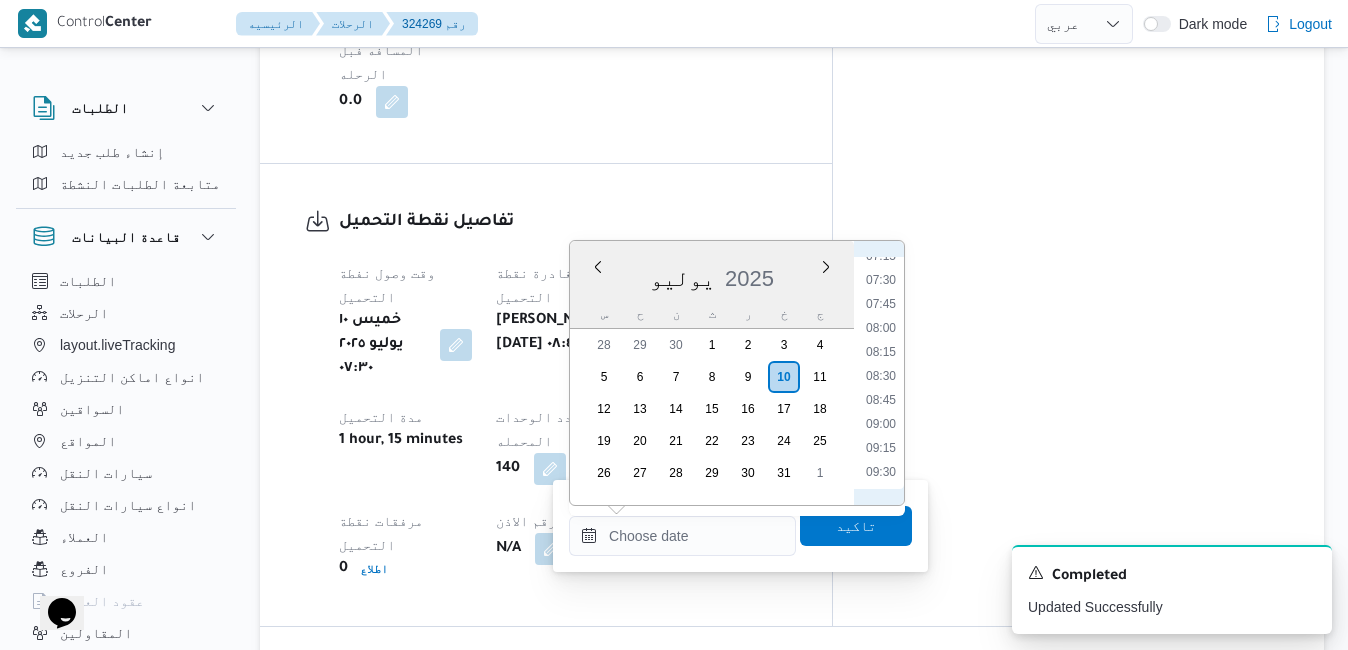 click on "09:15" at bounding box center [881, 448] 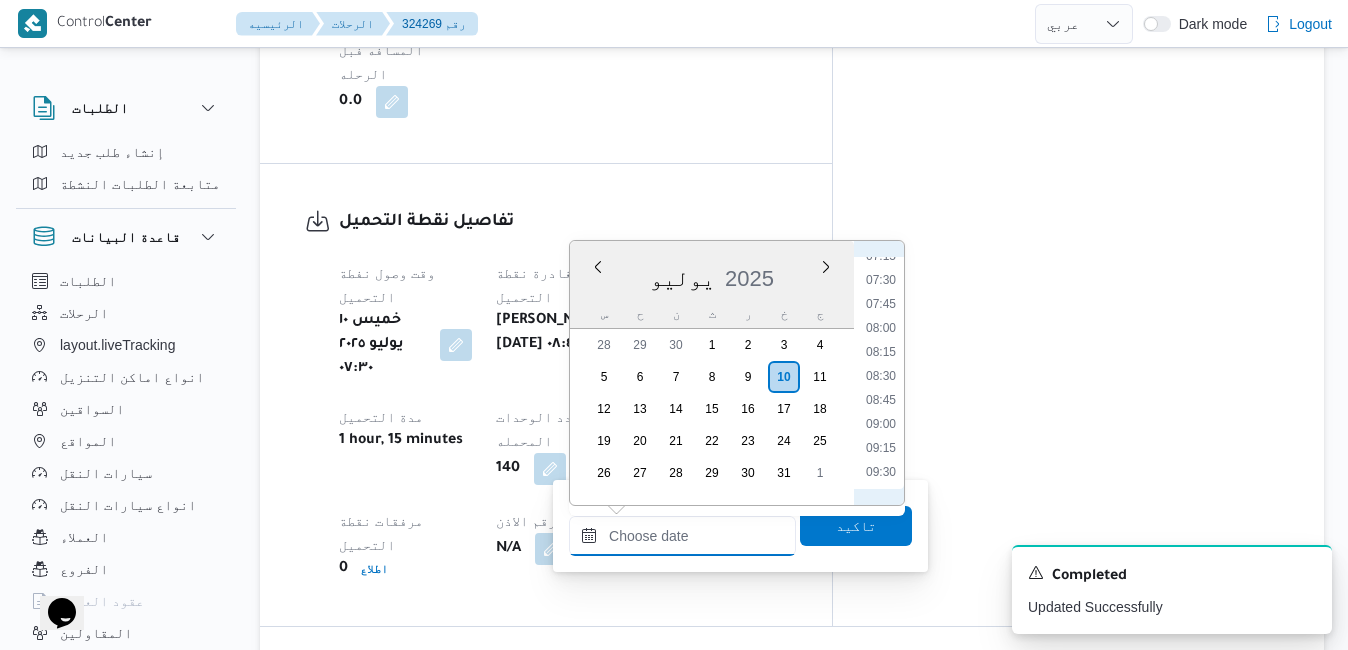 type on "١٠/٠٧/٢٠٢٥ ٠٩:١٥" 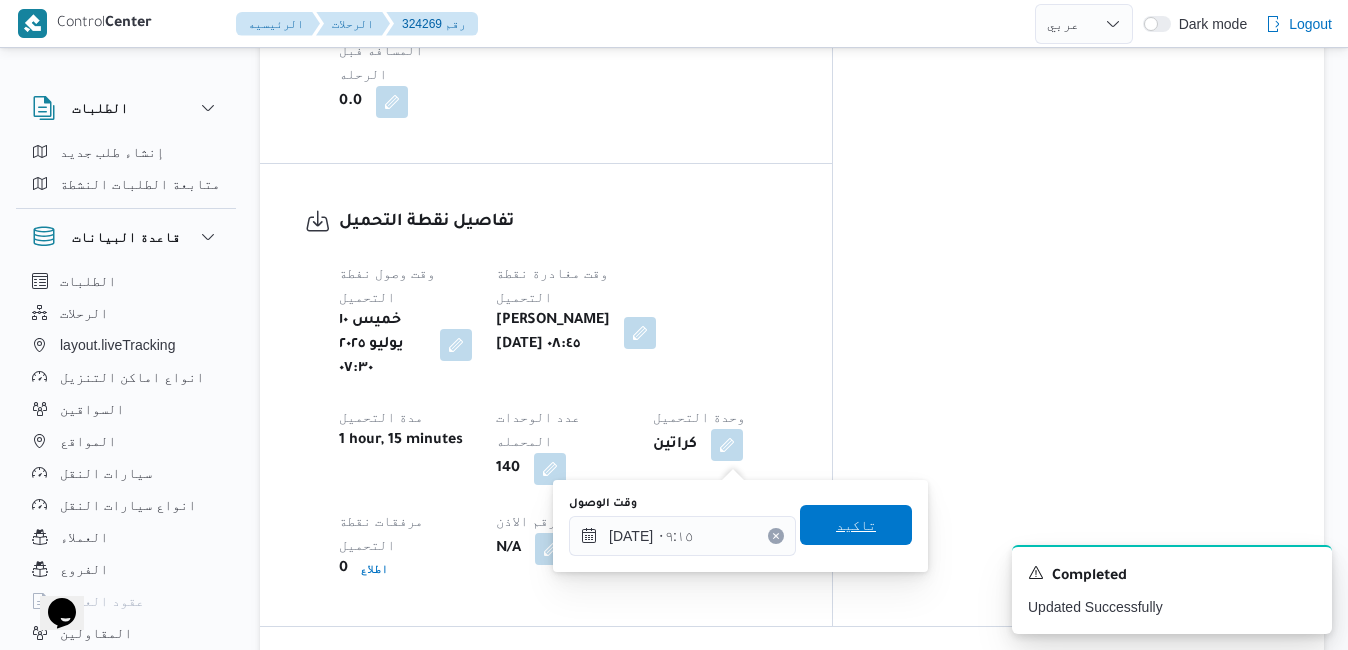 click on "تاكيد" at bounding box center [856, 525] 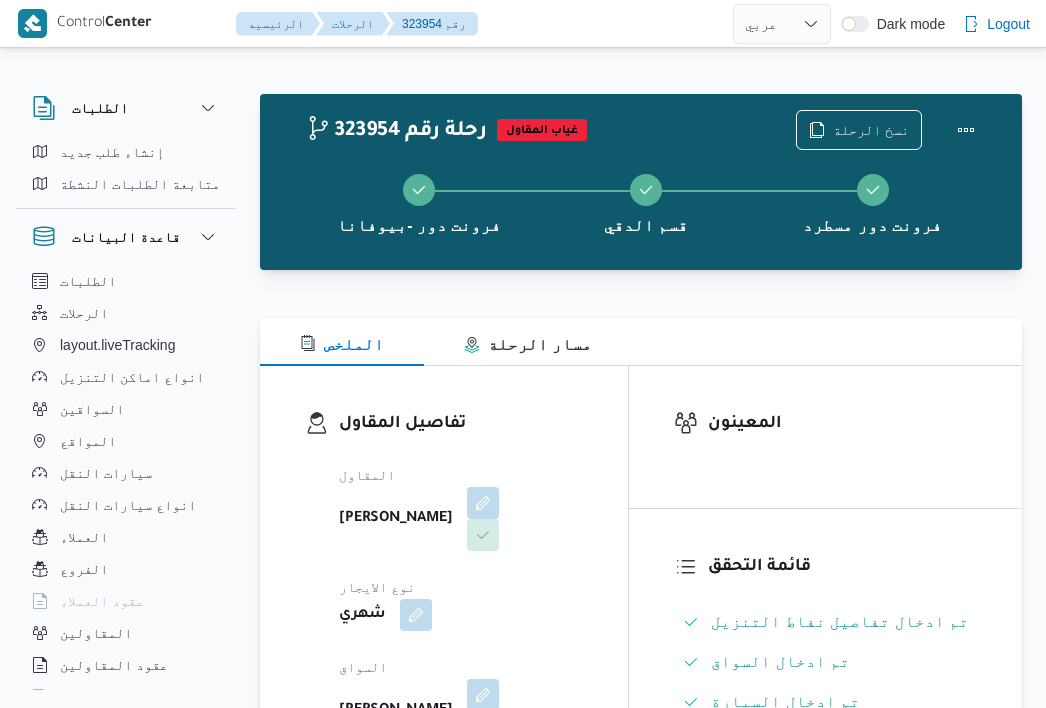 select on "ar" 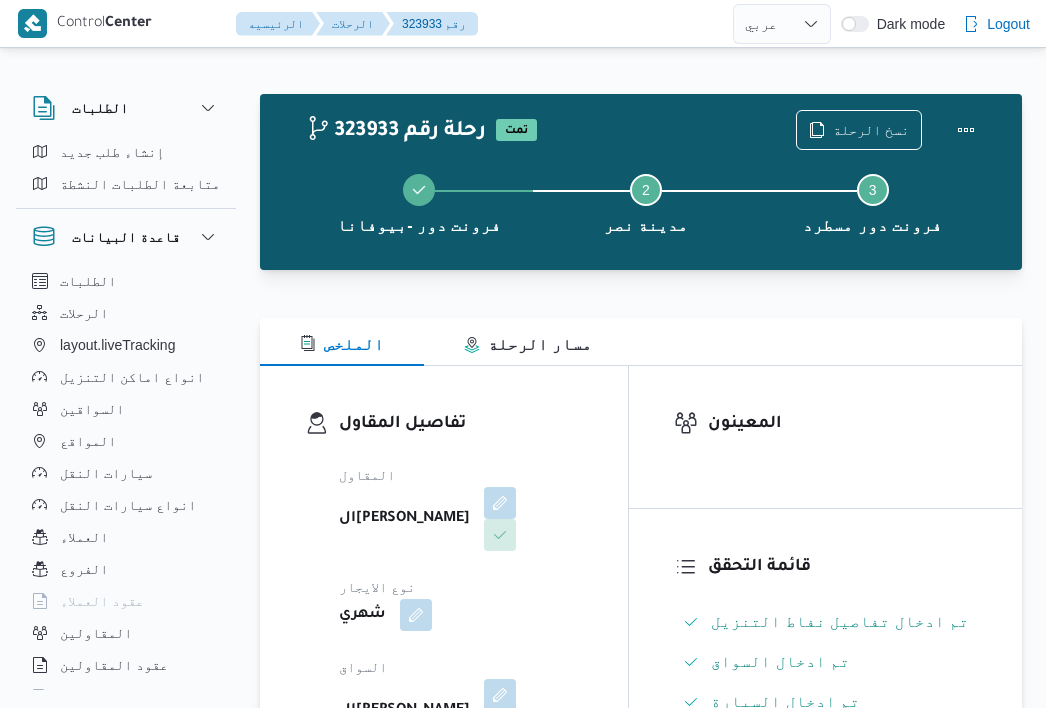 select on "ar" 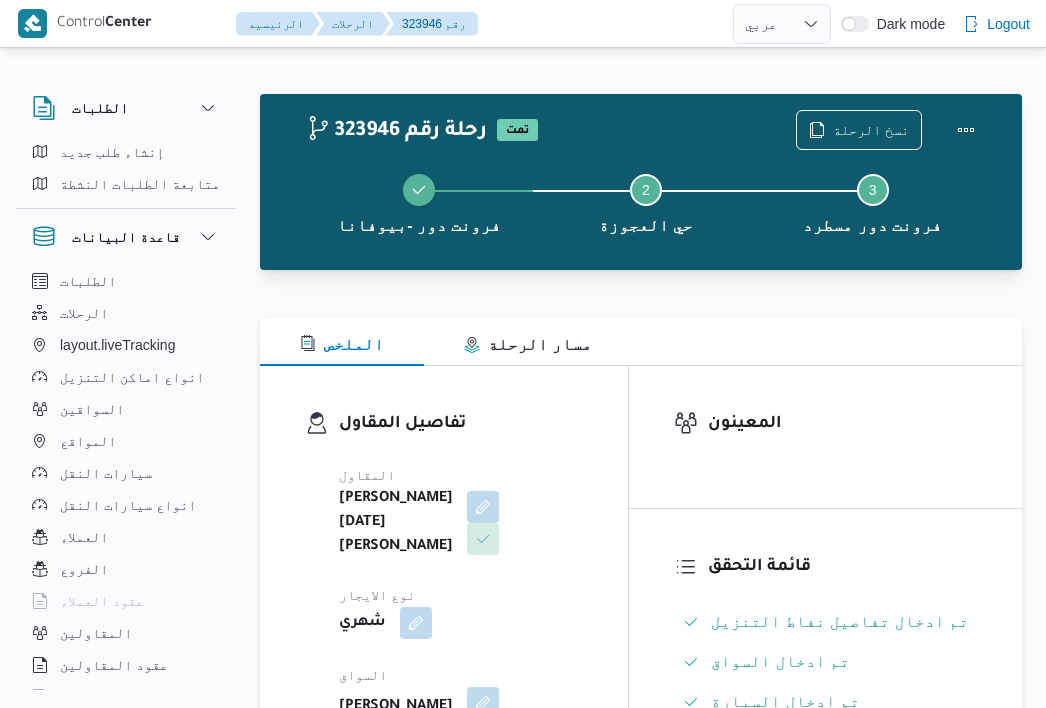 select on "ar" 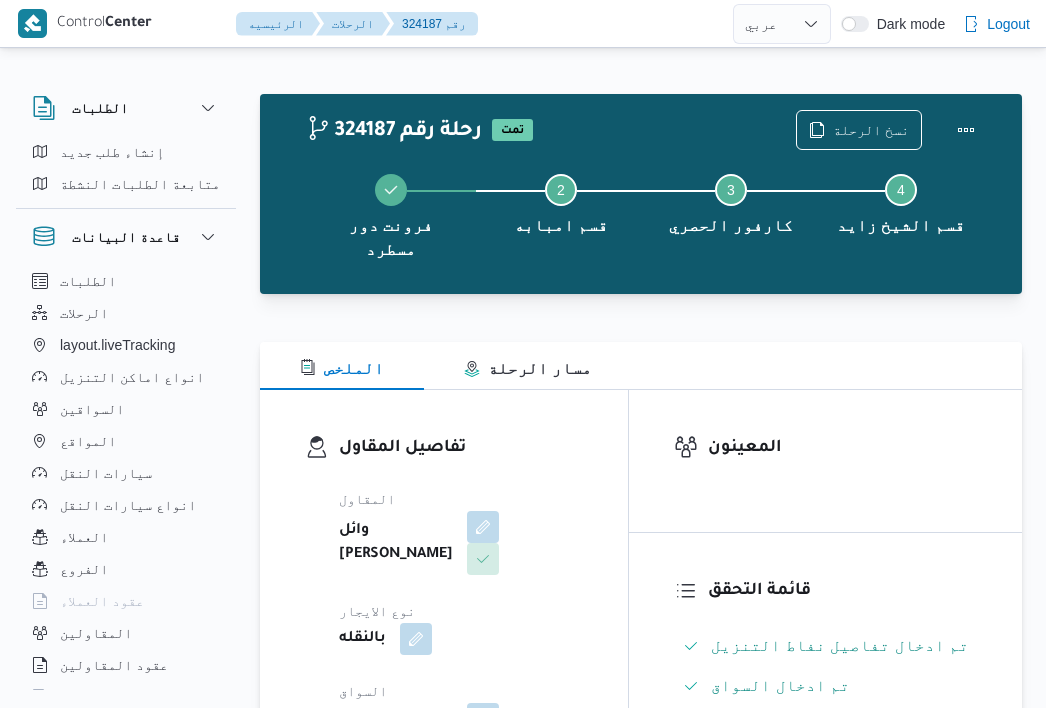 select on "ar" 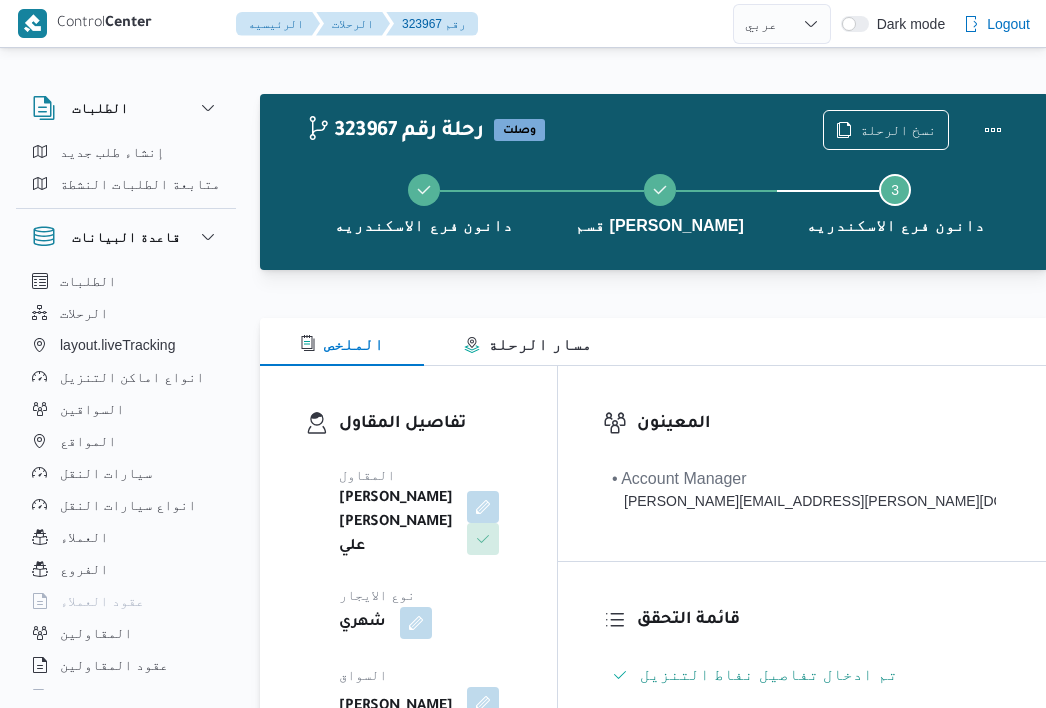 select on "ar" 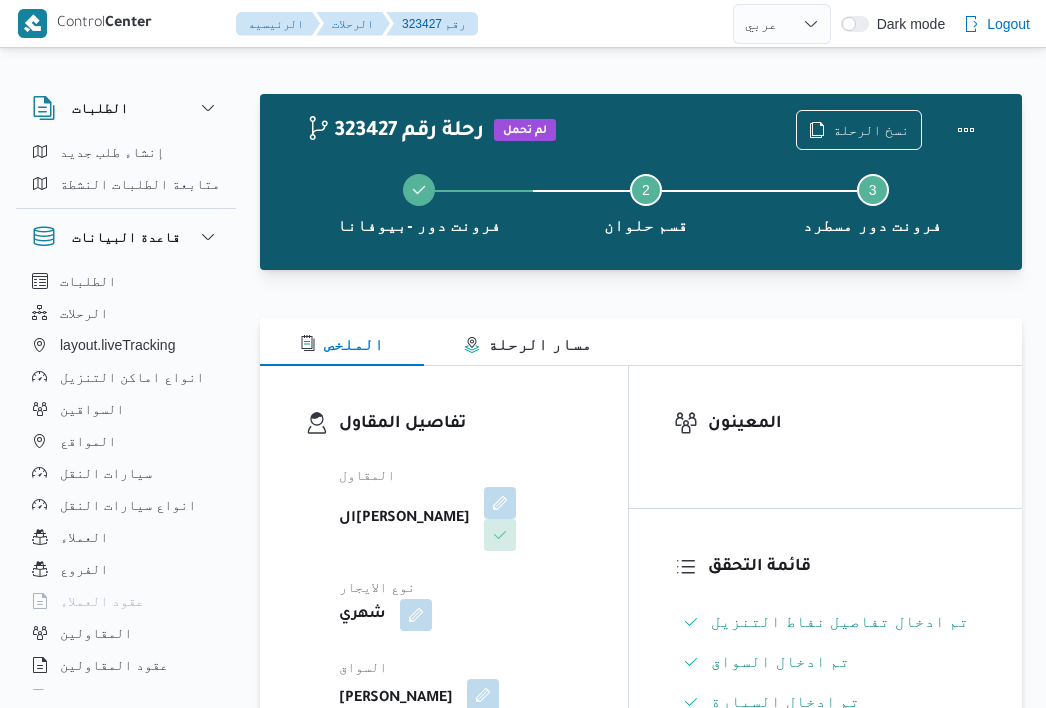 select on "ar" 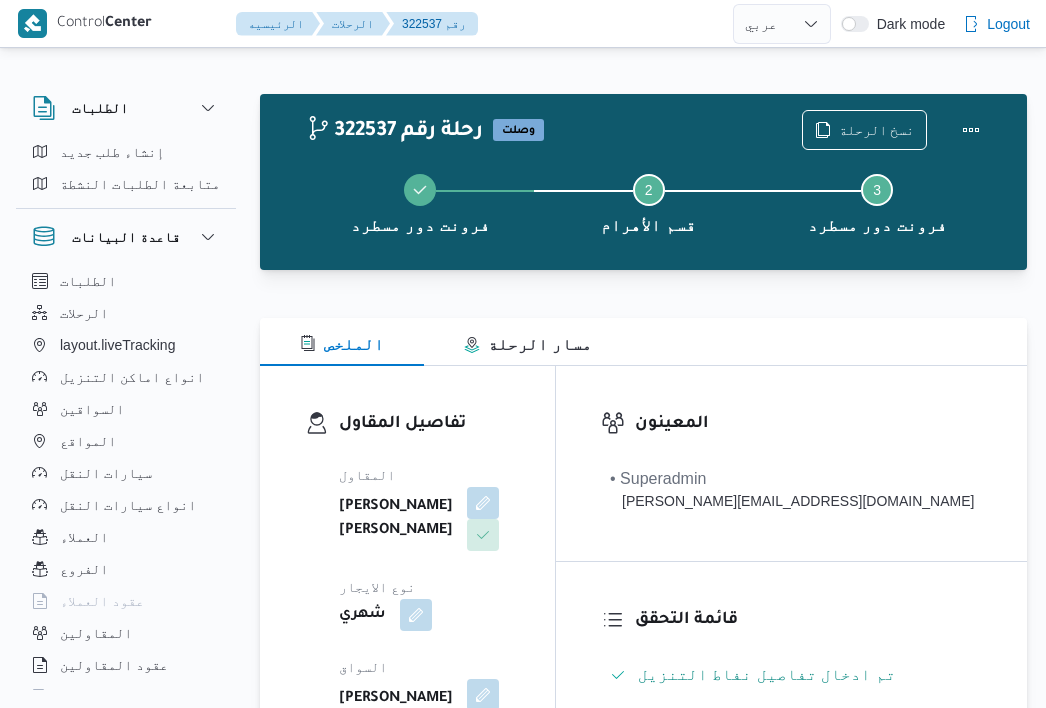 select on "ar" 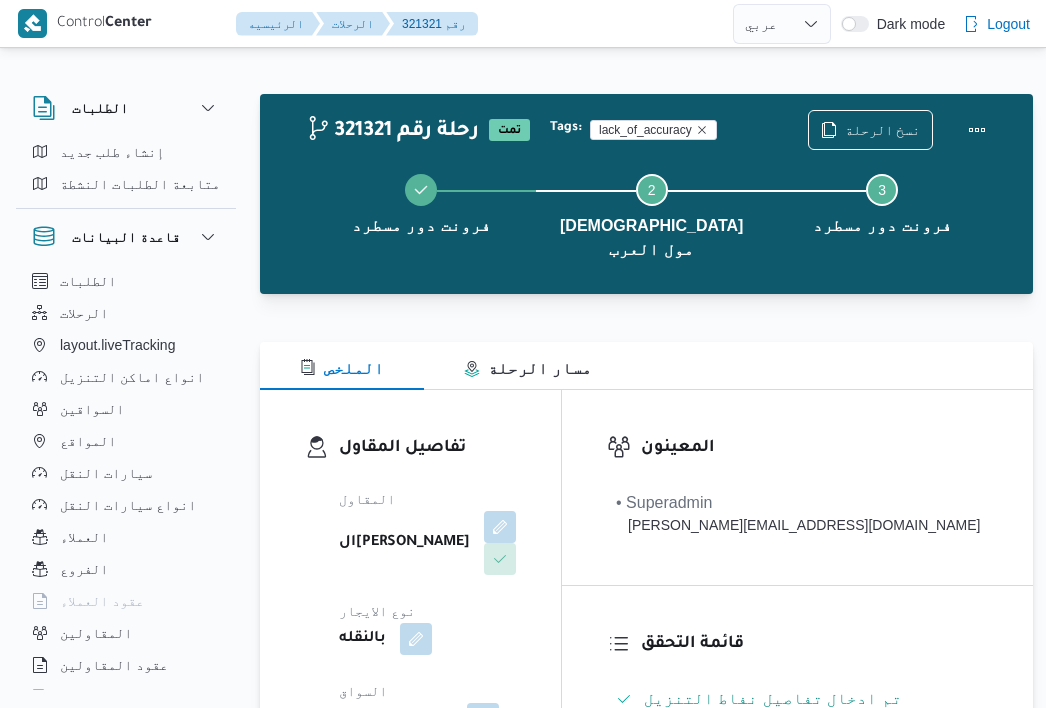 select on "ar" 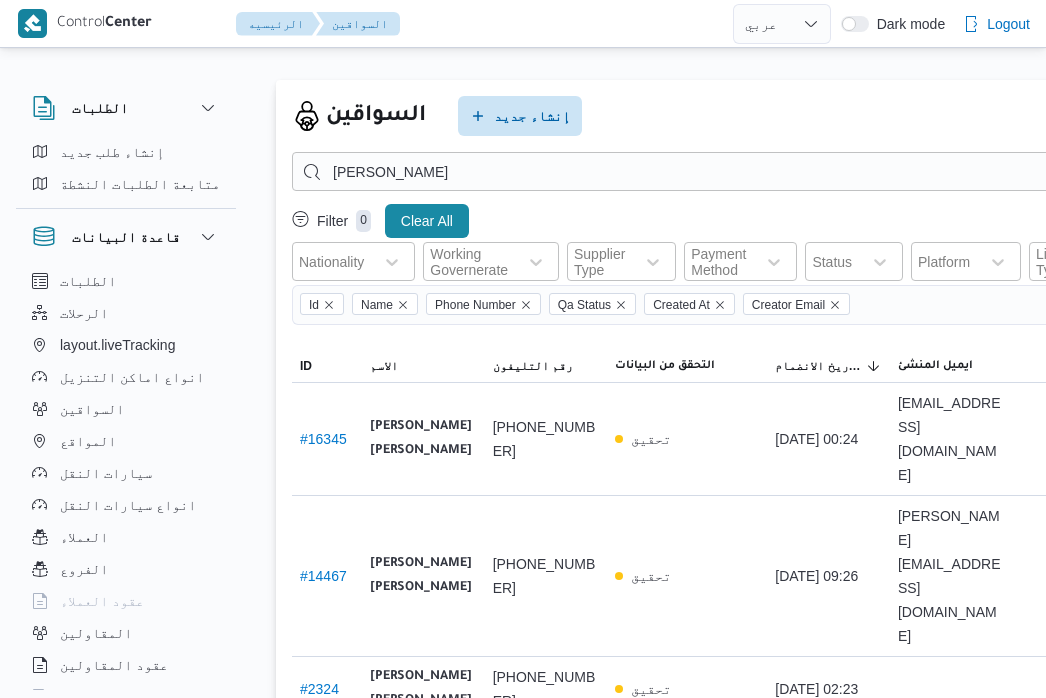 select on "ar" 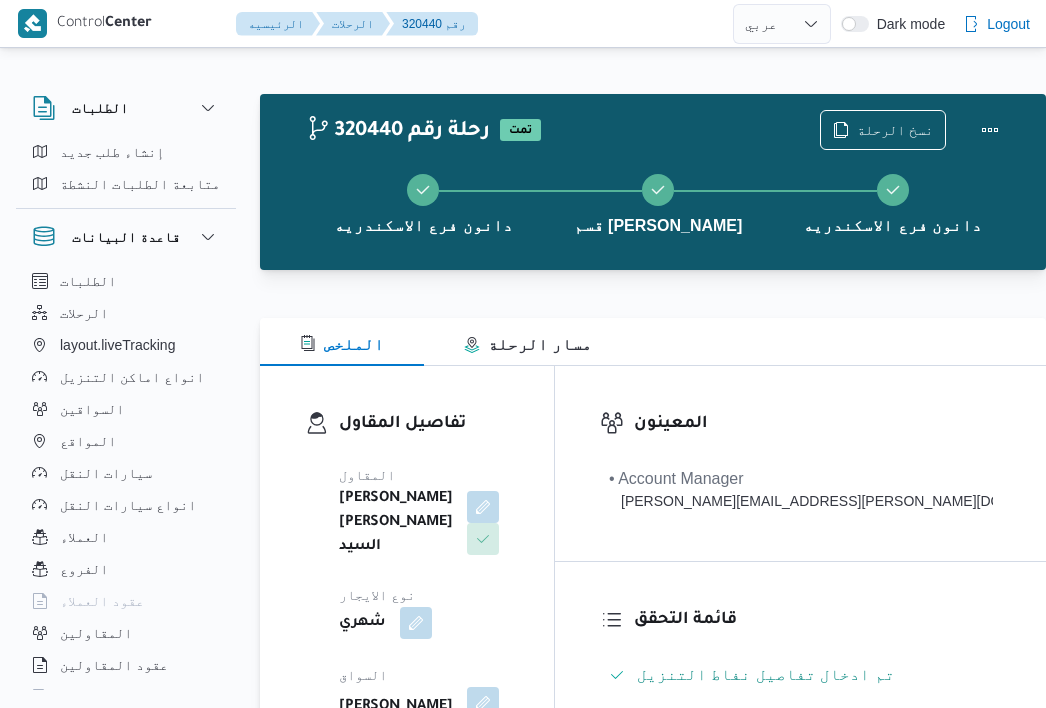 select on "ar" 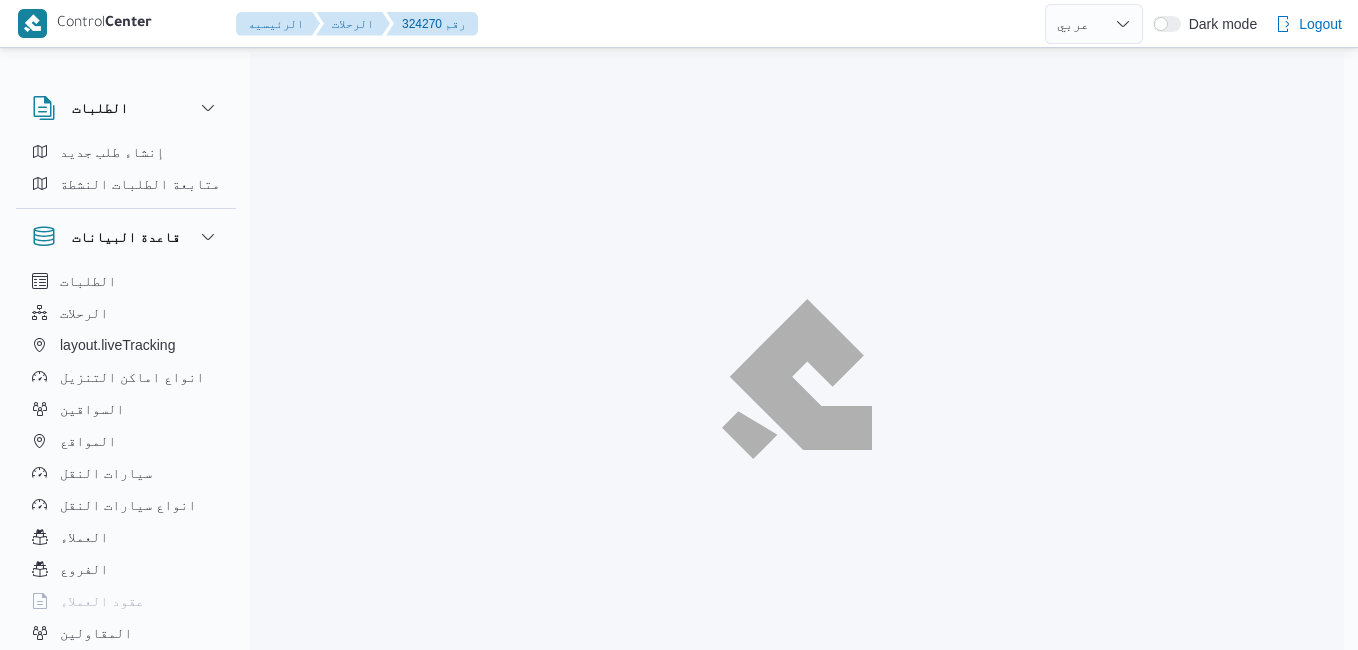 select on "ar" 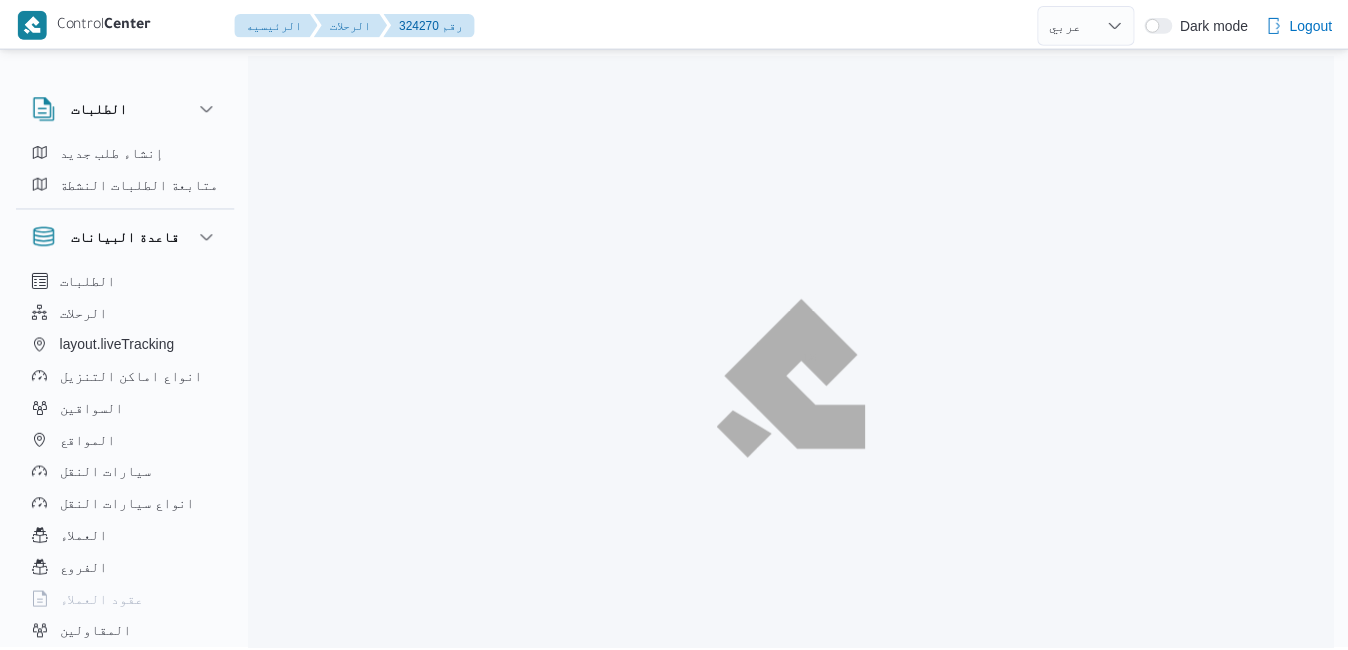 scroll, scrollTop: 0, scrollLeft: 0, axis: both 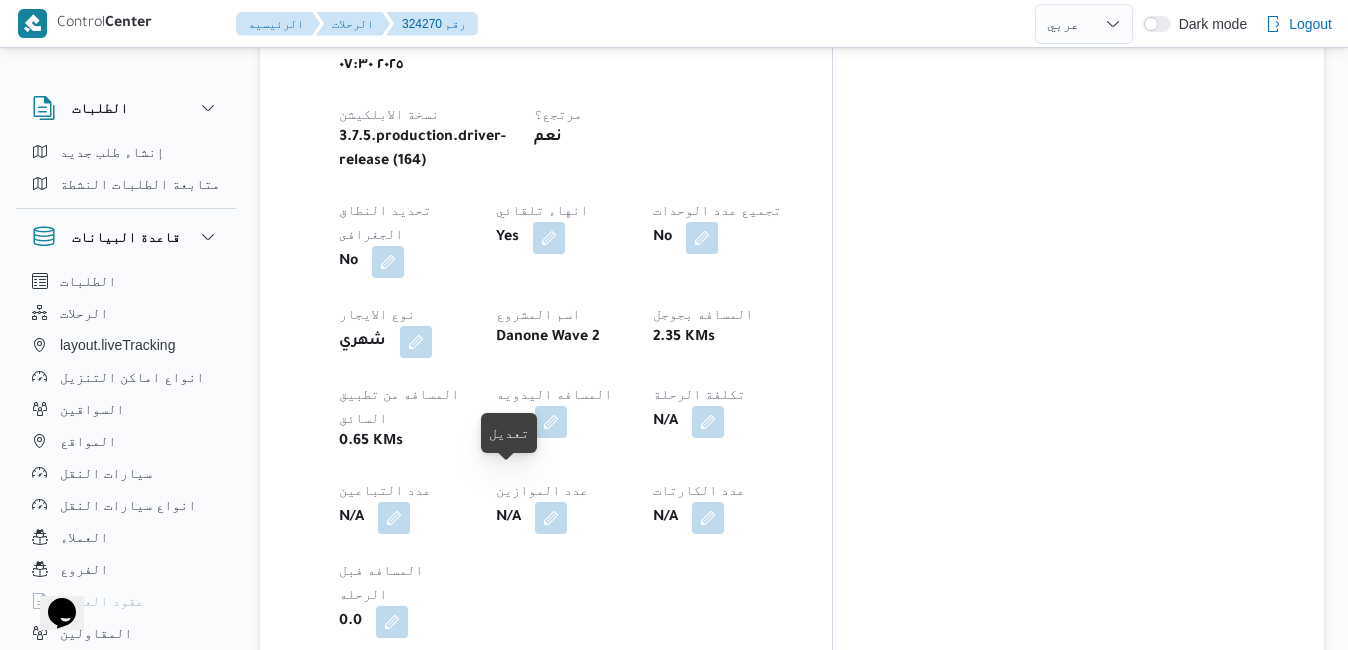 click at bounding box center (483, 828) 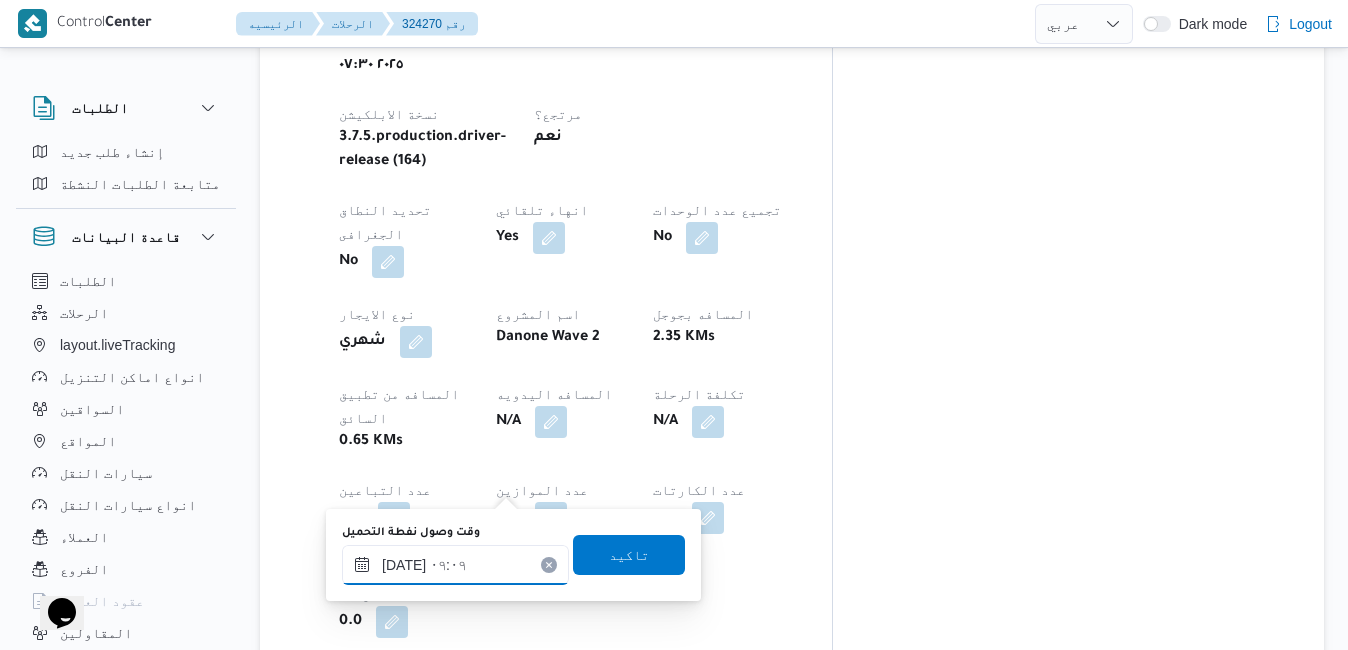 click on "١٠/٠٧/٢٠٢٥ ٠٩:٠٩" at bounding box center [455, 565] 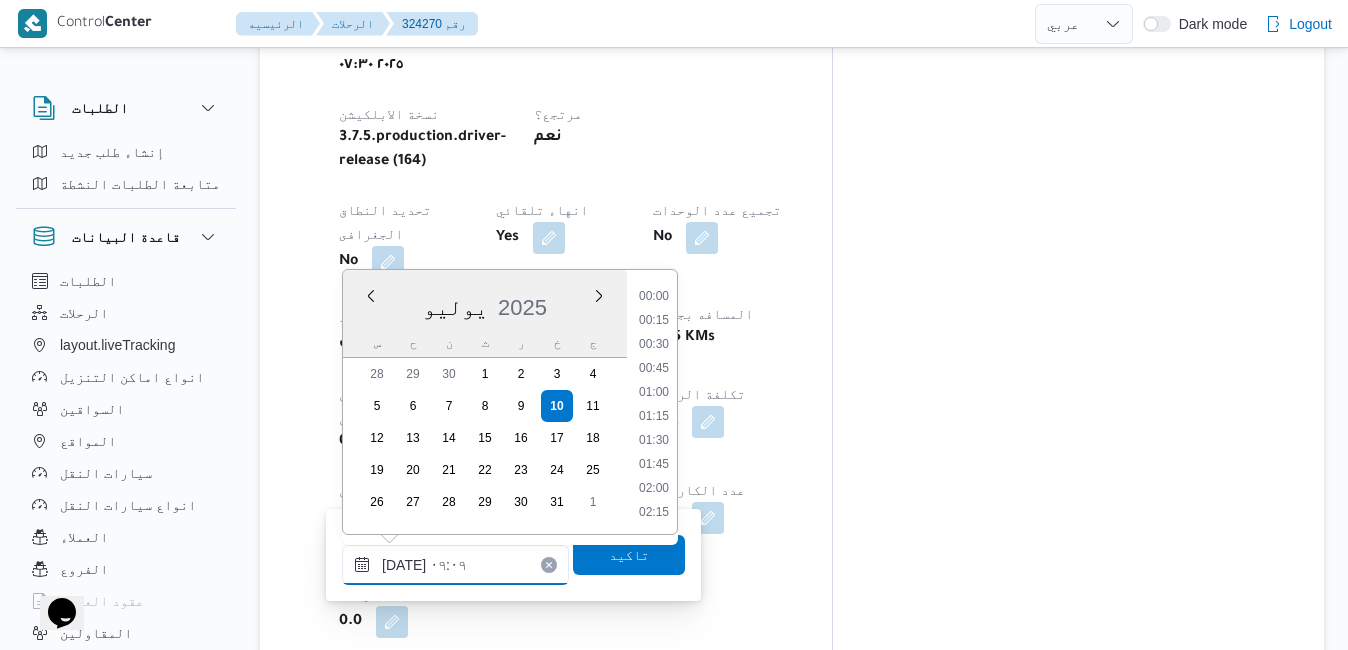 scroll, scrollTop: 742, scrollLeft: 0, axis: vertical 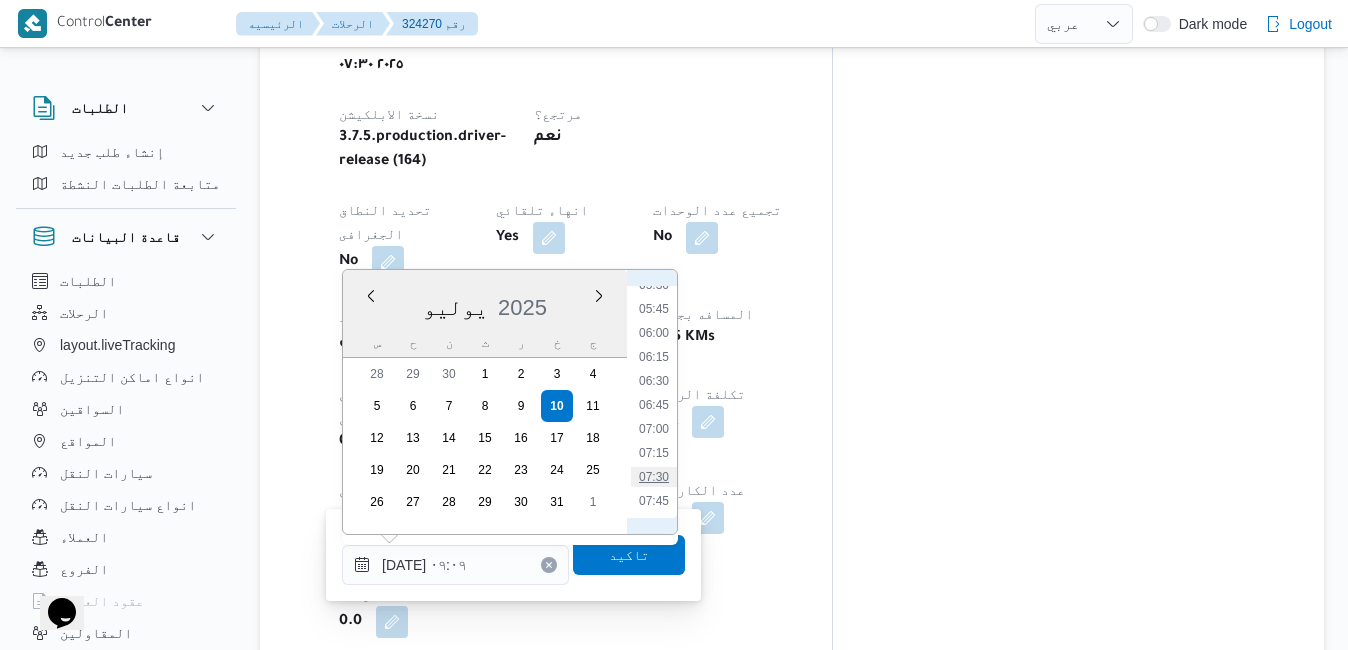 click on "07:30" at bounding box center (654, 477) 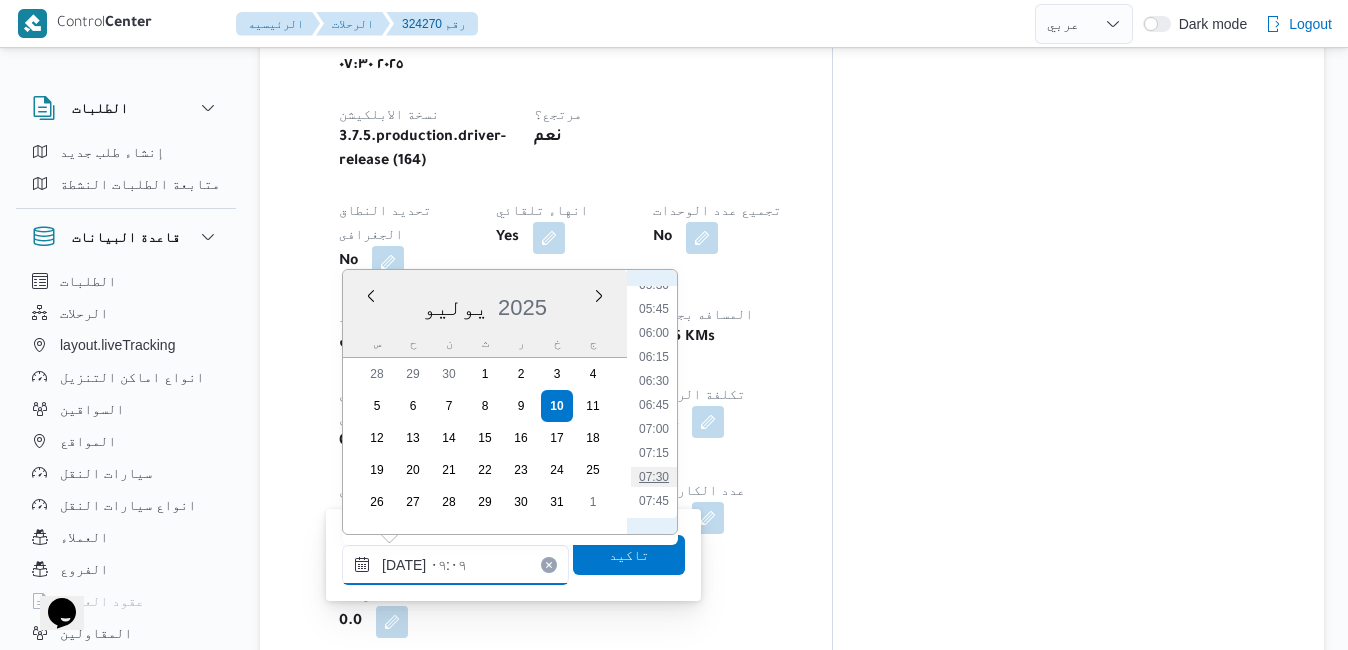 type on "١٠/٠٧/٢٠٢٥ ٠٧:٣٠" 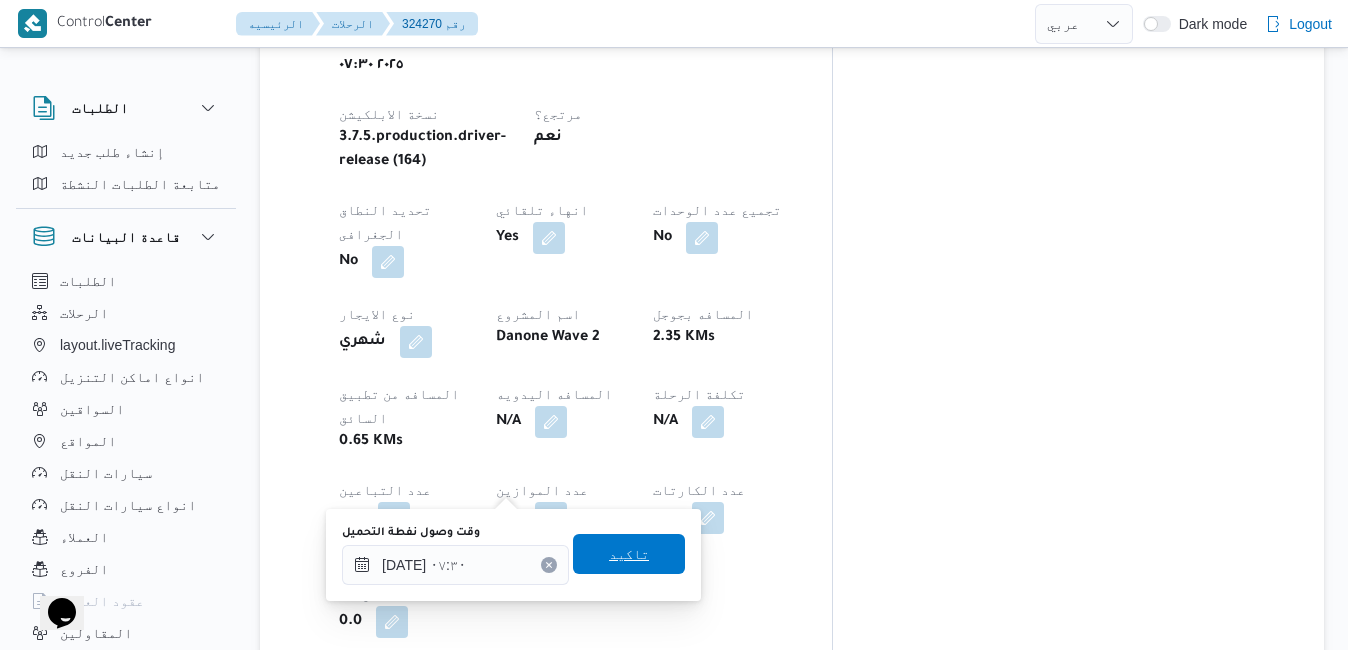 click on "تاكيد" at bounding box center (629, 554) 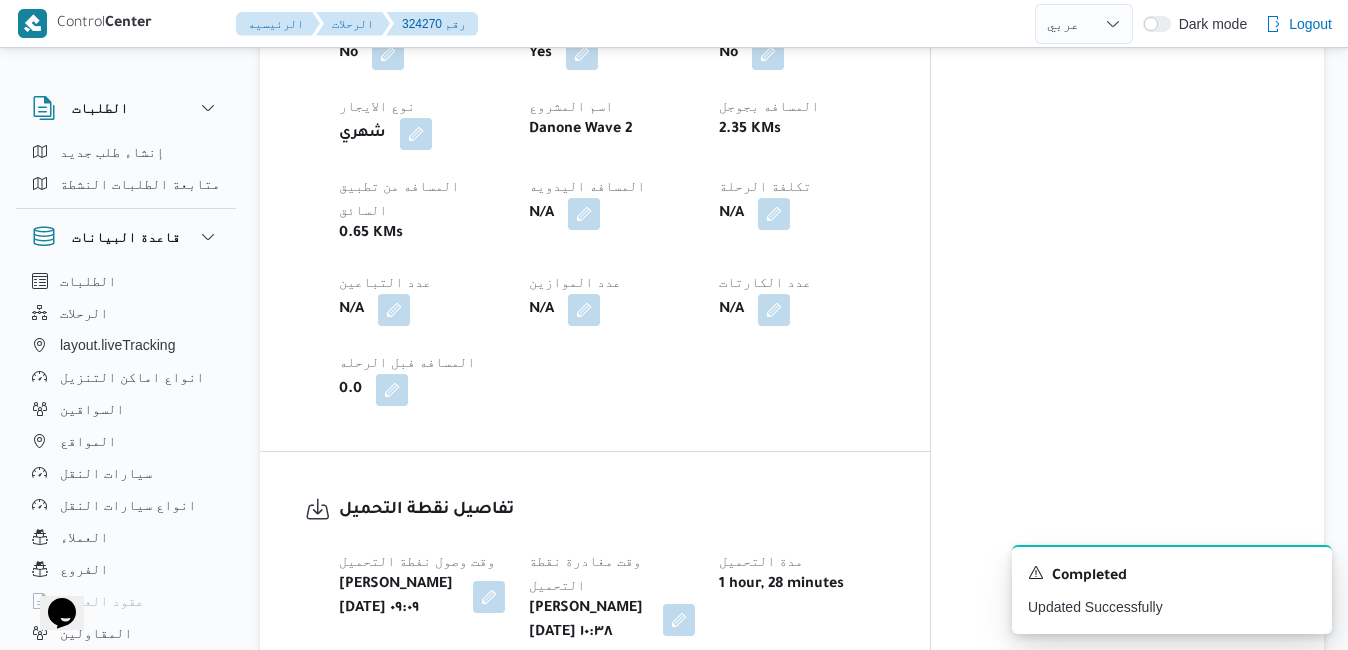 click at bounding box center [679, 620] 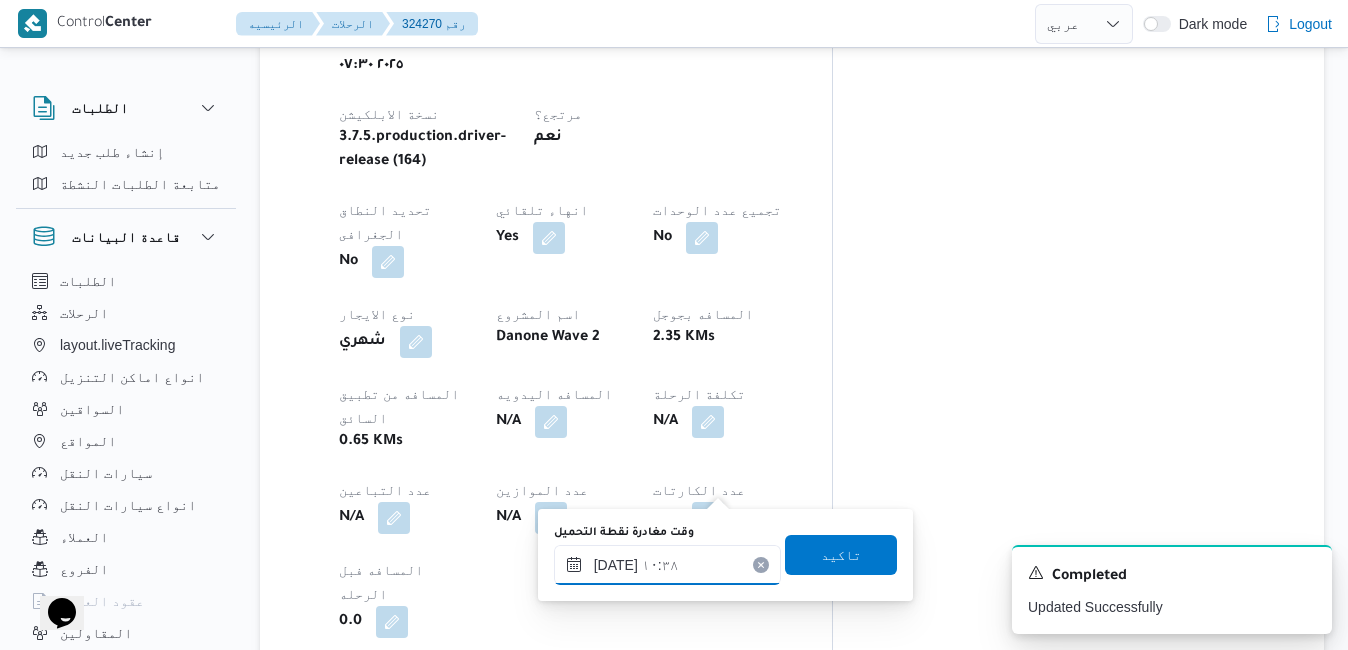 click on "١٠/٠٧/٢٠٢٥ ١٠:٣٨" at bounding box center (667, 565) 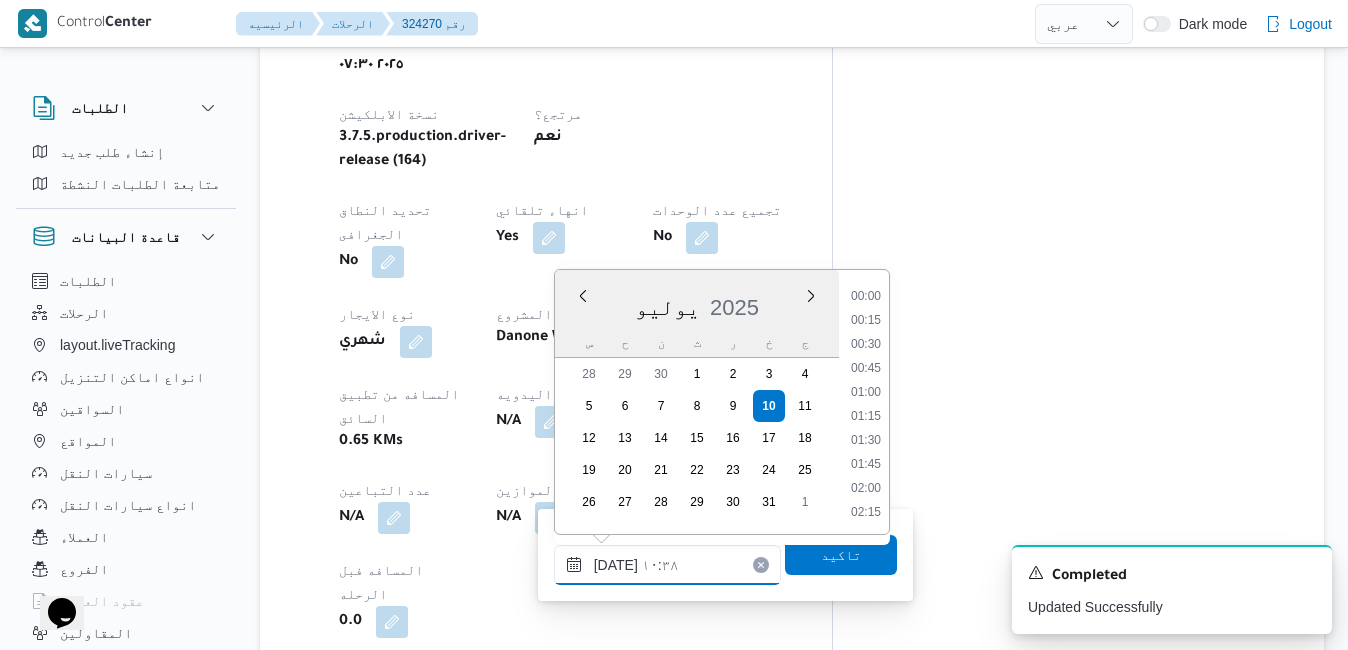 scroll, scrollTop: 886, scrollLeft: 0, axis: vertical 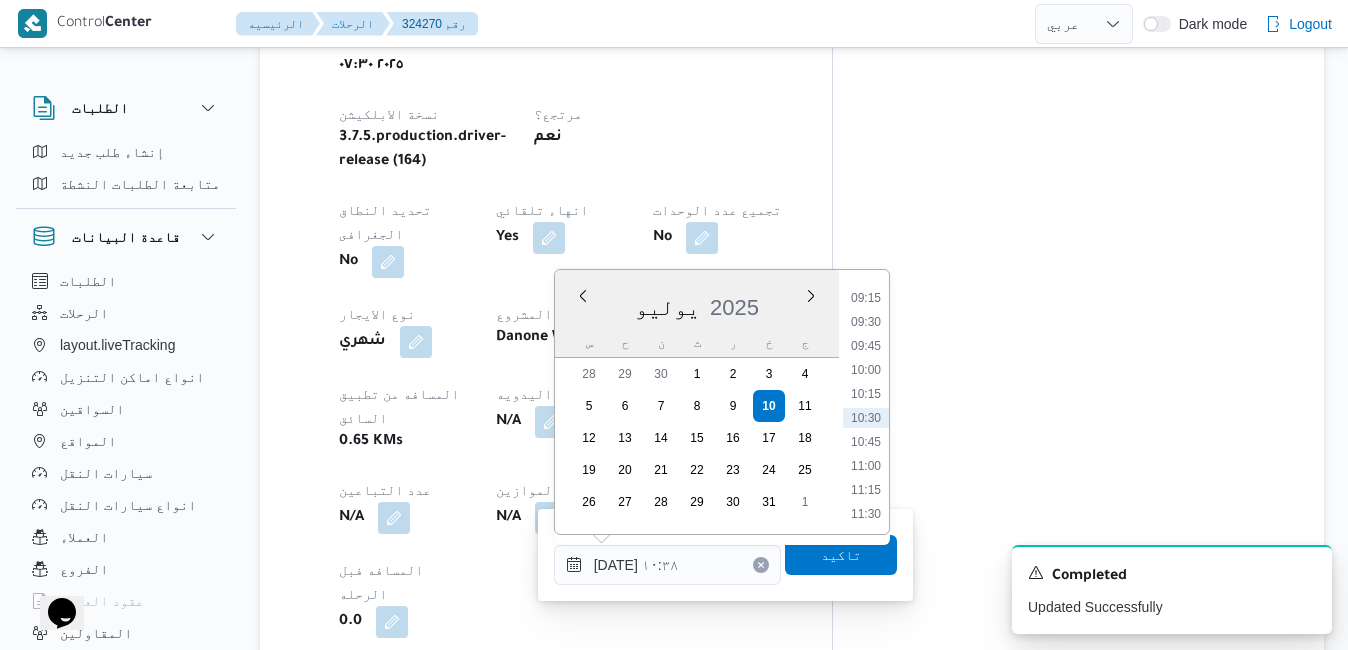 click on "Previous Month Next month يوليو ٢٠٢٥ يوليو 2025 س ح ن ث ر خ ج 28 29 30 1 2 3 4 5 6 7 8 9 10 11 12 13 14 15 16 17 18 19 20 21 22 23 24 25 26 27 28 29 30 31 1 Time 00:00 00:15 00:30 00:45 01:00 01:15 01:30 01:45 02:00 02:15 02:30 02:45 03:00 03:15 03:30 03:45 04:00 04:15 04:30 04:45 05:00 05:15 05:30 05:45 06:00 06:15 06:30 06:45 07:00 07:15 07:30 07:45 08:00 08:15 08:30 08:45 09:00 09:15 09:30 09:45 10:00 10:15 10:30 10:45 11:00 11:15 11:30 11:45 12:00 12:15 12:30 12:45 13:00 13:15 13:30 13:45 14:00 14:15 14:30 14:45 15:00 15:15 15:30 15:45 16:00 16:15 16:30 16:45 17:00 17:15 17:30 17:45 18:00 18:15 18:30 18:45 19:00 19:15 19:30 19:45 20:00 20:15 20:30 20:45 21:00 21:15 21:30 21:45 22:00 22:15 22:30 22:45 23:00 23:15 23:30 23:45" at bounding box center (722, 402) 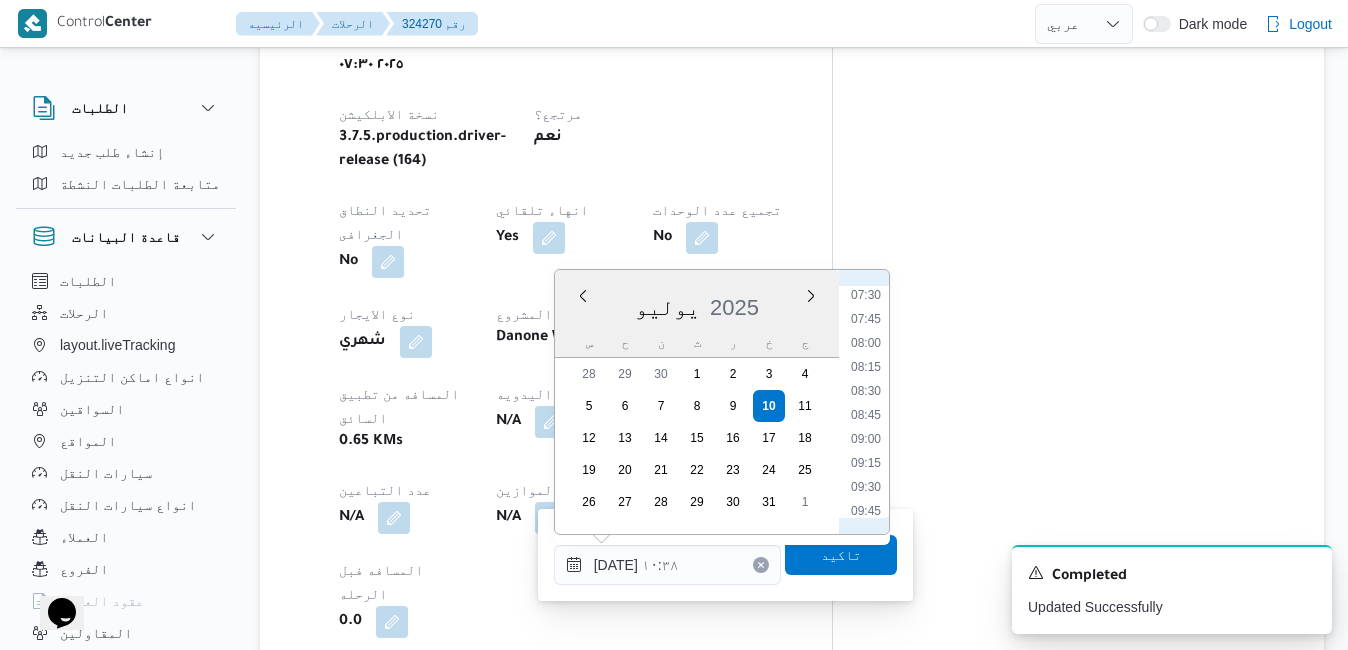 scroll, scrollTop: 683, scrollLeft: 0, axis: vertical 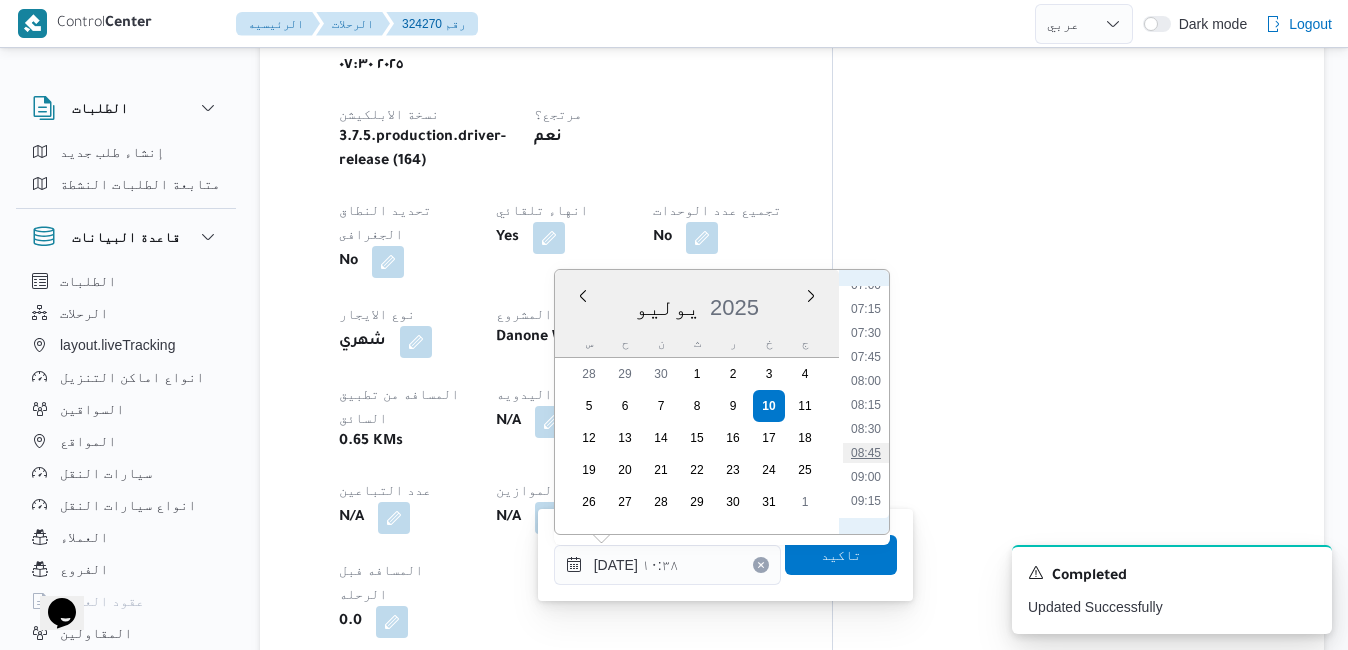click on "08:45" at bounding box center [866, 453] 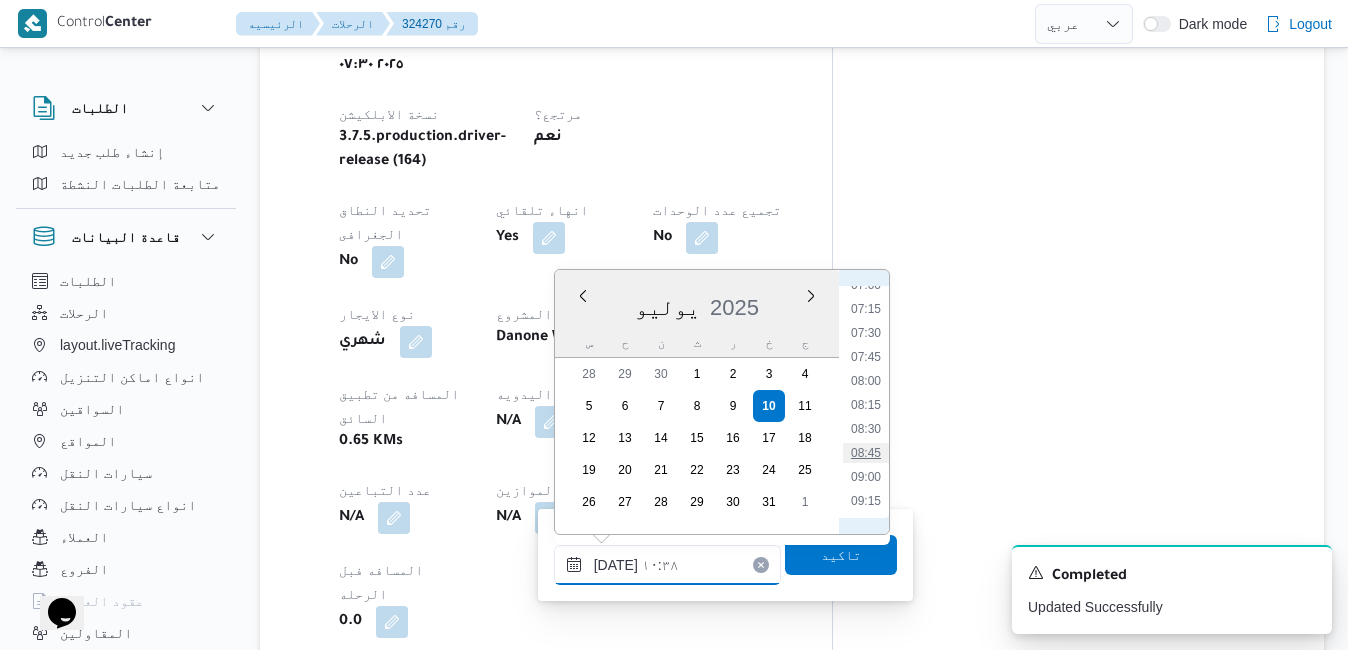 type on "١٠/٠٧/٢٠٢٥ ٠٨:٤٥" 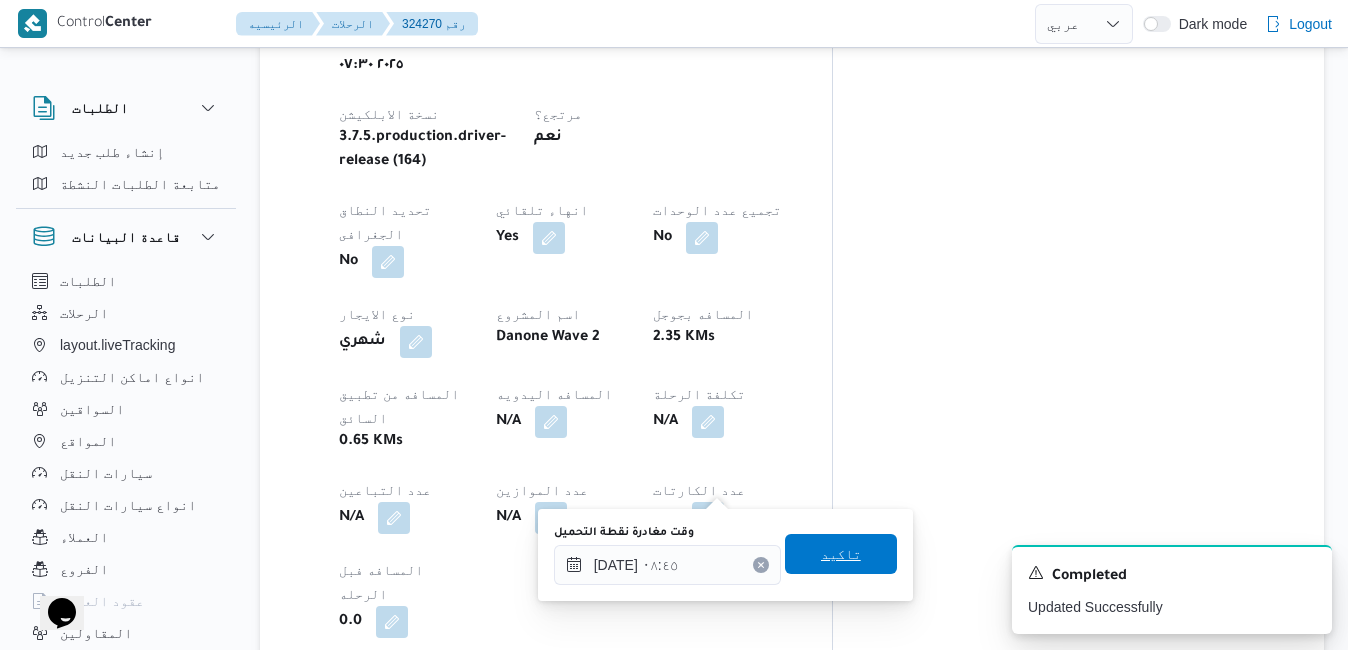 click on "تاكيد" at bounding box center [841, 554] 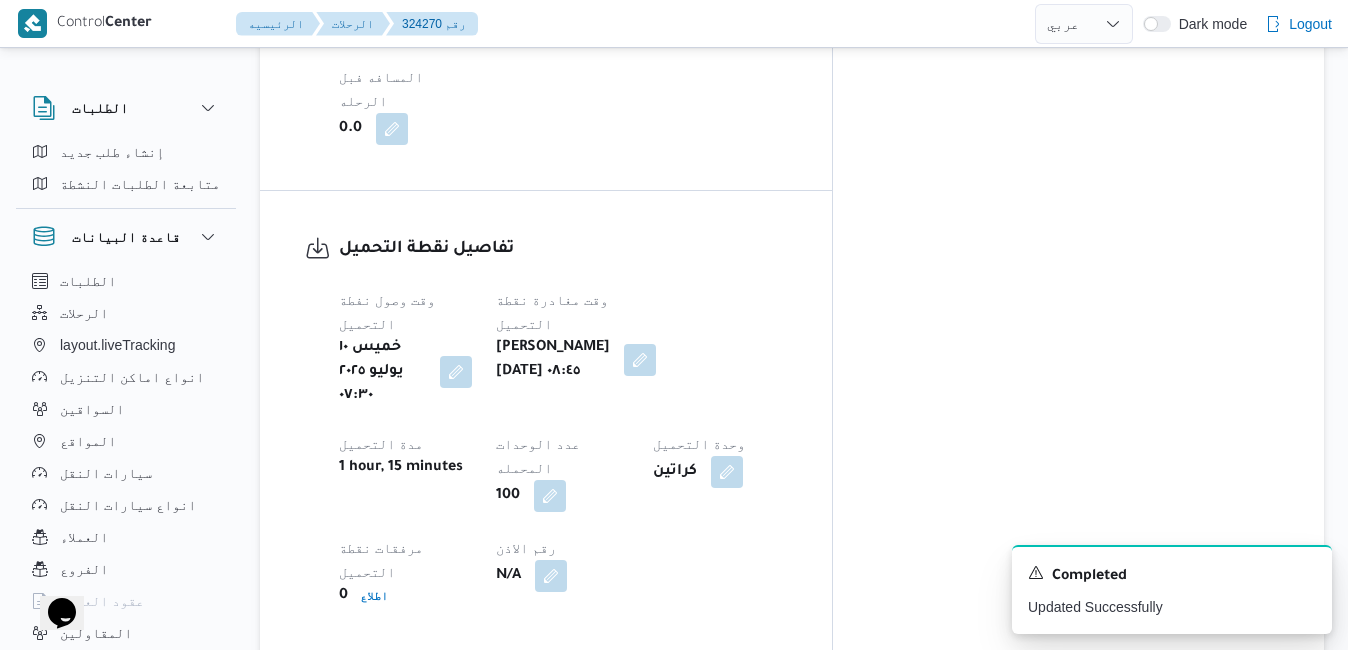 scroll, scrollTop: 1560, scrollLeft: 0, axis: vertical 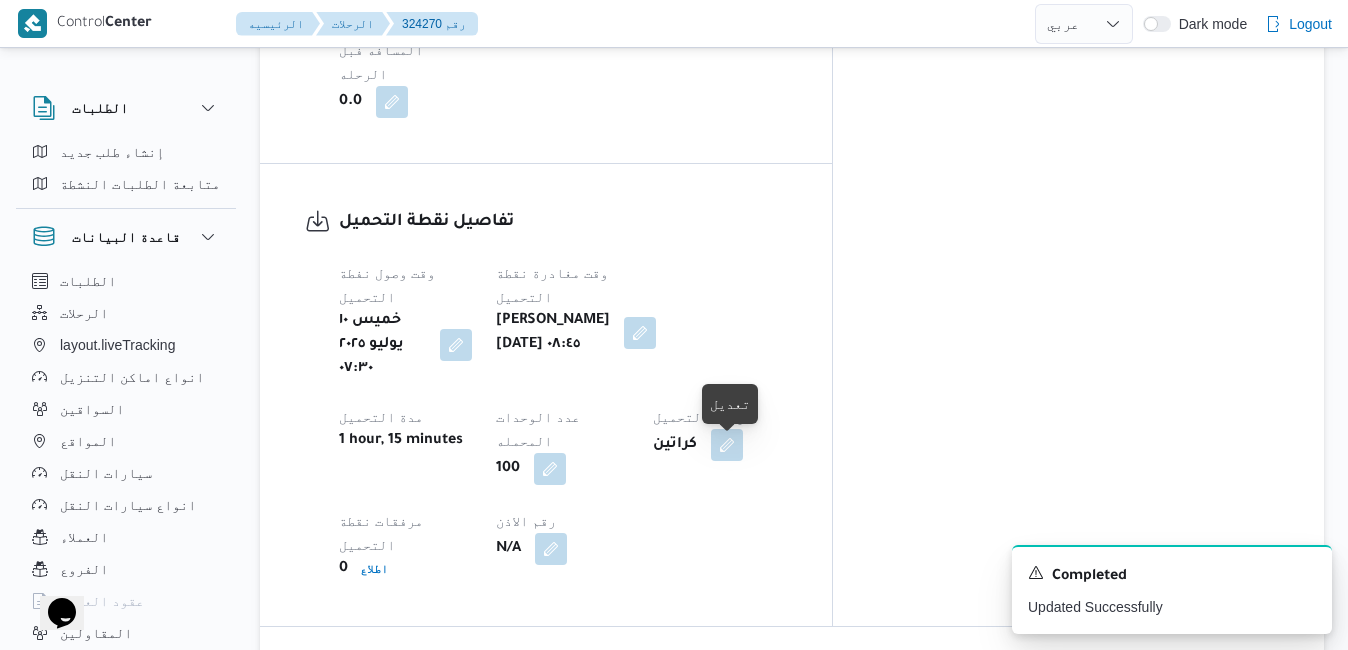 click at bounding box center (737, 887) 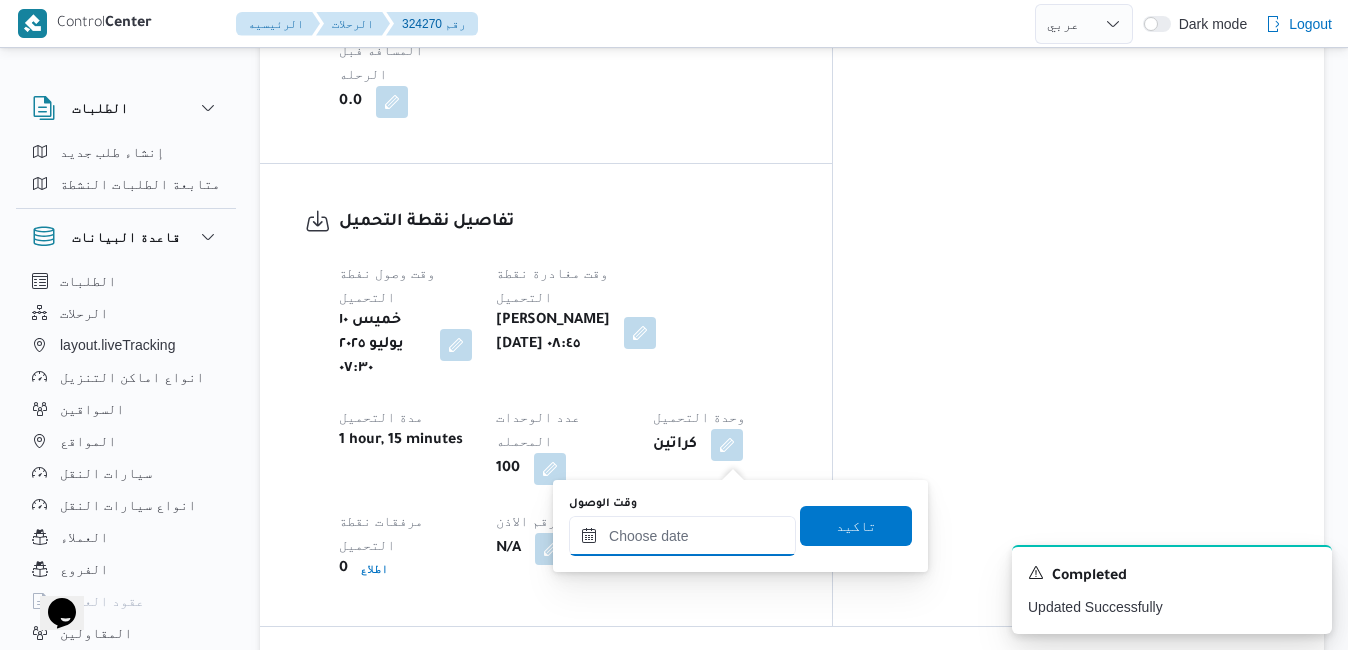 click on "وقت الوصول" at bounding box center [682, 536] 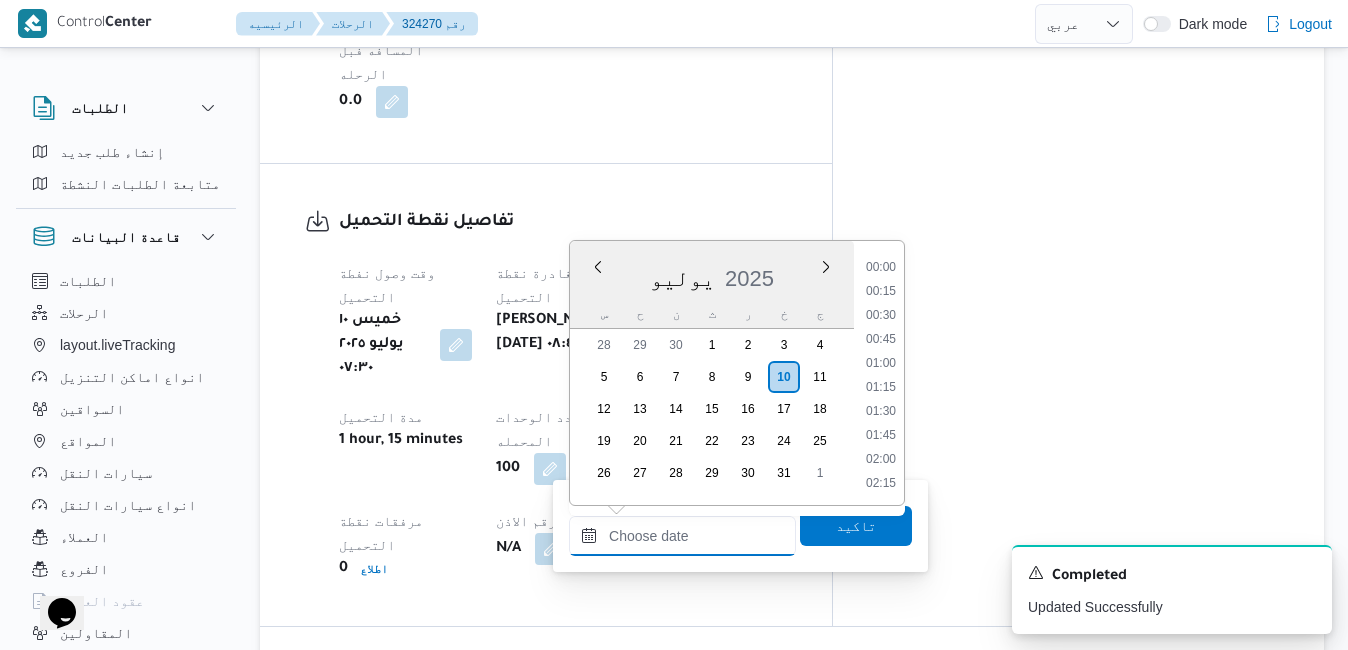 scroll, scrollTop: 910, scrollLeft: 0, axis: vertical 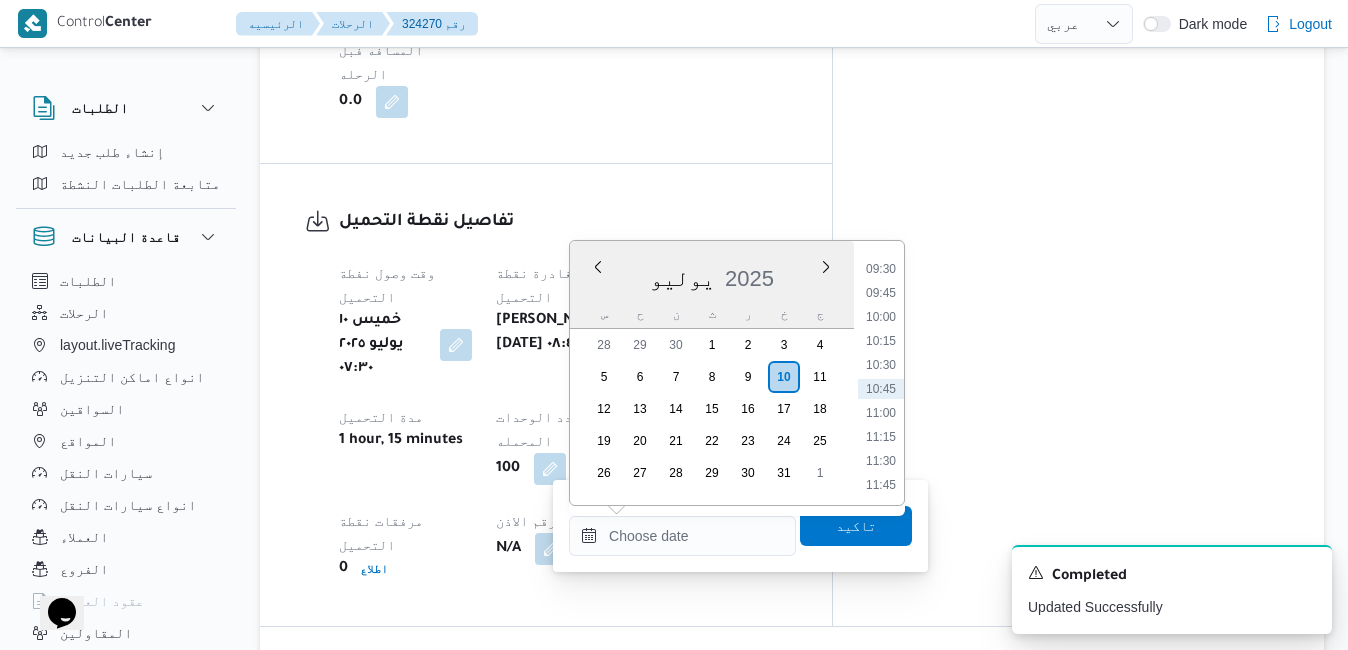 click on "يوليو 2025" at bounding box center [712, 274] 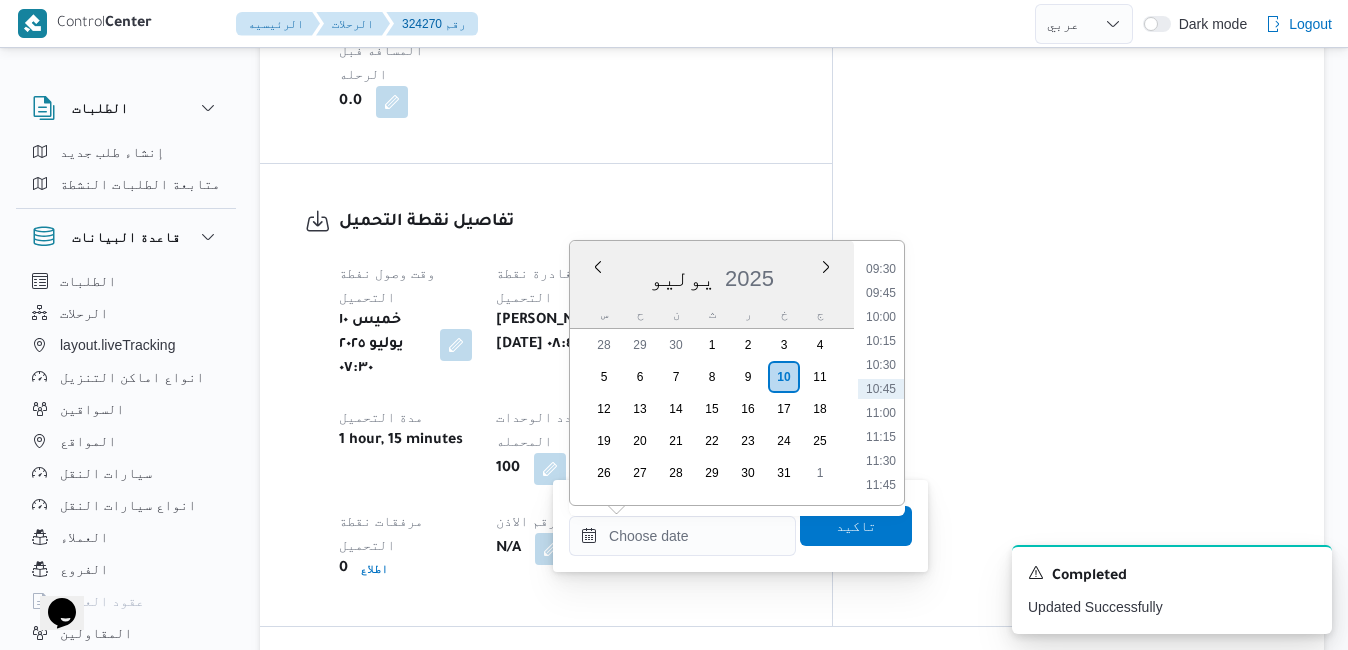 click on "00:00 00:15 00:30 00:45 01:00 01:15 01:30 01:45 02:00 02:15 02:30 02:45 03:00 03:15 03:30 03:45 04:00 04:15 04:30 04:45 05:00 05:15 05:30 05:45 06:00 06:15 06:30 06:45 07:00 07:15 07:30 07:45 08:00 08:15 08:30 08:45 09:00 09:15 09:30 09:45 10:00 10:15 10:30 10:45 11:00 11:15 11:30 11:45 12:00 12:15 12:30 12:45 13:00 13:15 13:30 13:45 14:00 14:15 14:30 14:45 15:00 15:15 15:30 15:45 16:00 16:15 16:30 16:45 17:00 17:15 17:30 17:45 18:00 18:15 18:30 18:45 19:00 19:15 19:30 19:45 20:00 20:15 20:30 20:45 21:00 21:15 21:30 21:45 22:00 22:15 22:30 22:45 23:00 23:15 23:30 23:45" at bounding box center (881, 373) 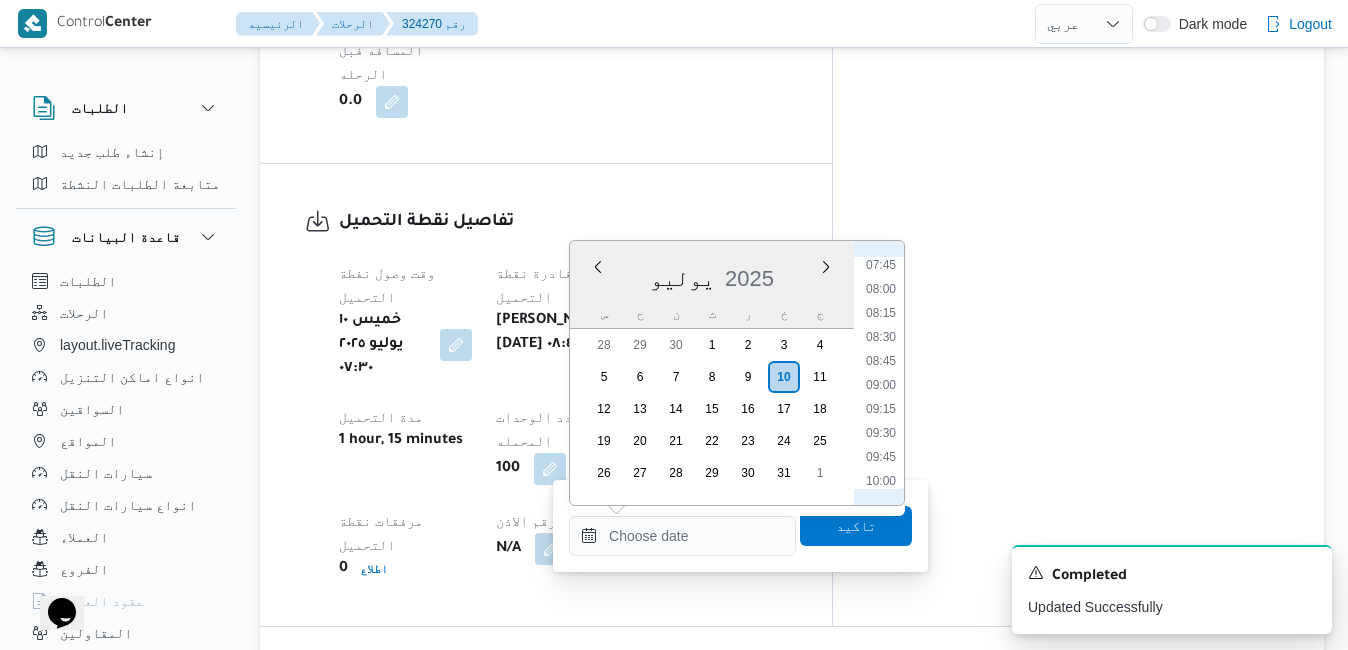 scroll, scrollTop: 707, scrollLeft: 0, axis: vertical 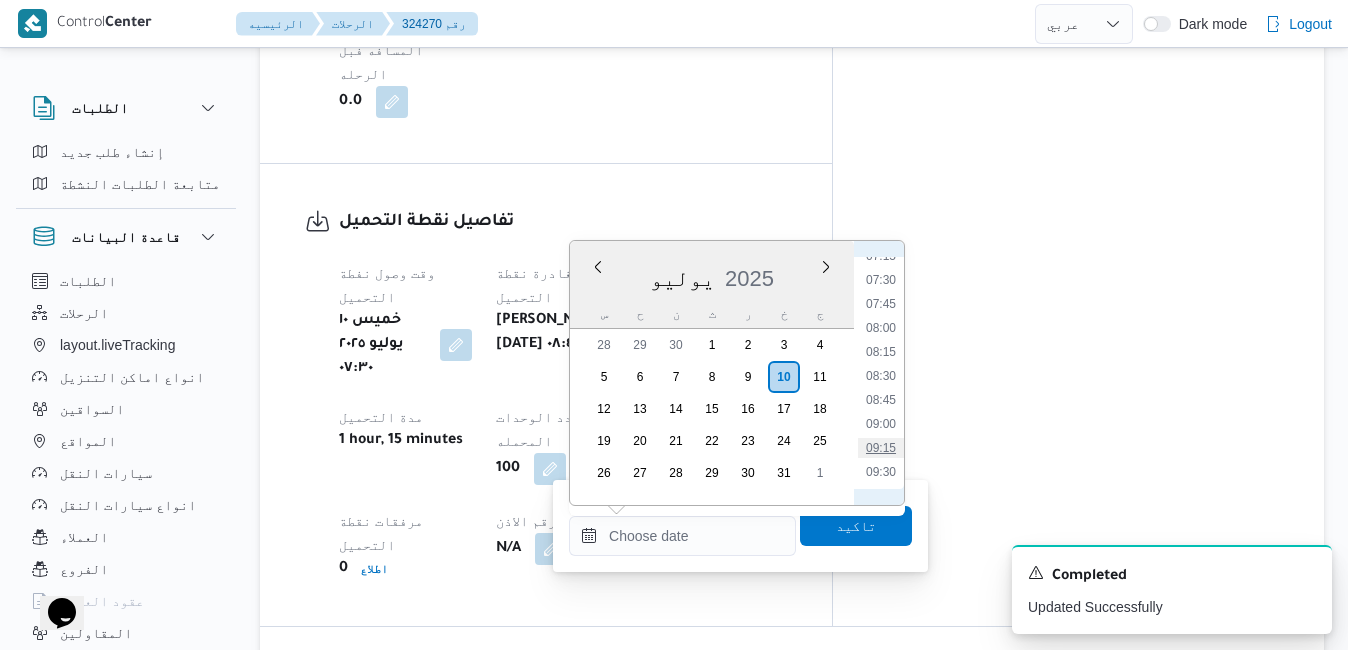 click on "09:15" at bounding box center (881, 448) 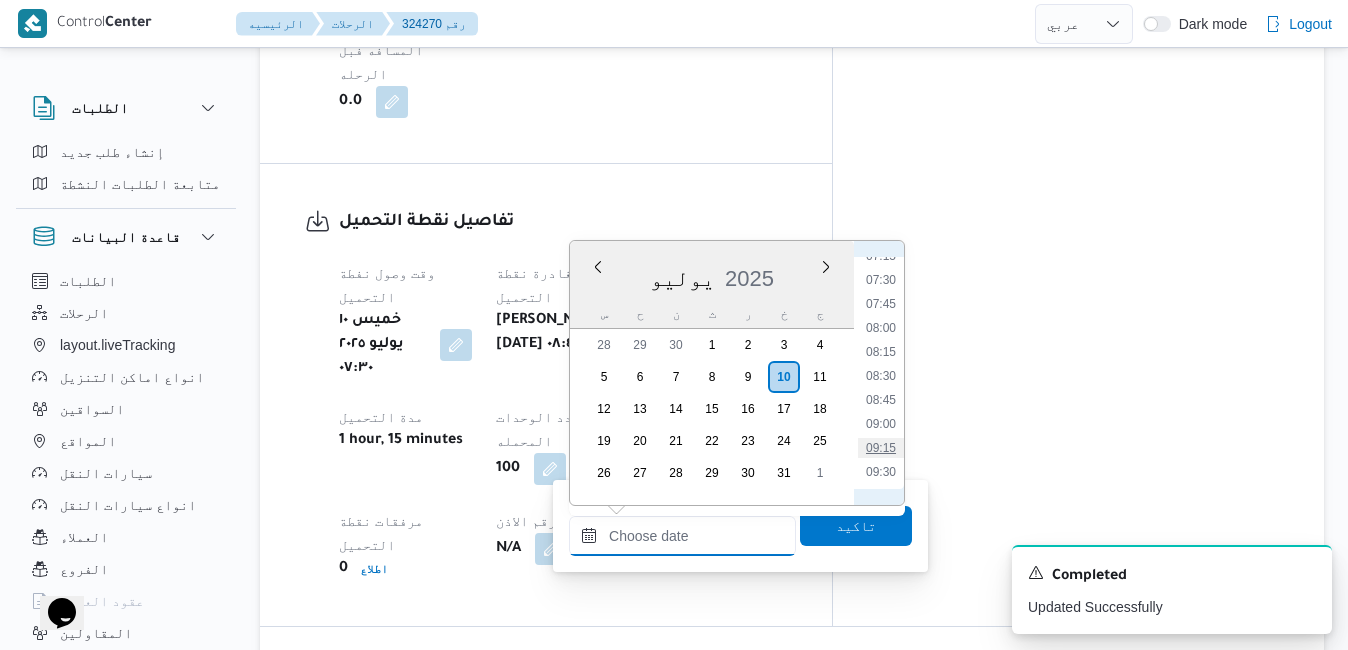type on "١٠/٠٧/٢٠٢٥ ٠٩:١٥" 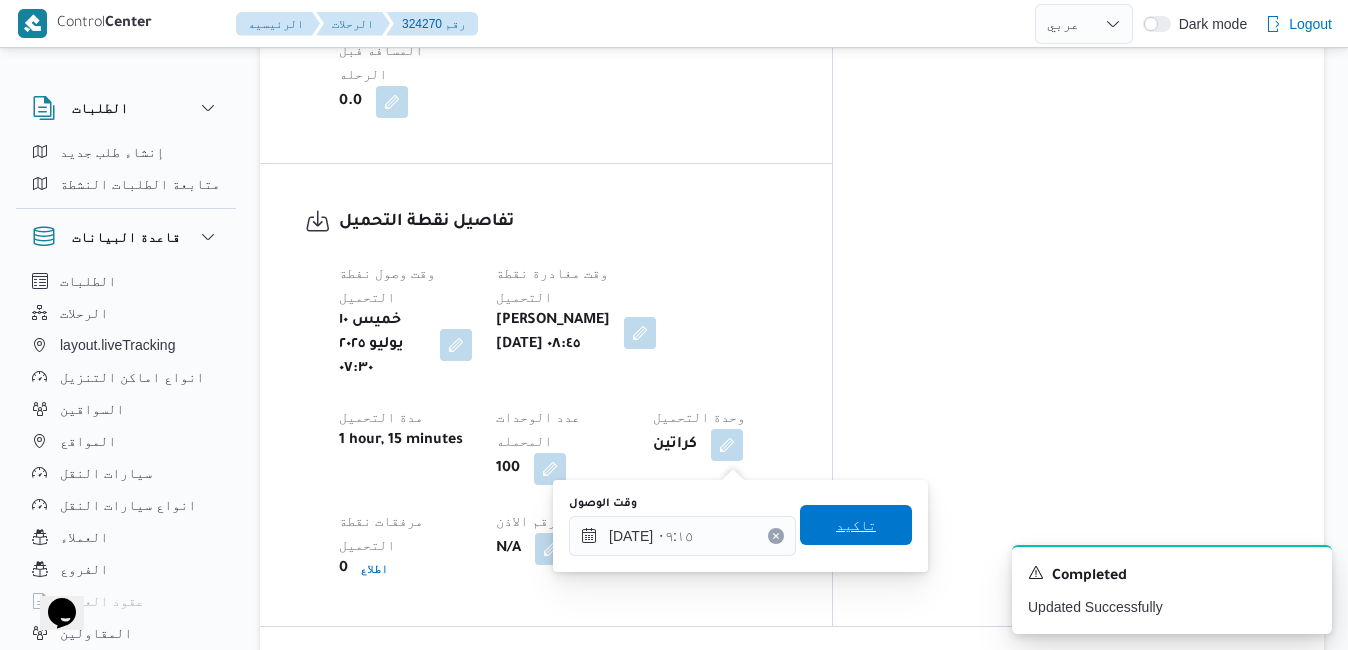 click on "تاكيد" at bounding box center [856, 525] 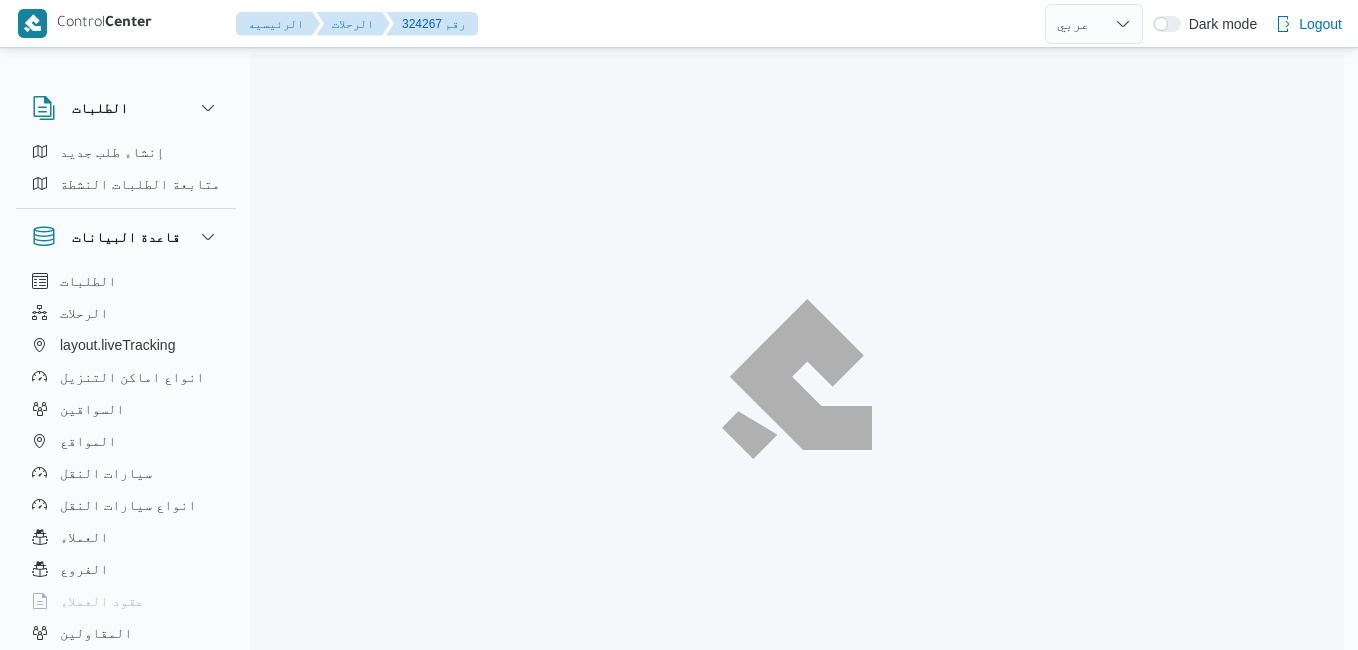 select on "ar" 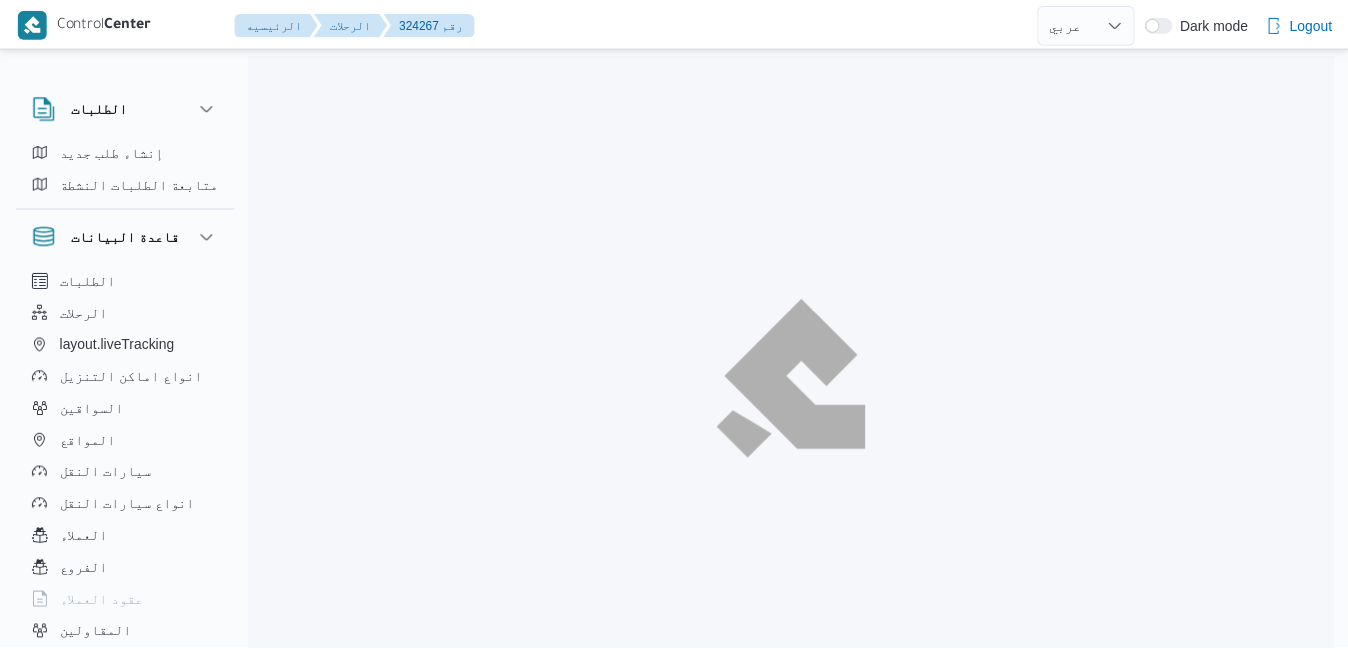 scroll, scrollTop: 0, scrollLeft: 0, axis: both 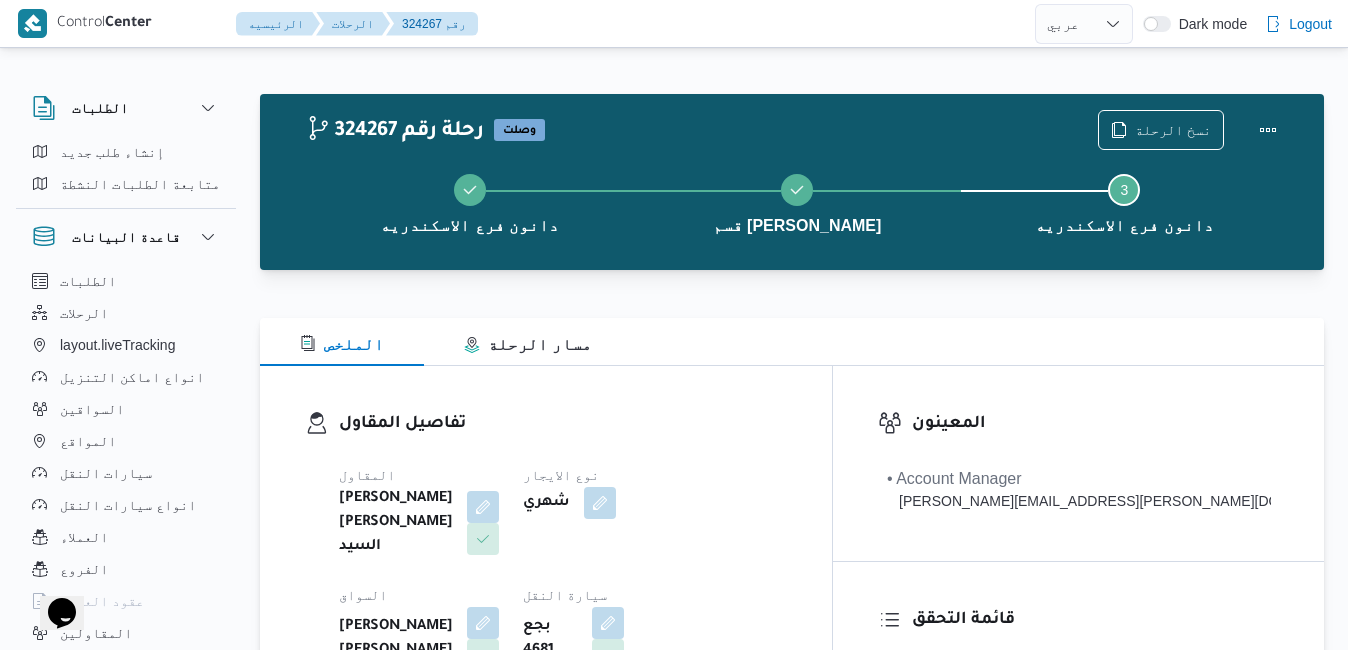 click on "تفاصيل المقاول المقاول احمد محمد طه احمد السيد نوع الايجار شهري السواق محمد عوض محمد قطب سيارة النقل بجع 4681 نوع سيارة النقل دبابة | مغلق | مبرد | 1.5 طن" at bounding box center (563, 601) 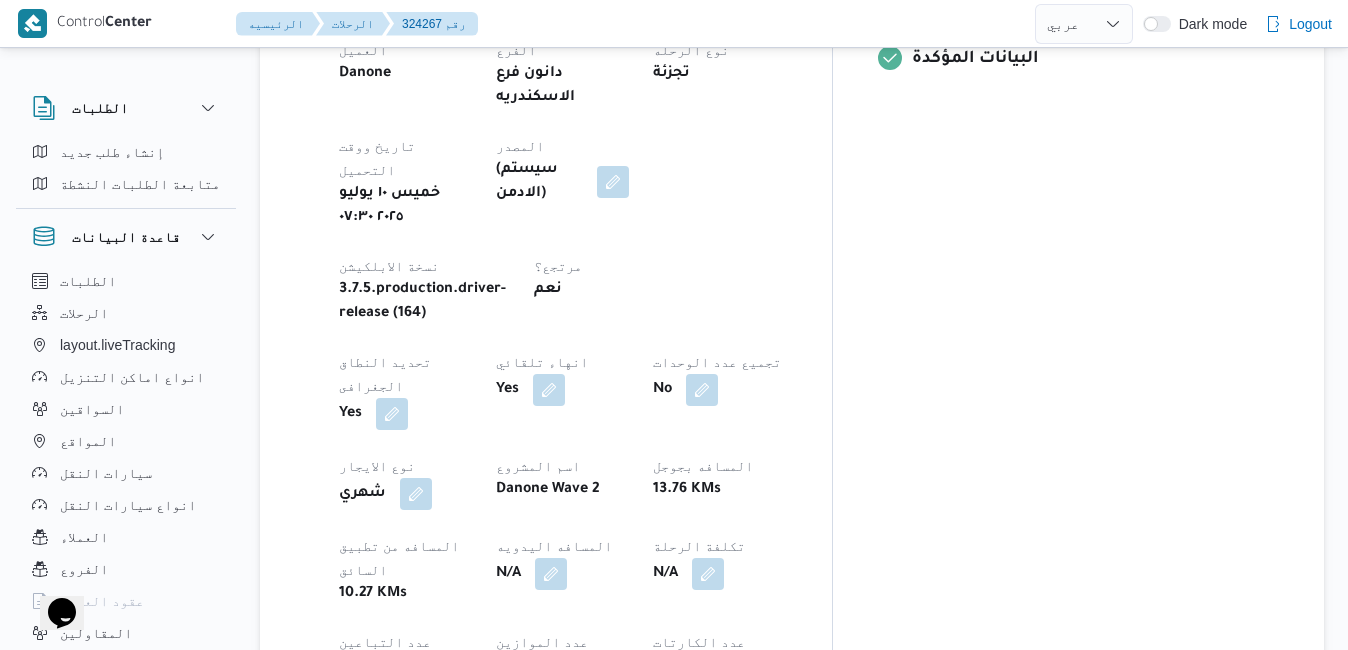 scroll, scrollTop: 1000, scrollLeft: 0, axis: vertical 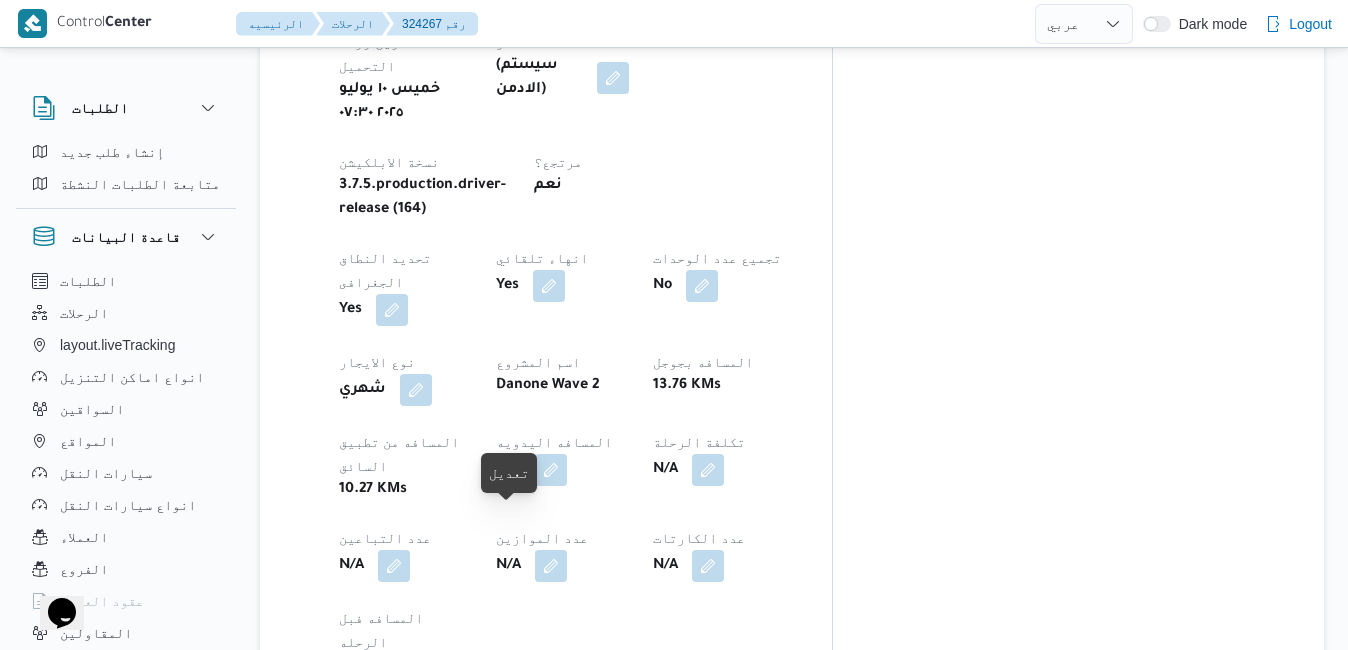 click at bounding box center (483, 876) 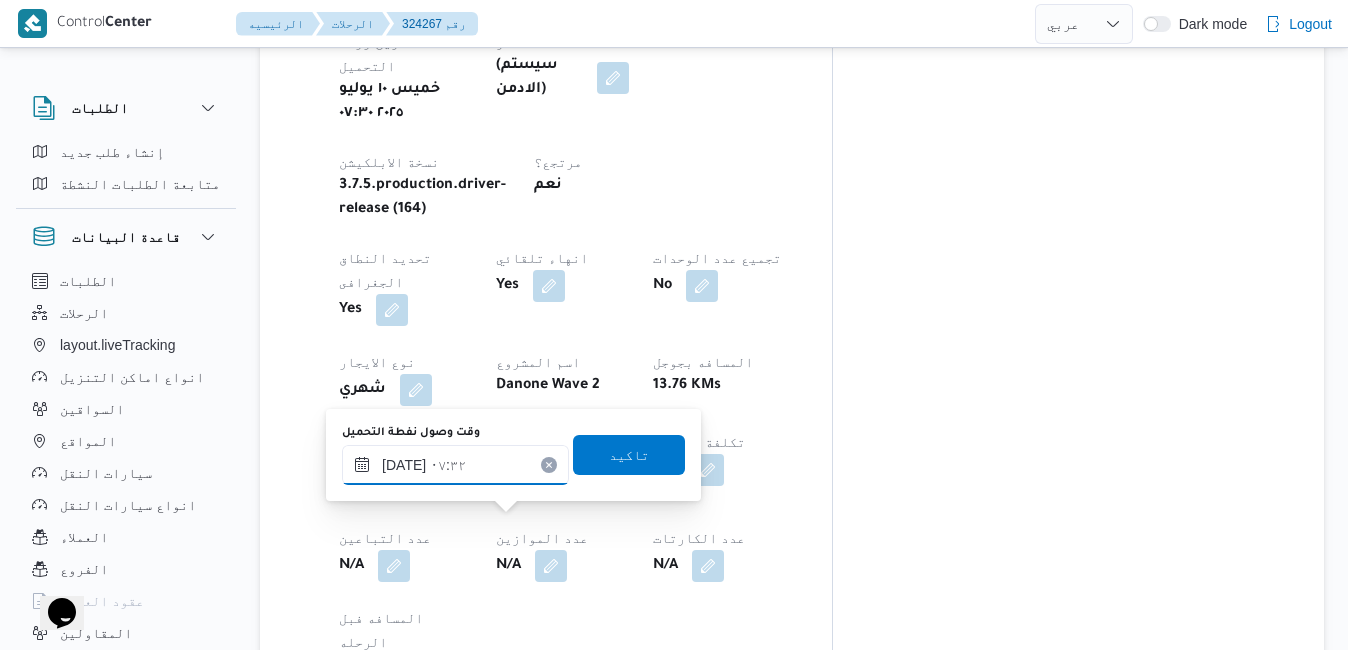 click on "١٠/٠٧/٢٠٢٥ ٠٧:٣٢" at bounding box center (455, 465) 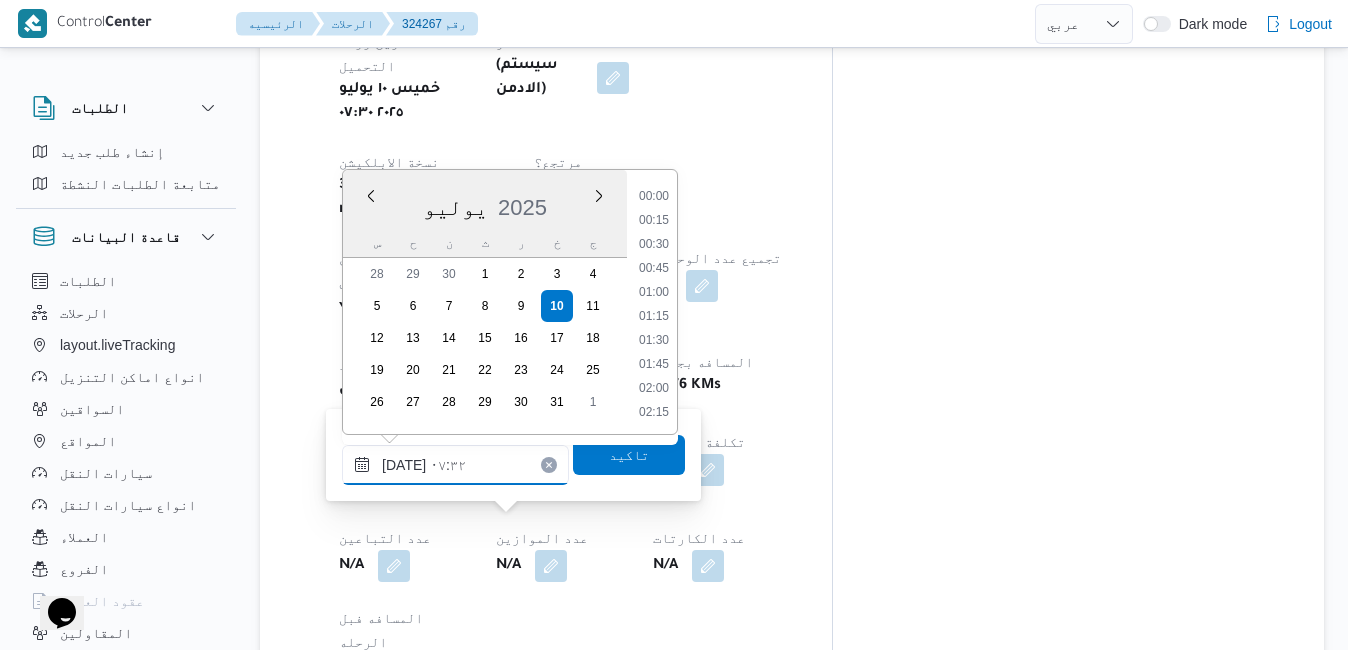 scroll, scrollTop: 598, scrollLeft: 0, axis: vertical 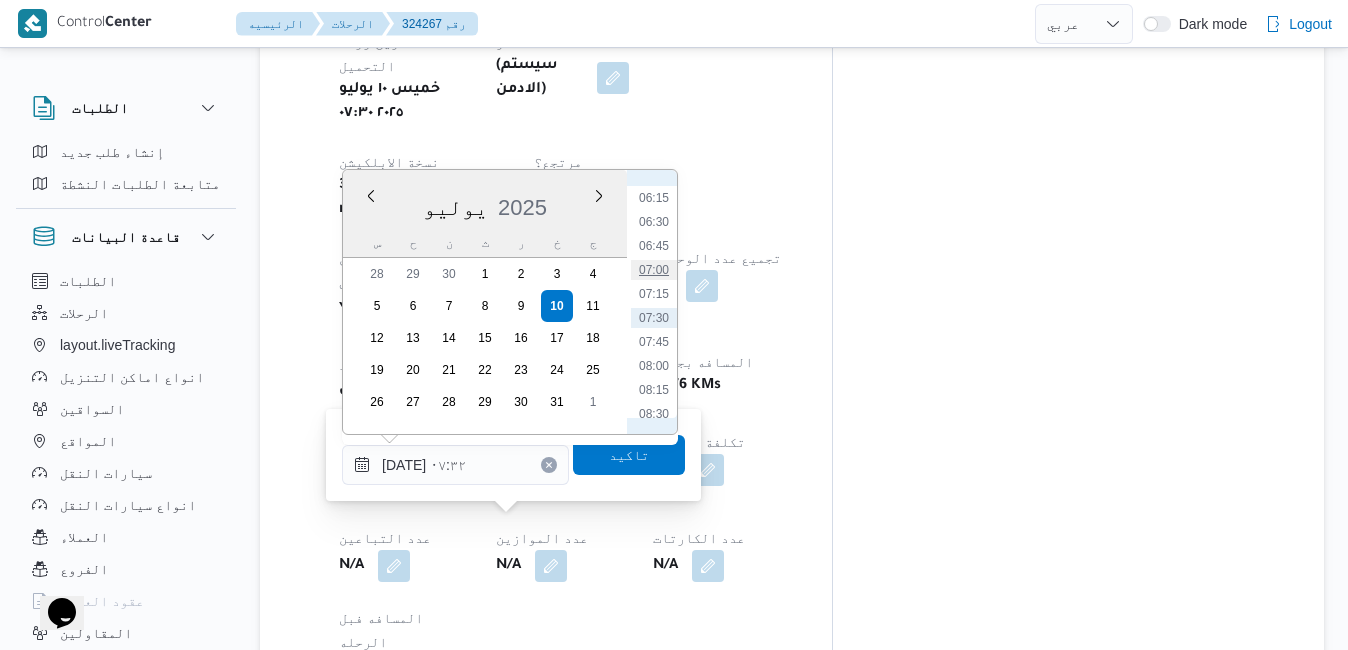 click on "07:00" at bounding box center (654, 270) 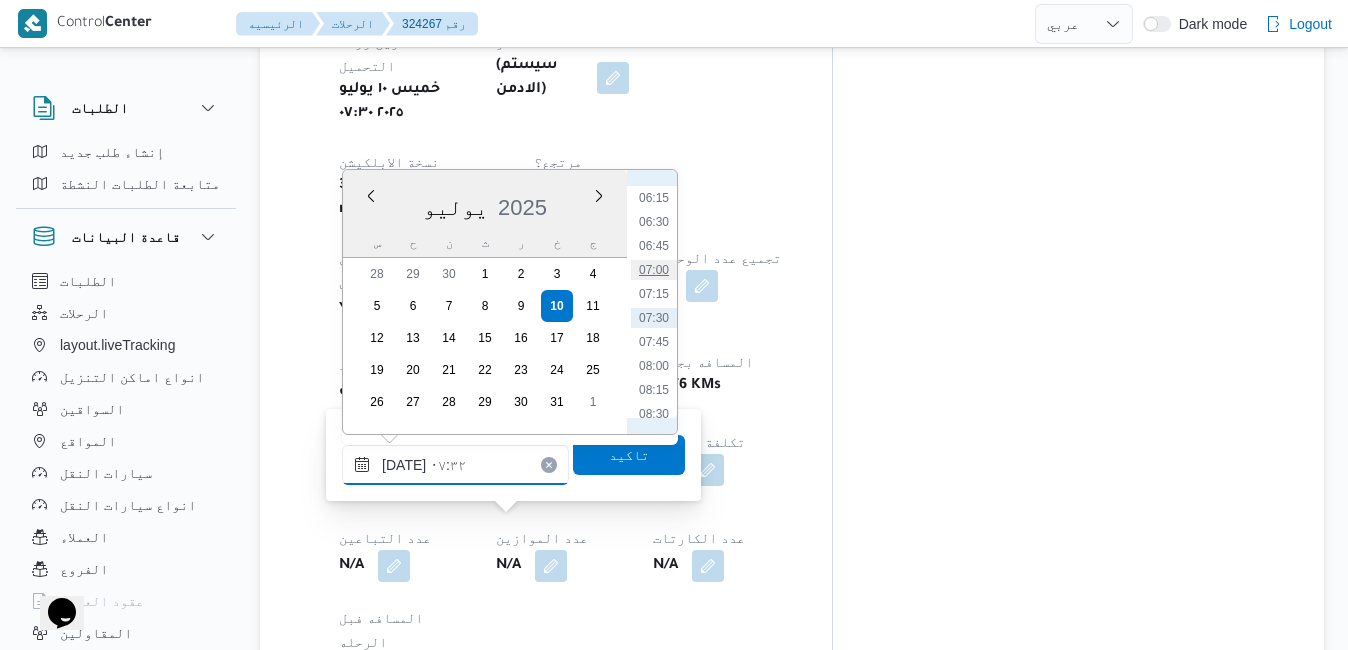 type on "١٠/٠٧/٢٠٢٥ ٠٧:٠٠" 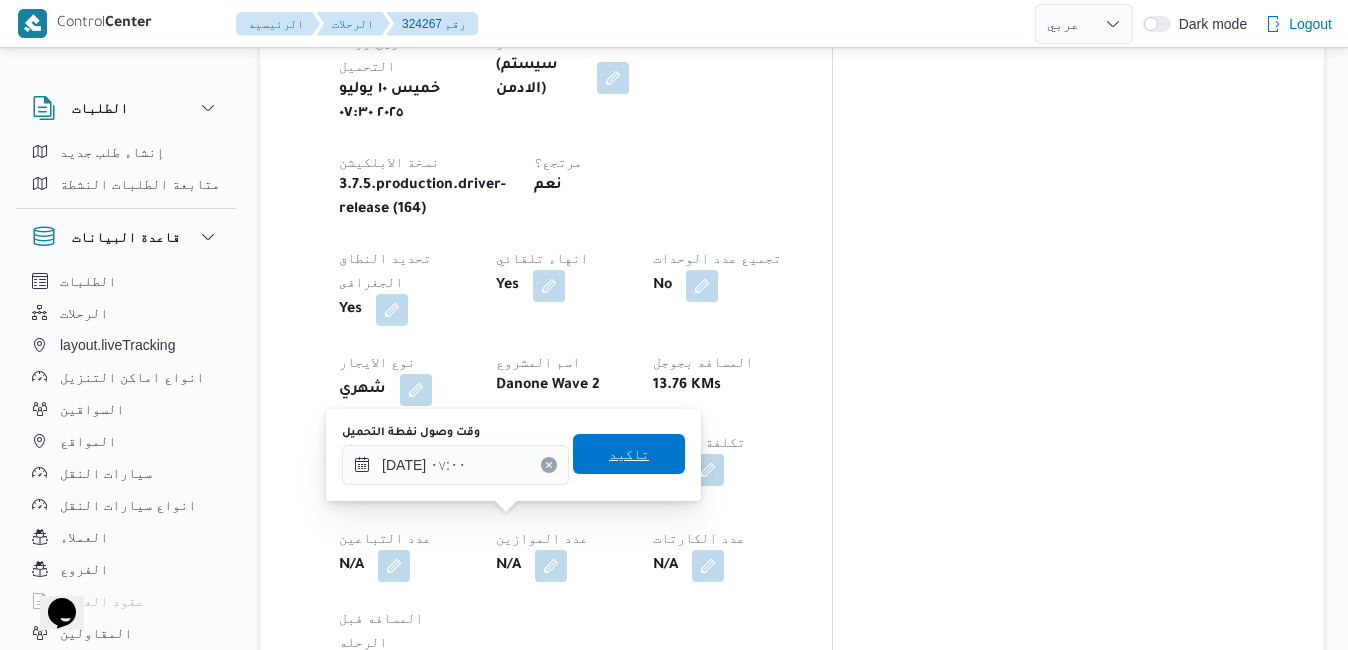click on "تاكيد" at bounding box center [629, 454] 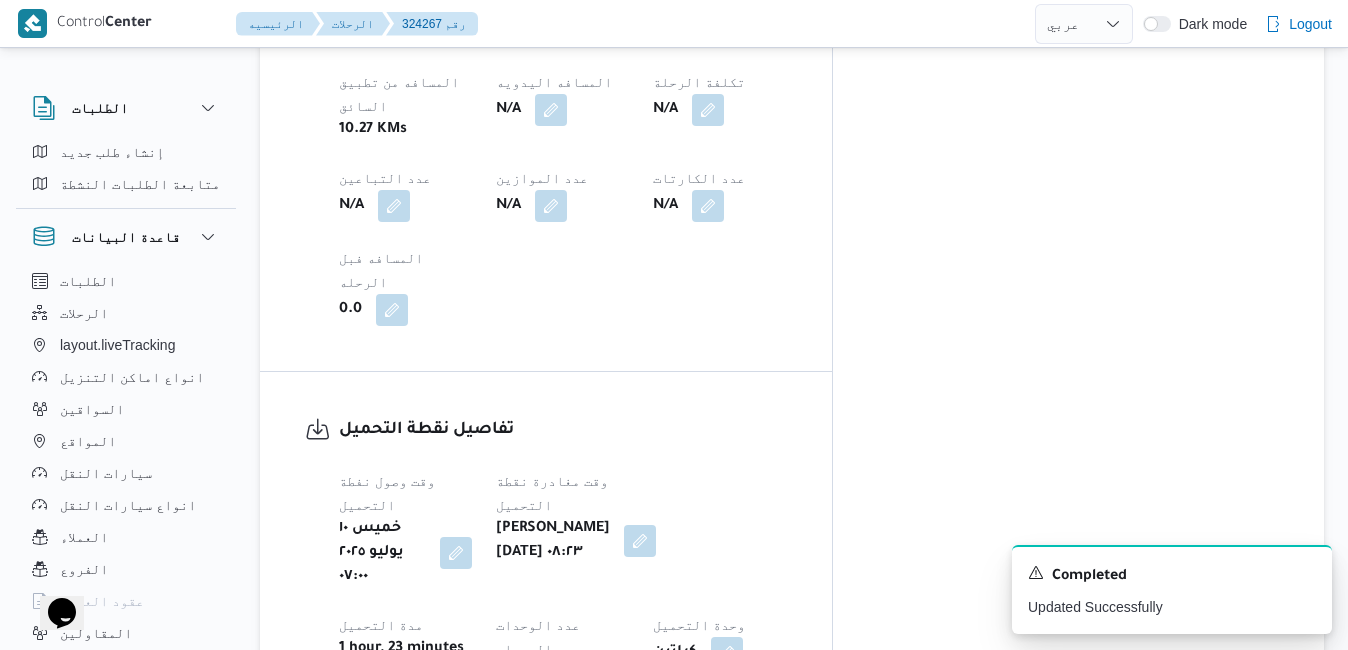 scroll, scrollTop: 1320, scrollLeft: 0, axis: vertical 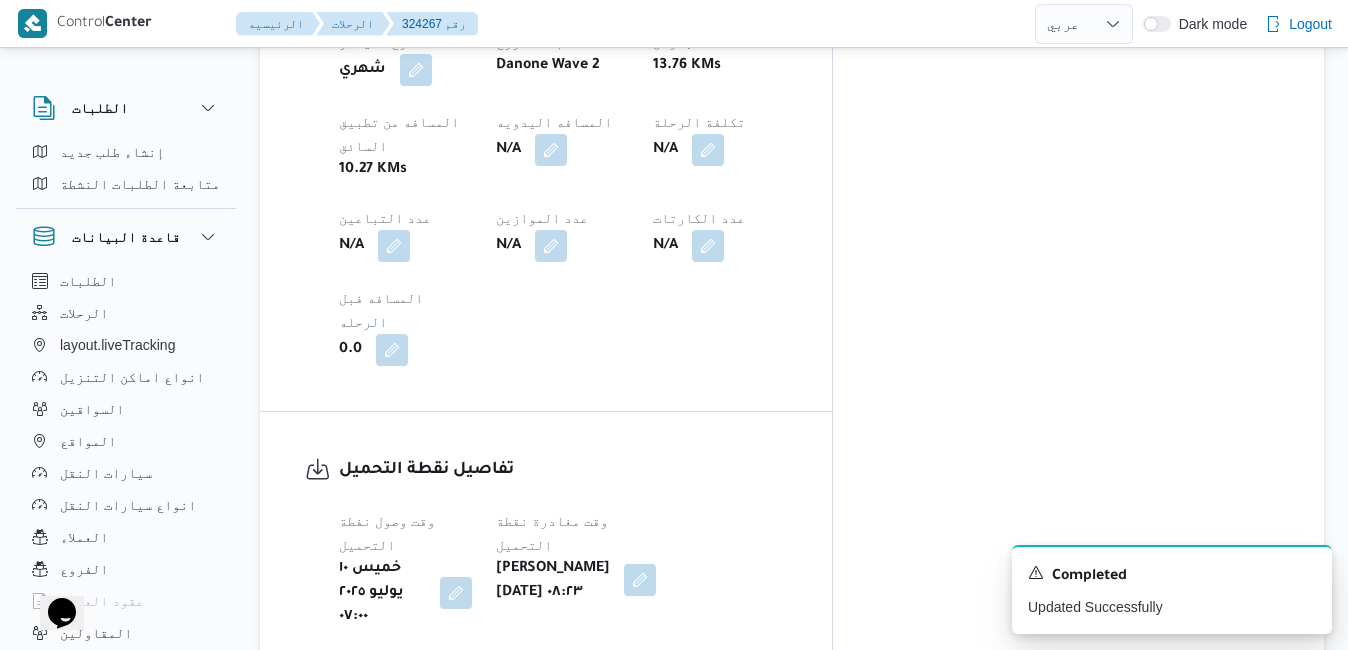 click at bounding box center (640, 580) 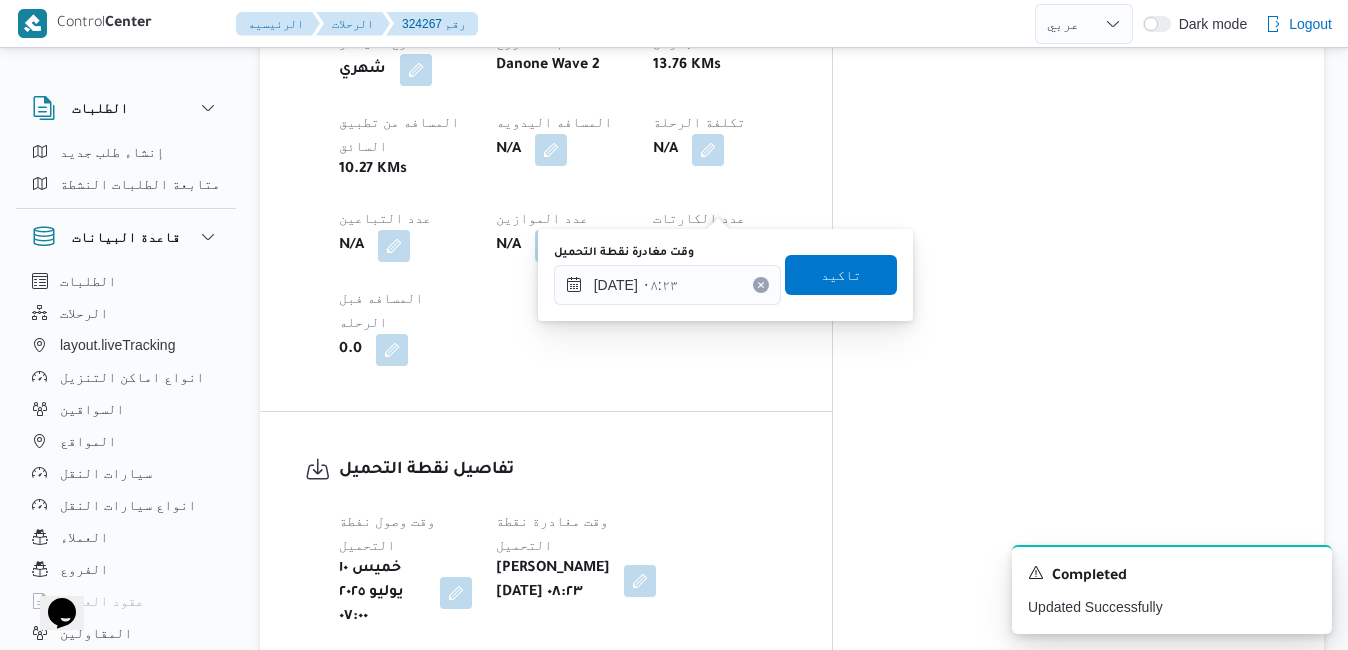 click on "تفاصيل اماكن التنزيل قسم  سيدى جابر نوع المكان تجزئة الكميه المنزله 0 وحدة الكمية المنزله كراتين مدة التنزيل N/A وقت الوصول خميس ١٠ يوليو ٢٠٢٥ ٠٩:٠٤ وقت المغادره N/A صورة الاذن 0 اطلاع رقم الاذن N/A ملاحظات N/A قسم مينا البصل -
دانون فرع الاسكندريه  نوع المكان مصانع و مخازن الكميه المنزله 0 وحدة الكمية المنزله كراتين مدة التنزيل N/A وقت الوصول N/A وقت المغادره N/A صورة الاذن 0 اطلاع رقم الاذن N/A ملاحظات N/A عدل تفاصيل نقاط التنزيل" at bounding box center [792, 1134] 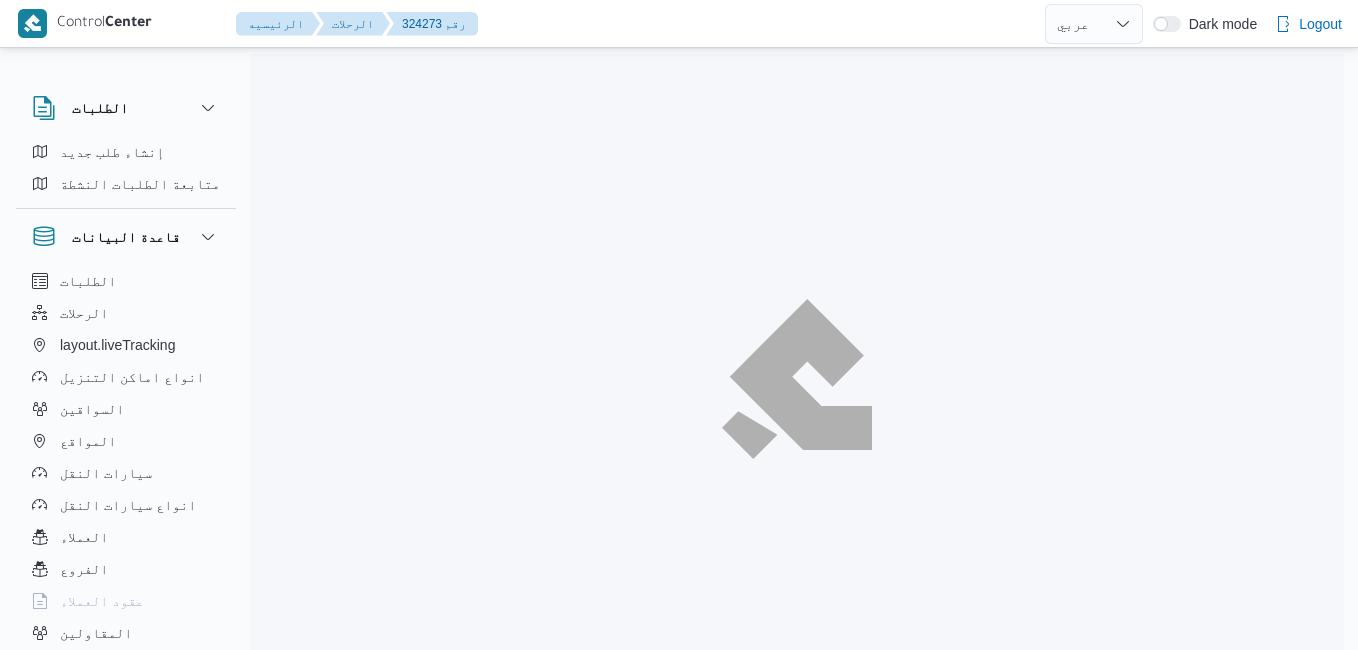 select on "ar" 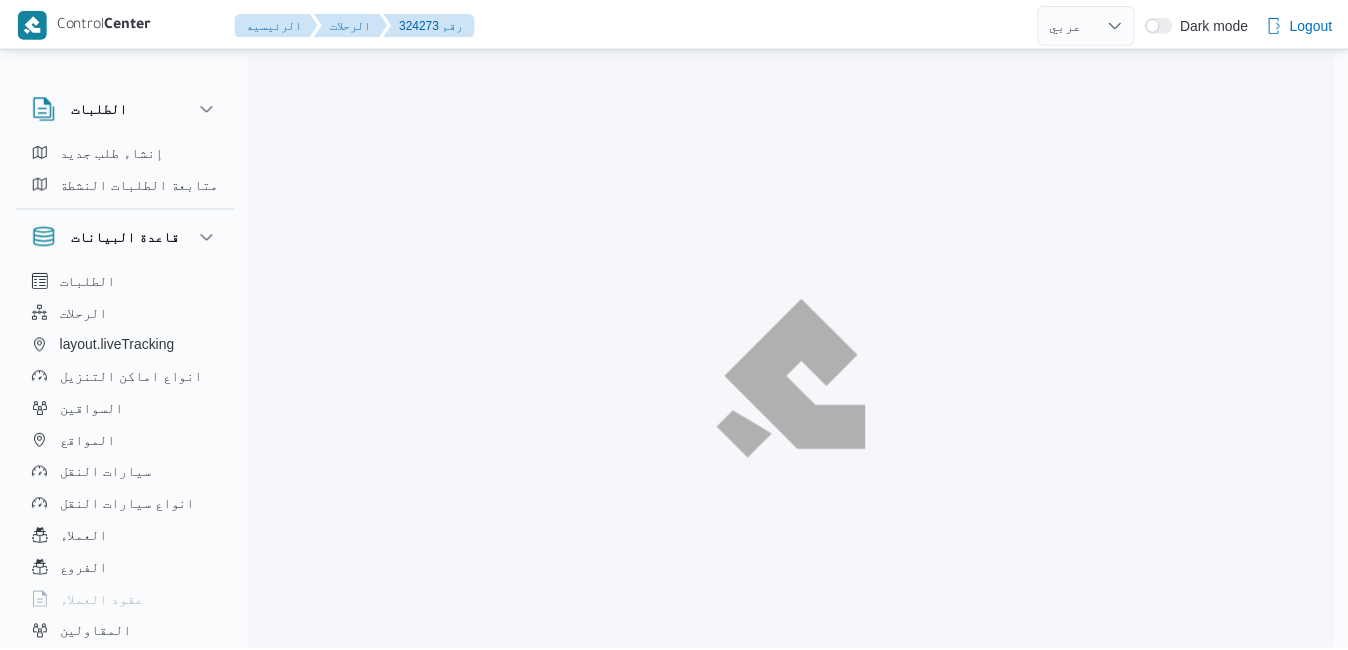 scroll, scrollTop: 0, scrollLeft: 0, axis: both 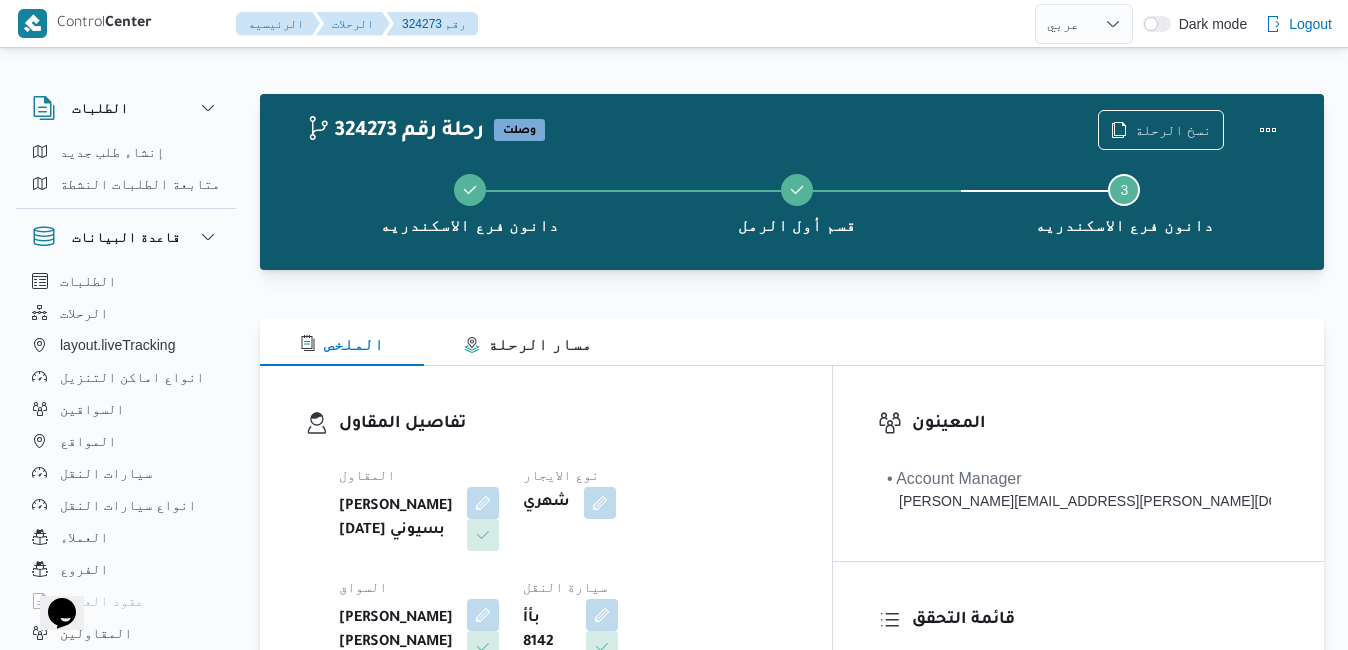 click at bounding box center (792, 282) 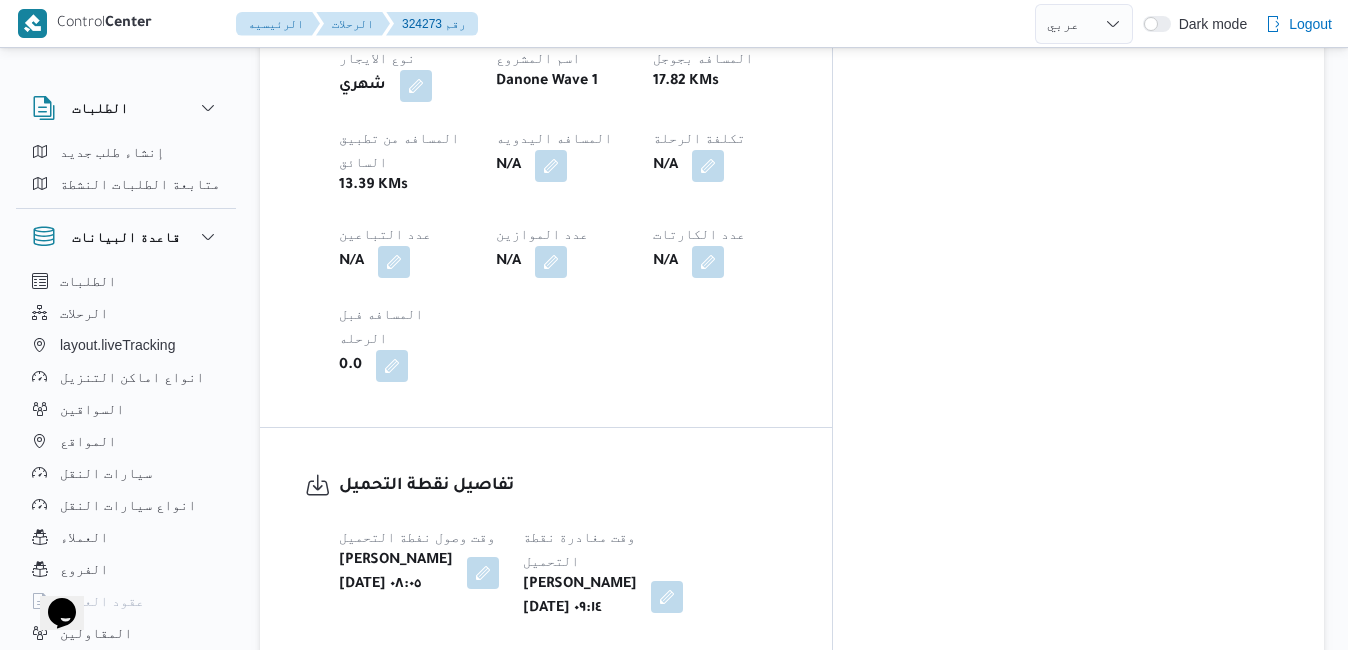 scroll, scrollTop: 1280, scrollLeft: 0, axis: vertical 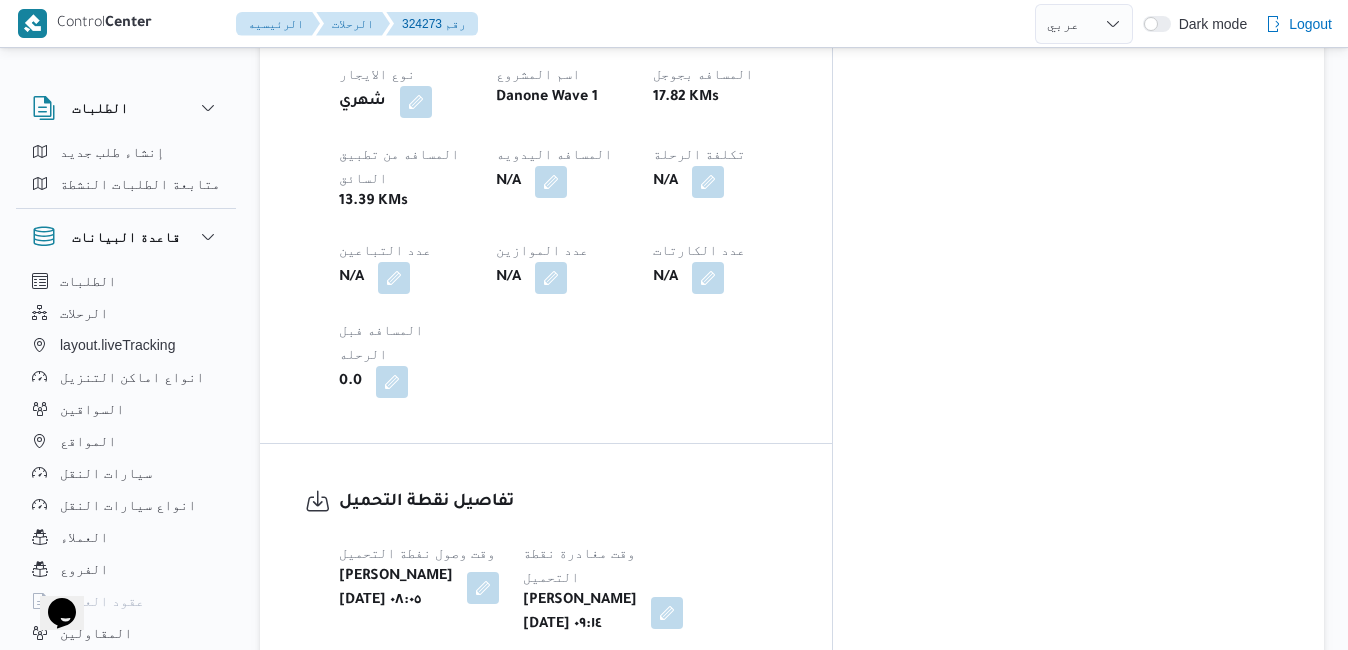 click at bounding box center (483, 588) 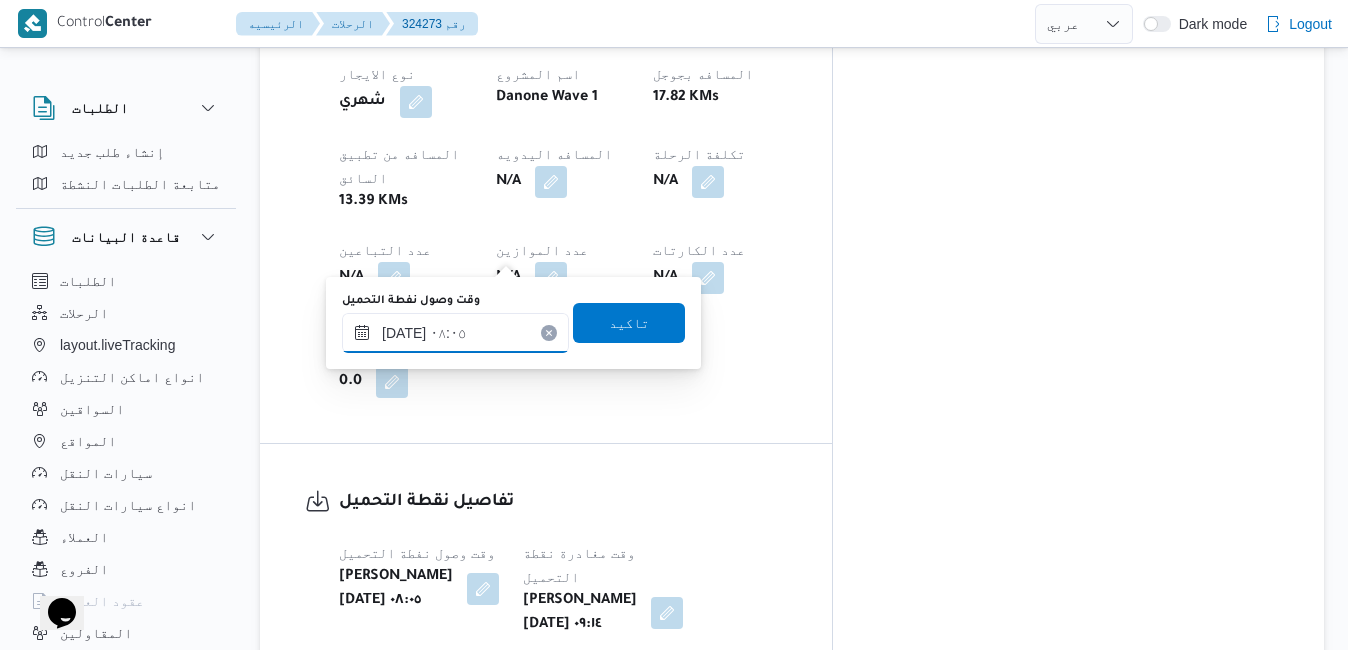click on "[DATE] ٠٨:٠٥" at bounding box center [455, 333] 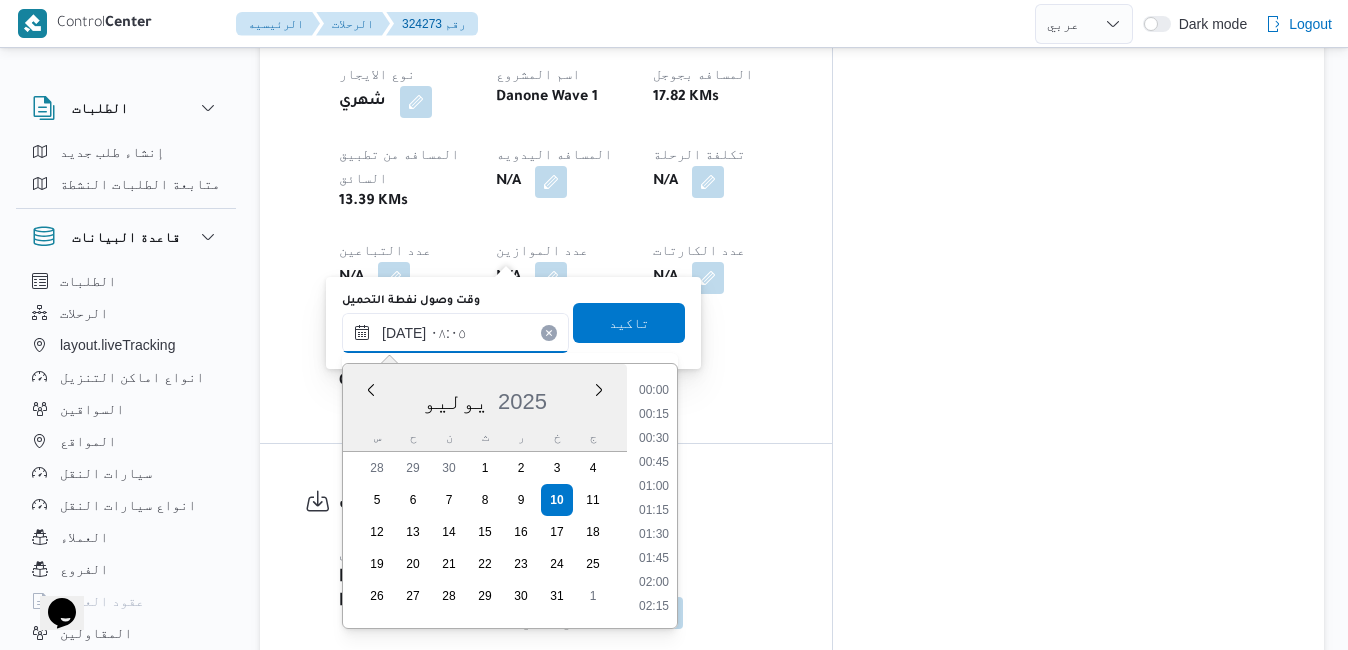 scroll, scrollTop: 646, scrollLeft: 0, axis: vertical 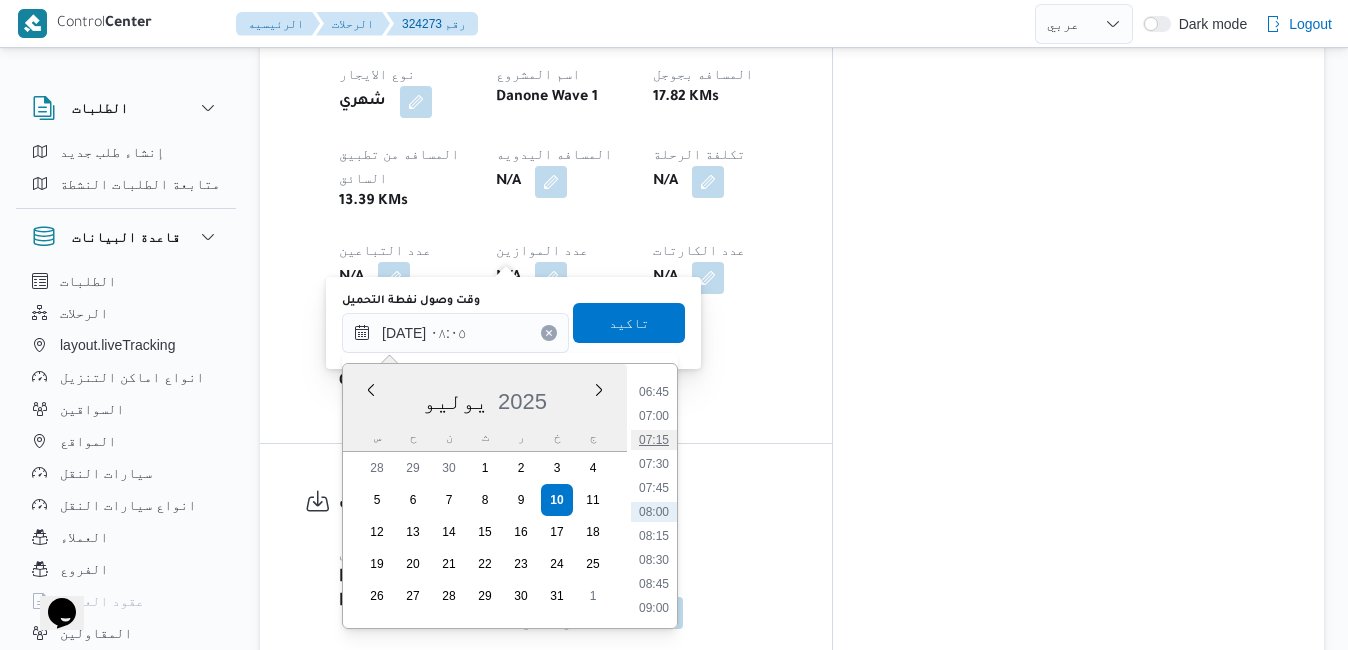 click on "07:15" at bounding box center (654, 440) 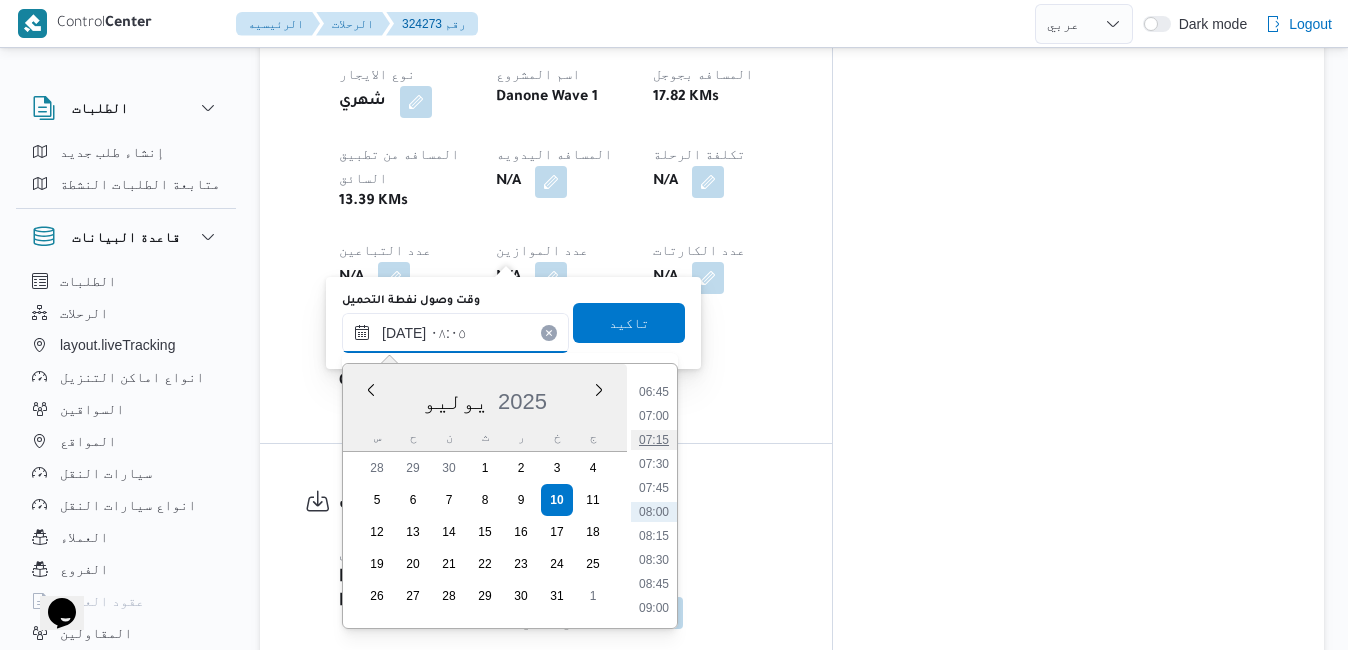 type on "[DATE] ٠٧:١٥" 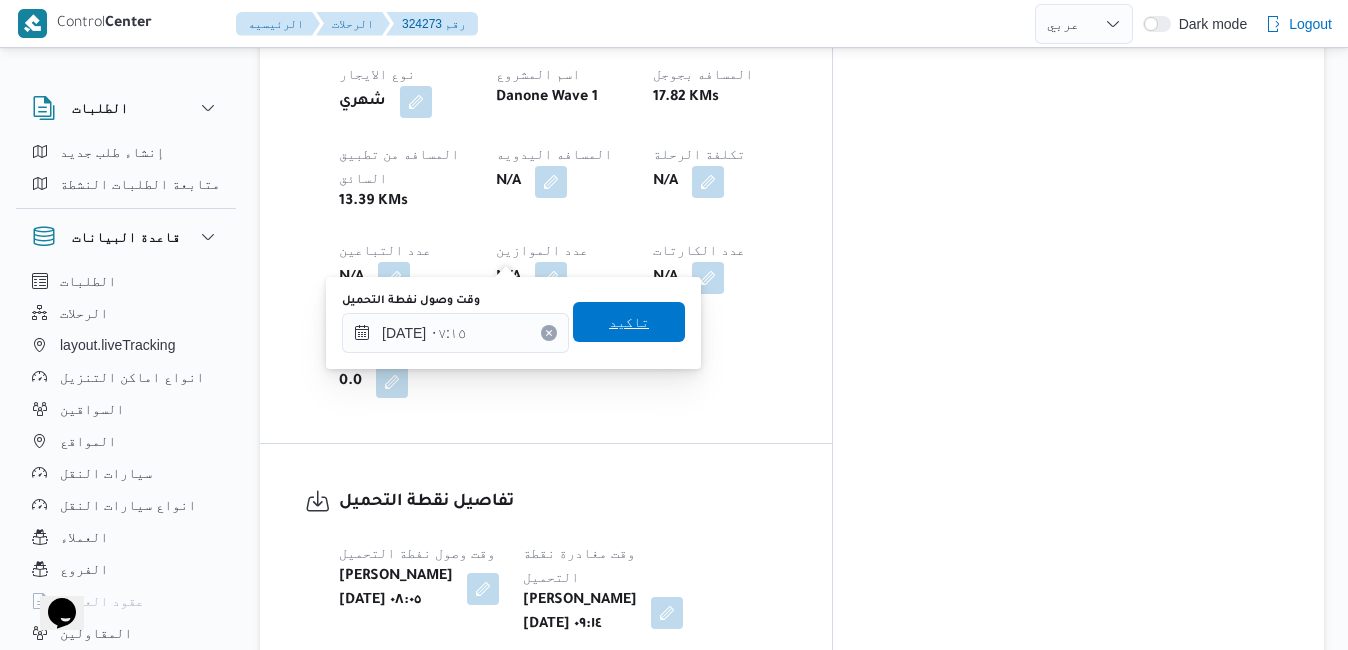 click on "تاكيد" at bounding box center (629, 322) 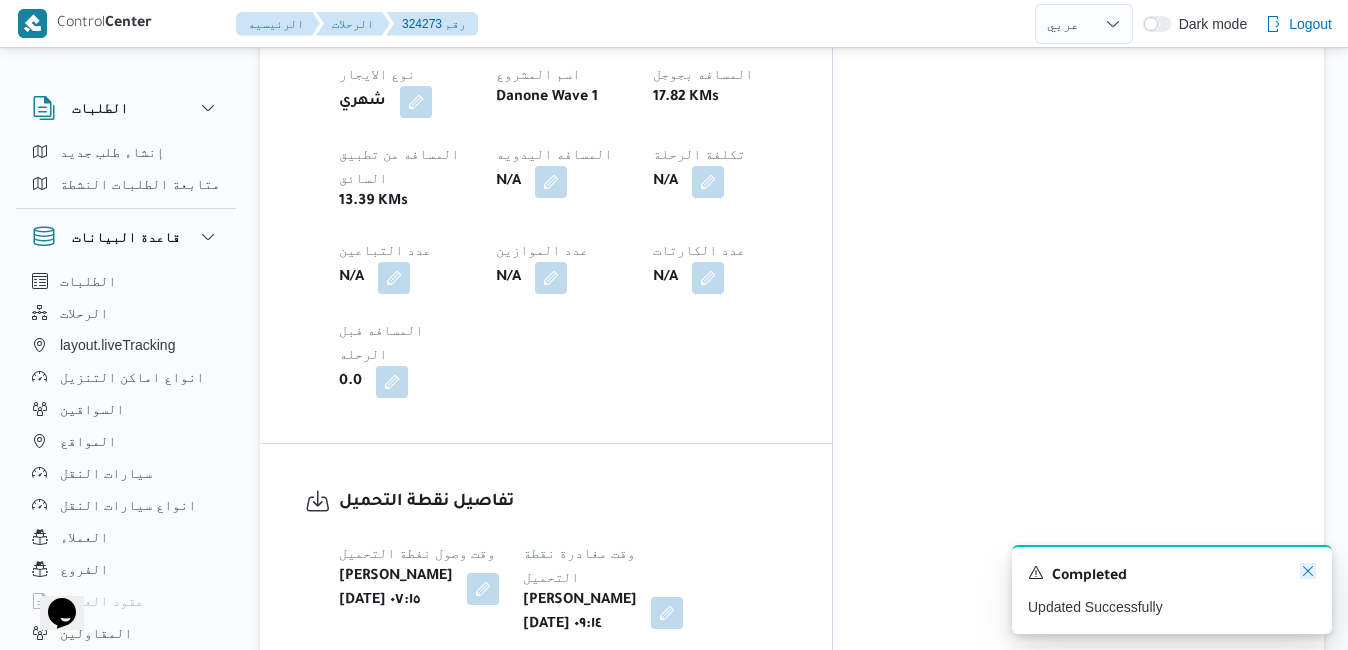 click 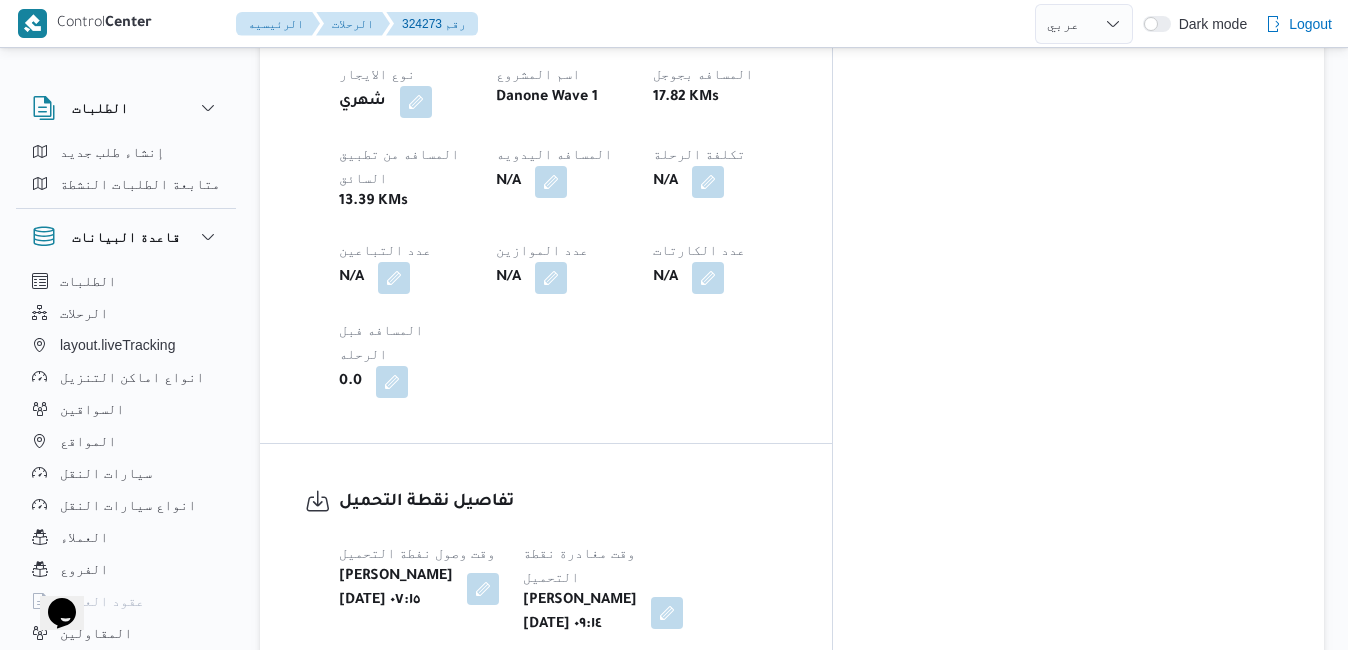 click on "تفاصيل نقطة التحميل وقت وصول نفطة التحميل [PERSON_NAME][DATE] ٠٧:١٥ وقت مغادرة نقطة التحميل [PERSON_NAME][DATE] ٠٩:١٤ مدة التحميل 1 hour, 59 minutes عدد الوحدات المحمله 99 وحدة التحميل كراتين مرفقات نقطة التحميل 0 اطلاع رقم الاذن N/A" at bounding box center [546, 663] 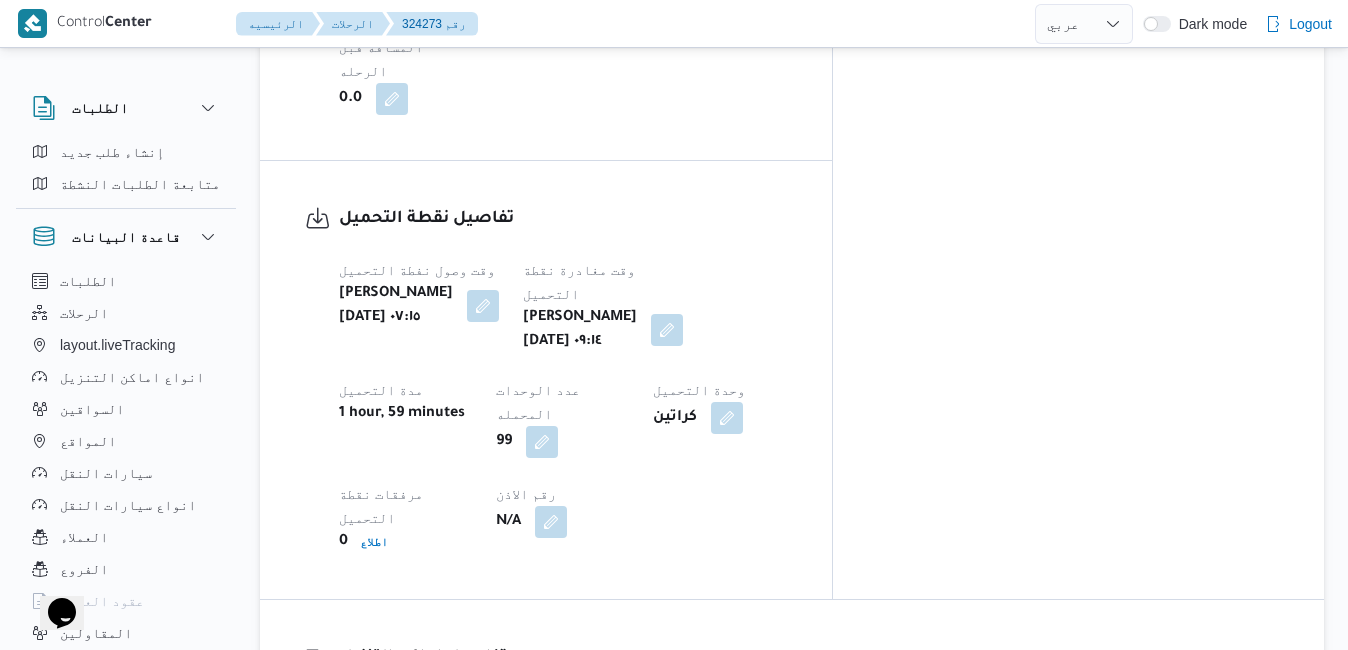 scroll, scrollTop: 1560, scrollLeft: 0, axis: vertical 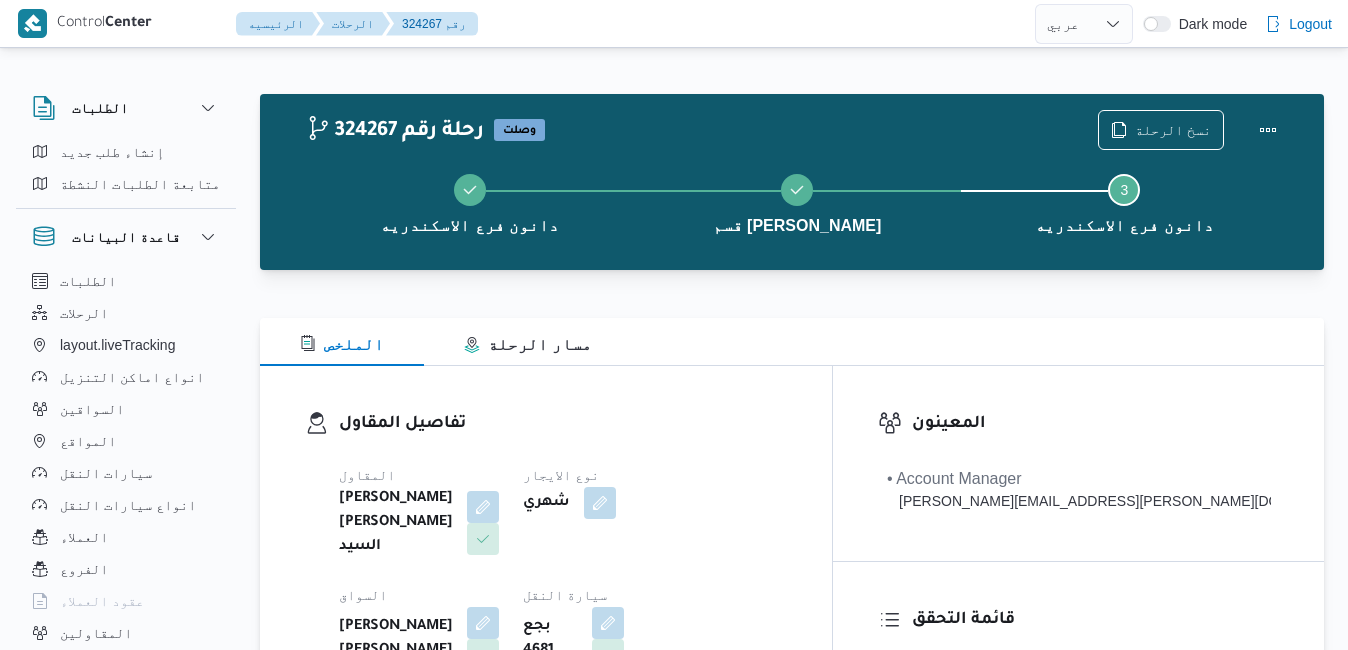 select on "ar" 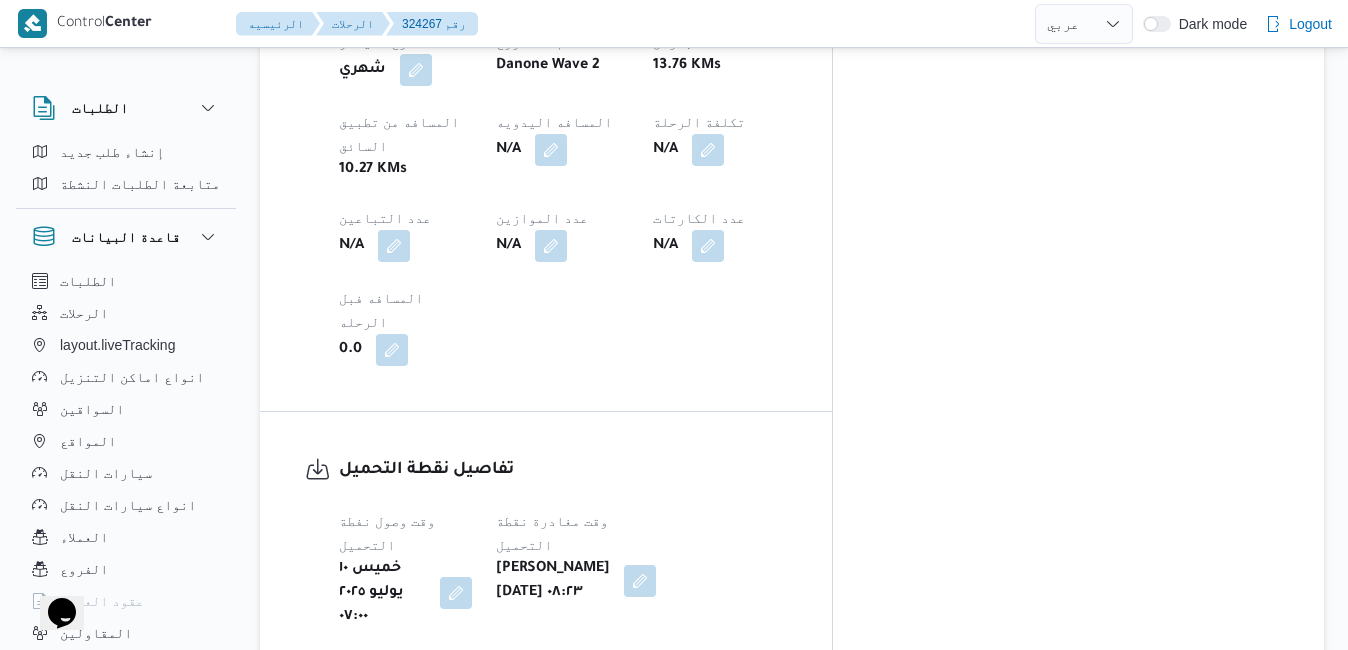scroll, scrollTop: 0, scrollLeft: 0, axis: both 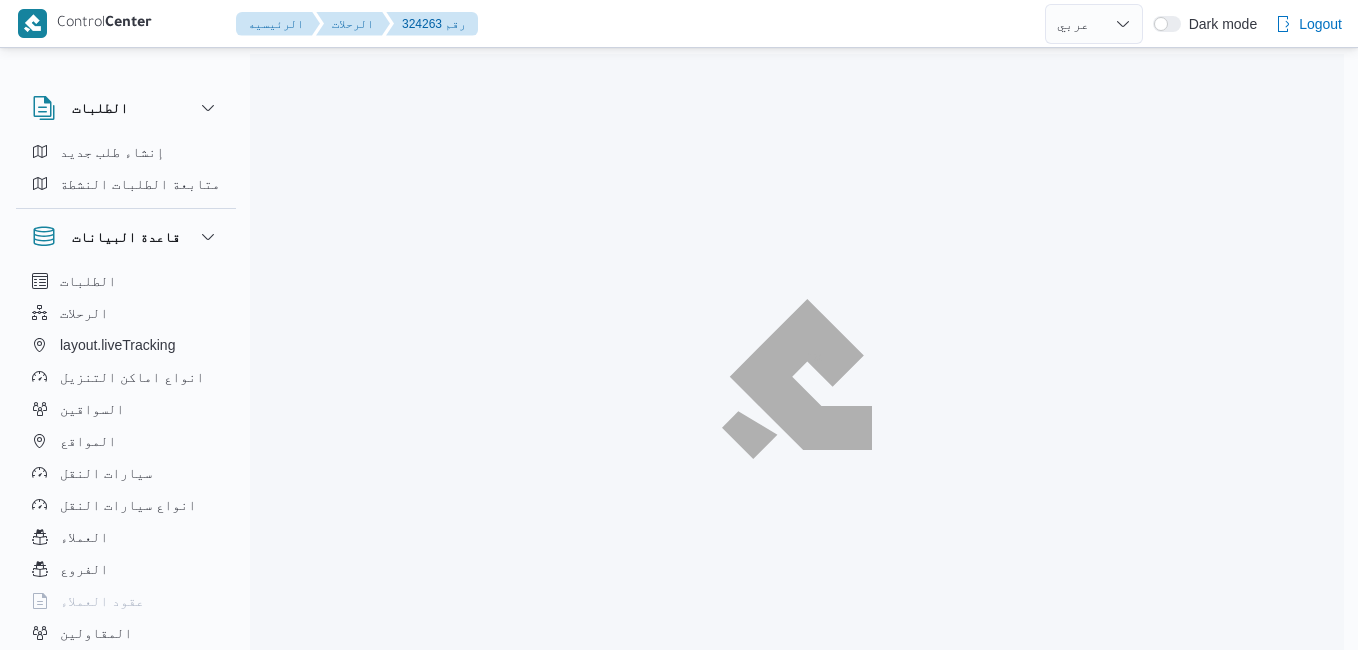 select on "ar" 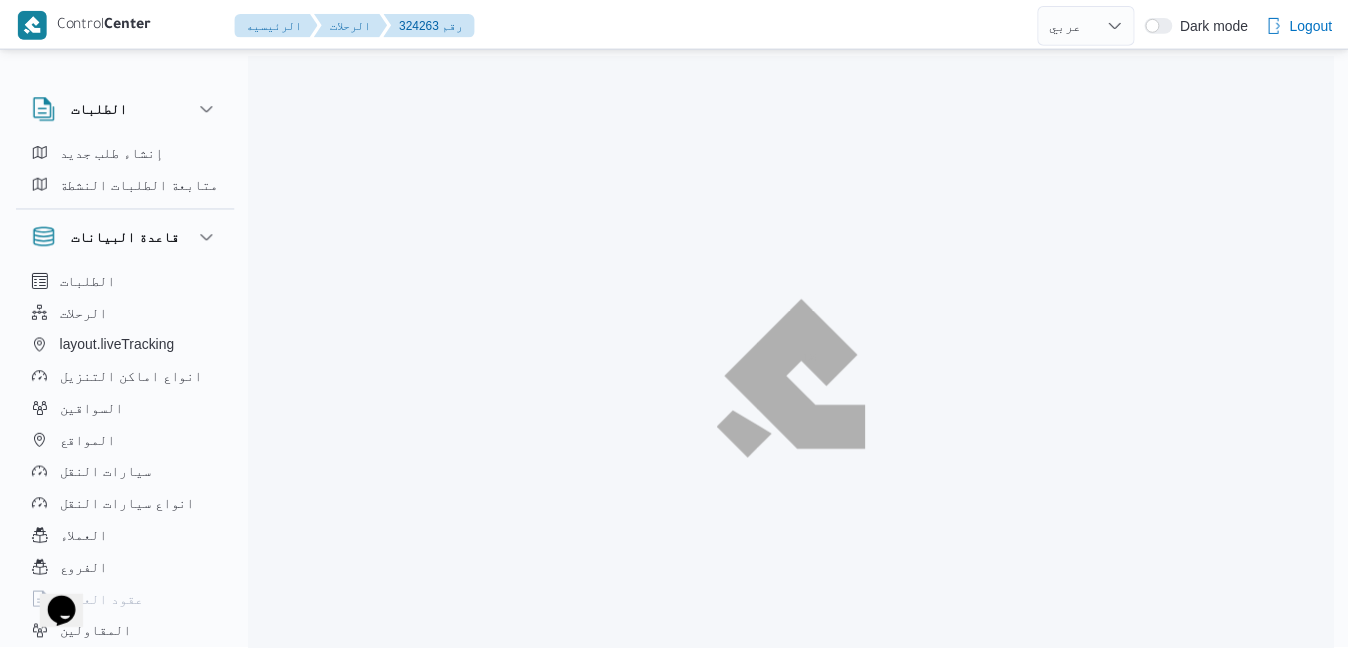 scroll, scrollTop: 0, scrollLeft: 0, axis: both 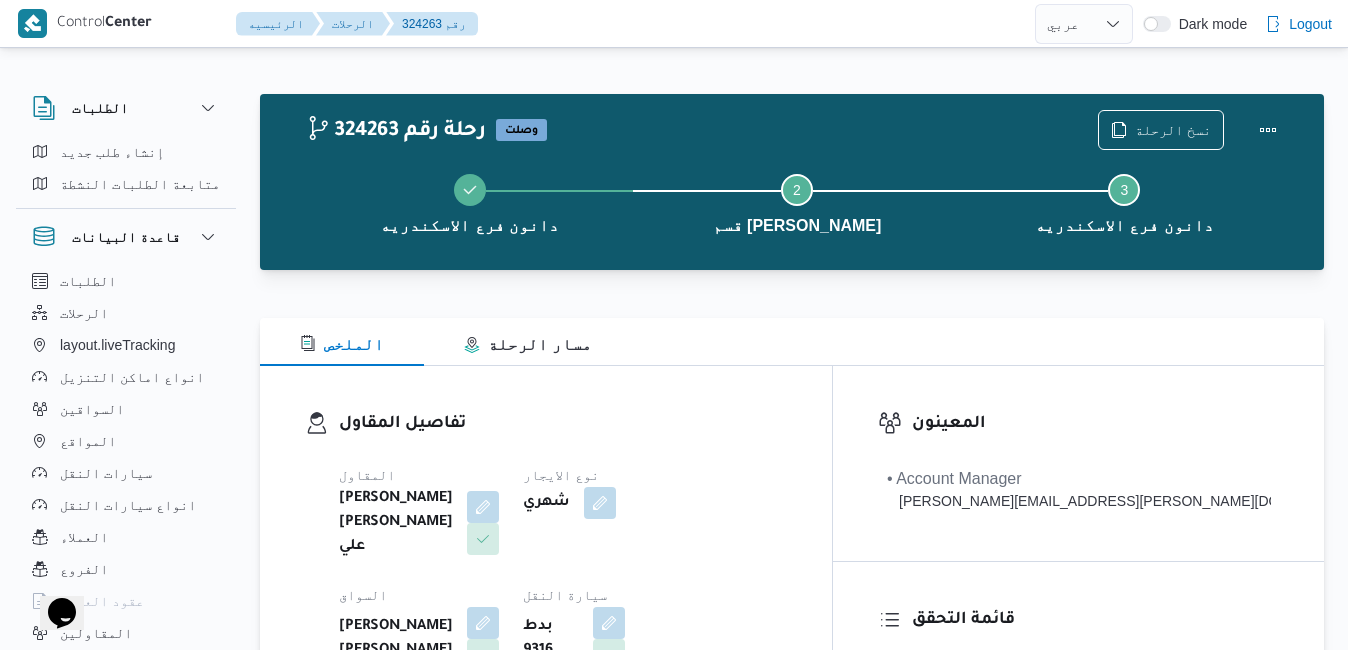 click on "تفاصيل المقاول المقاول [PERSON_NAME] [PERSON_NAME] علي نوع الايجار شهري السواق [PERSON_NAME] [PERSON_NAME]  سيارة النقل بدط 9316 نوع سيارة النقل دبابة | مغلق | مبرد | 1.5 طن" at bounding box center (546, 601) 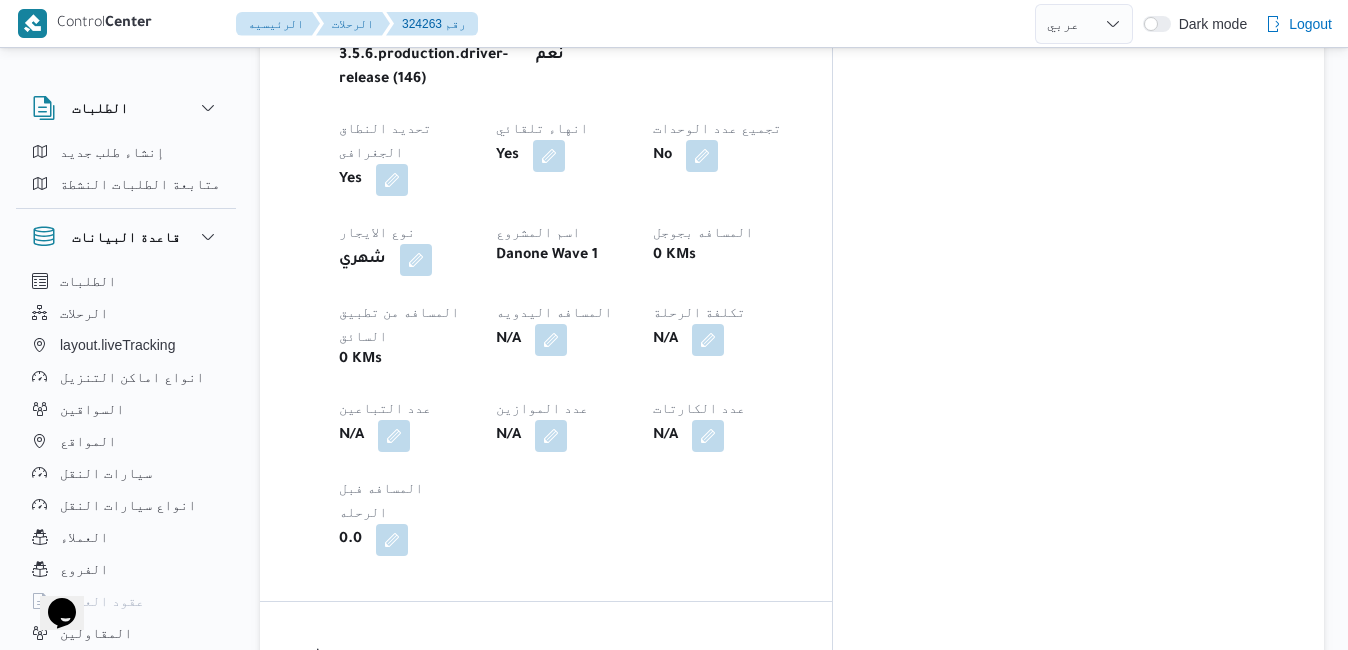 scroll, scrollTop: 1160, scrollLeft: 0, axis: vertical 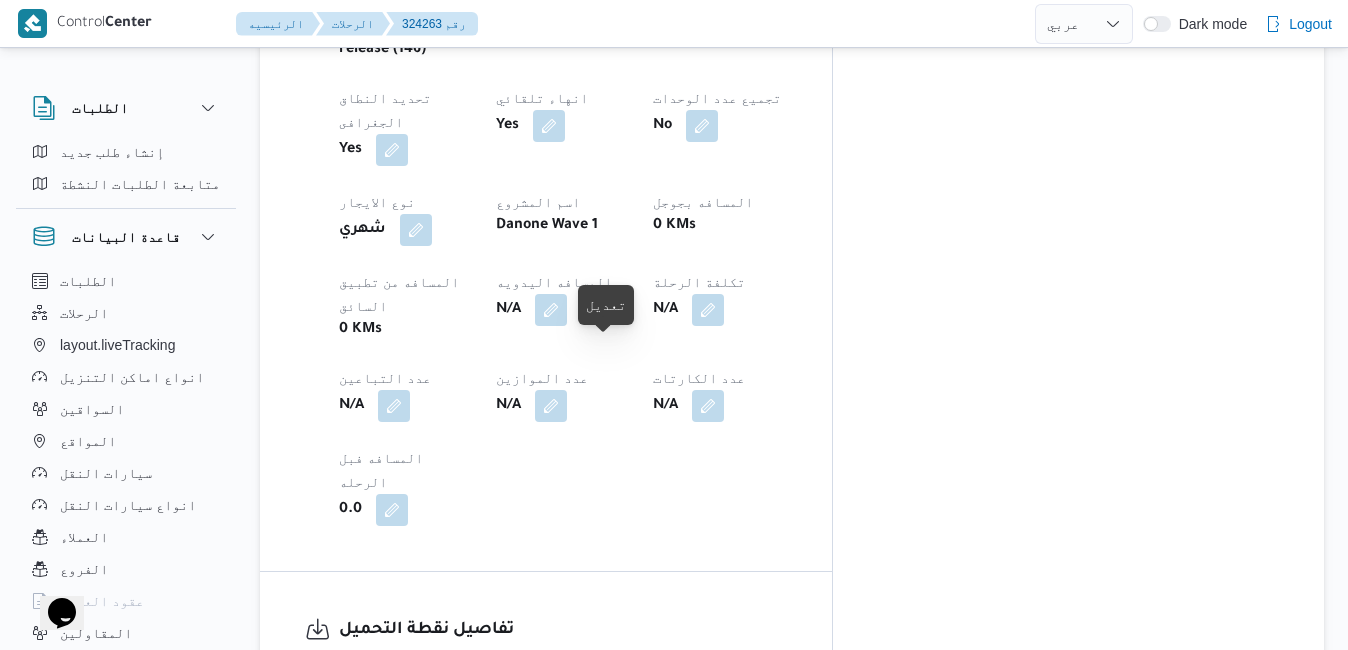 click at bounding box center [551, 732] 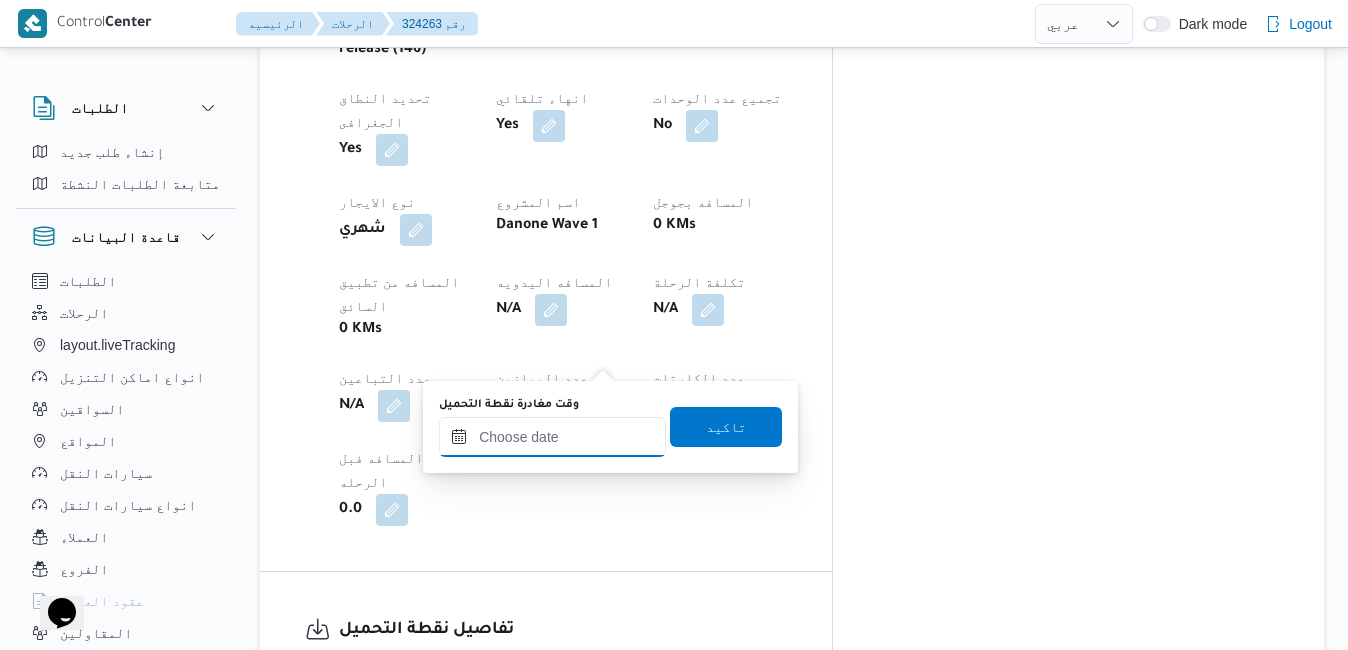 click on "وقت مغادرة نقطة التحميل" at bounding box center [552, 437] 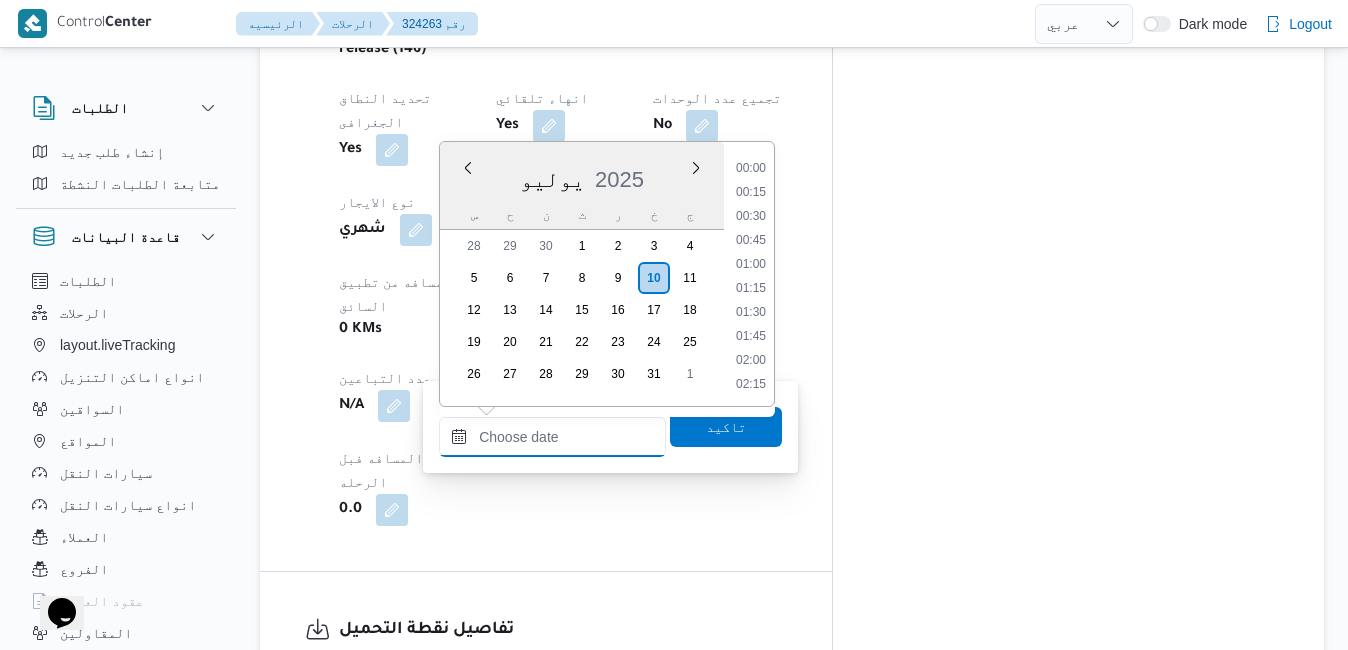 scroll, scrollTop: 934, scrollLeft: 0, axis: vertical 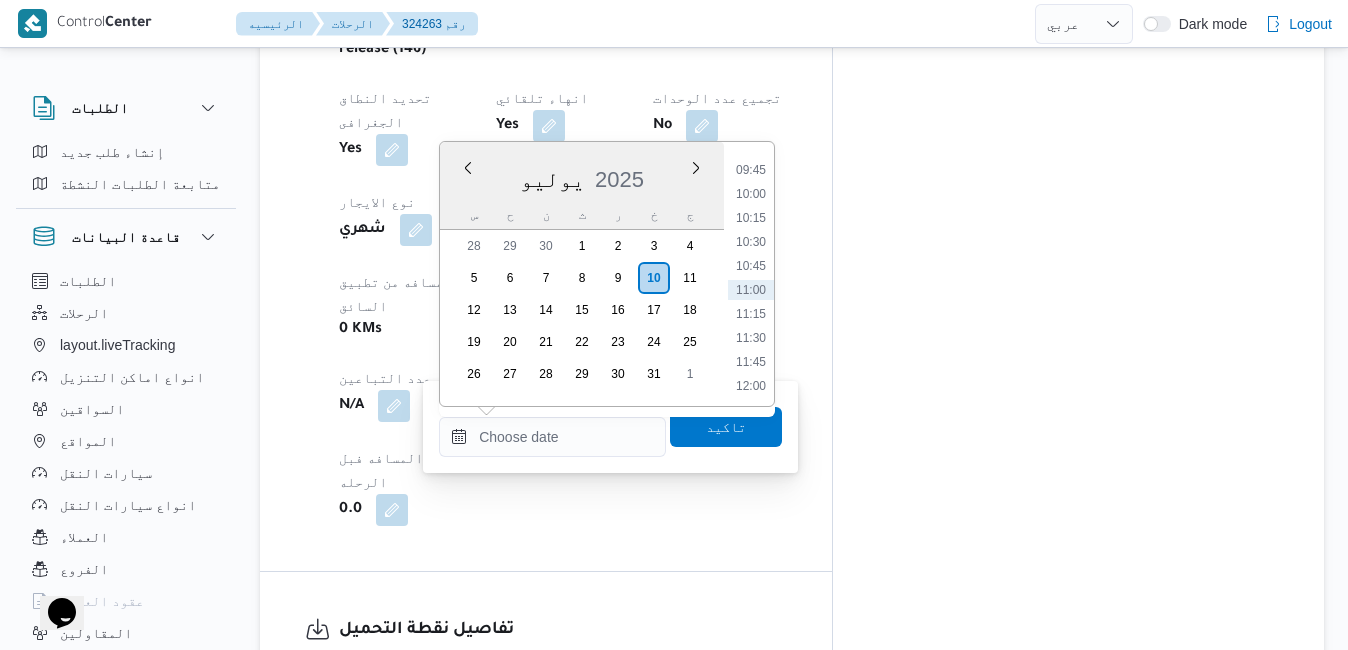 click on "يوليو 2025" at bounding box center [582, 175] 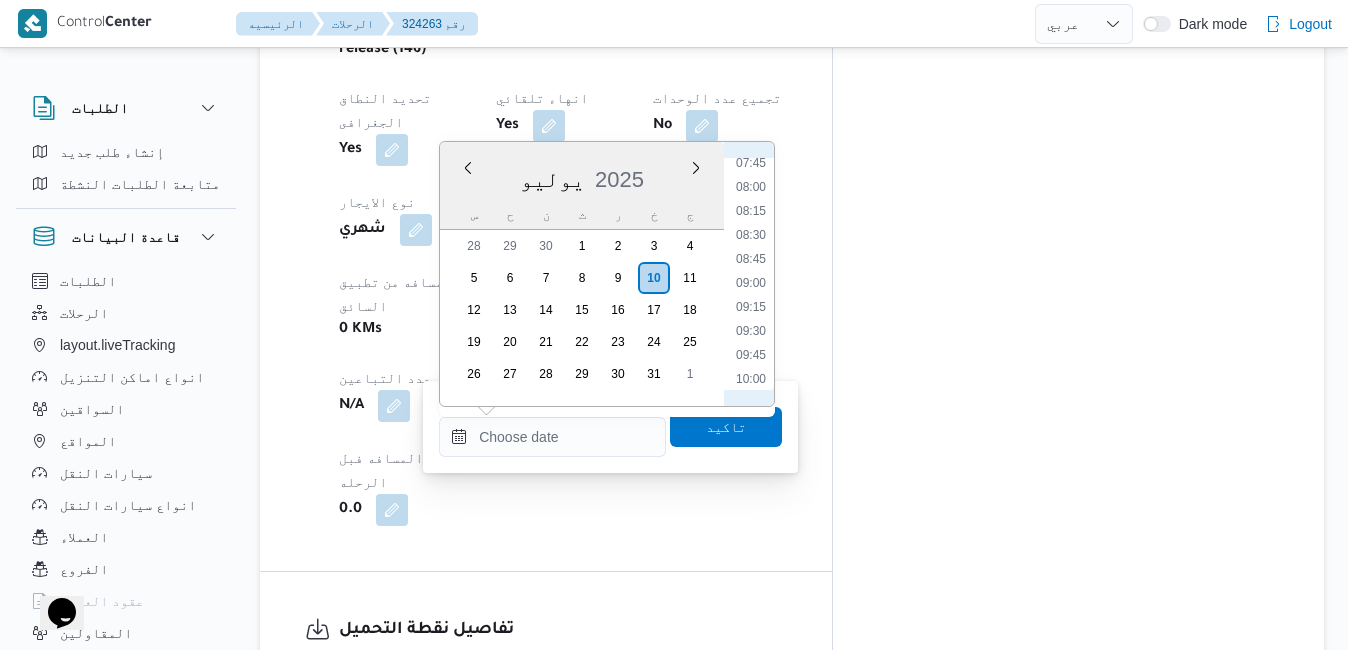 scroll, scrollTop: 731, scrollLeft: 0, axis: vertical 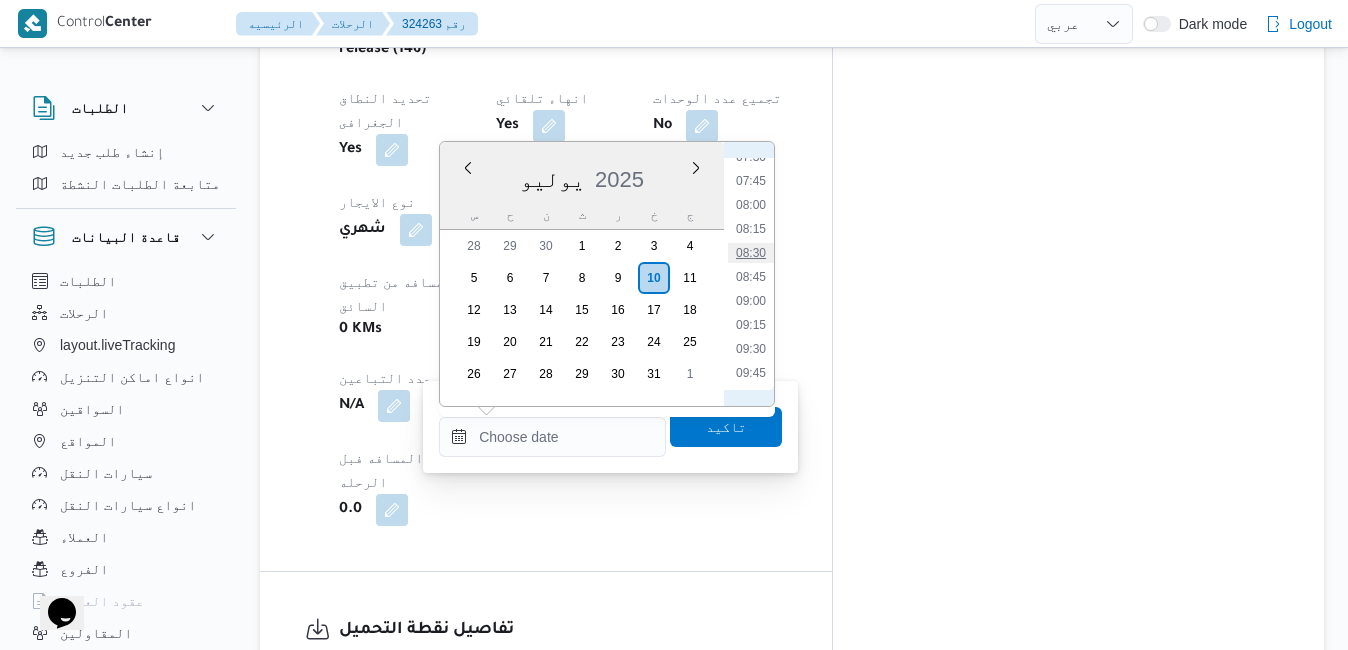click on "08:30" at bounding box center (751, 253) 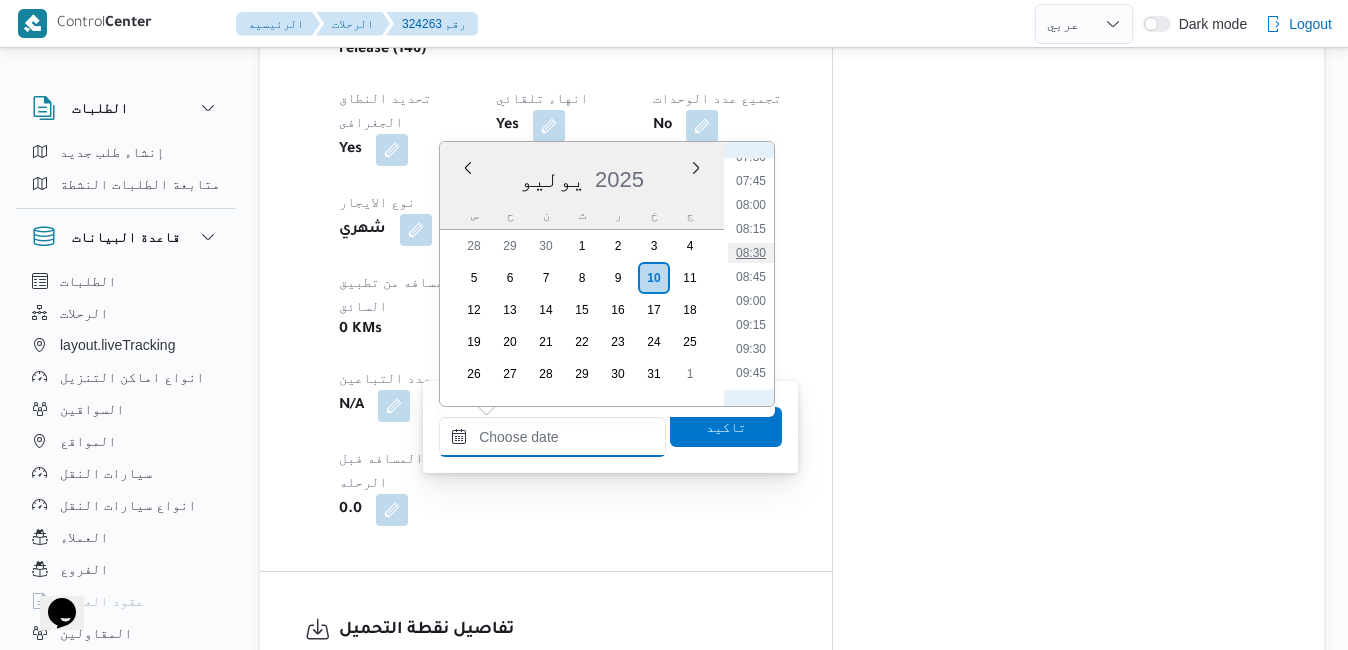 type on "[DATE] ٠٨:٣٠" 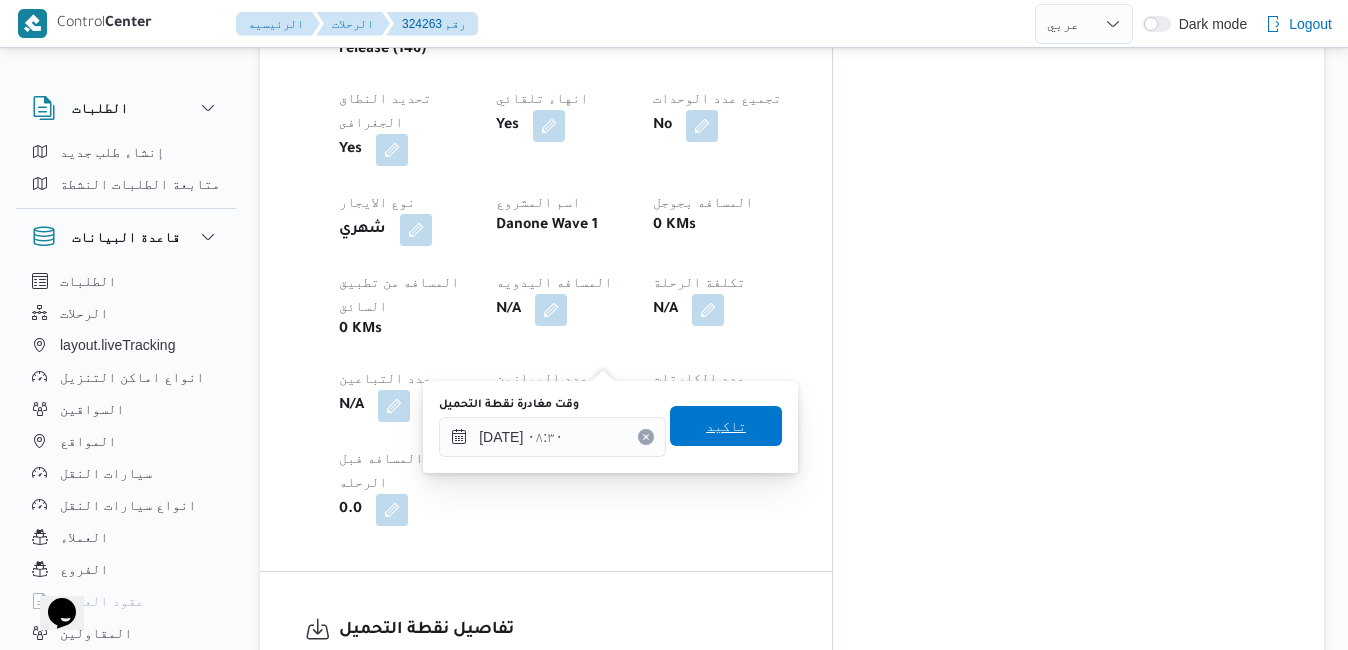 click on "تاكيد" at bounding box center (726, 426) 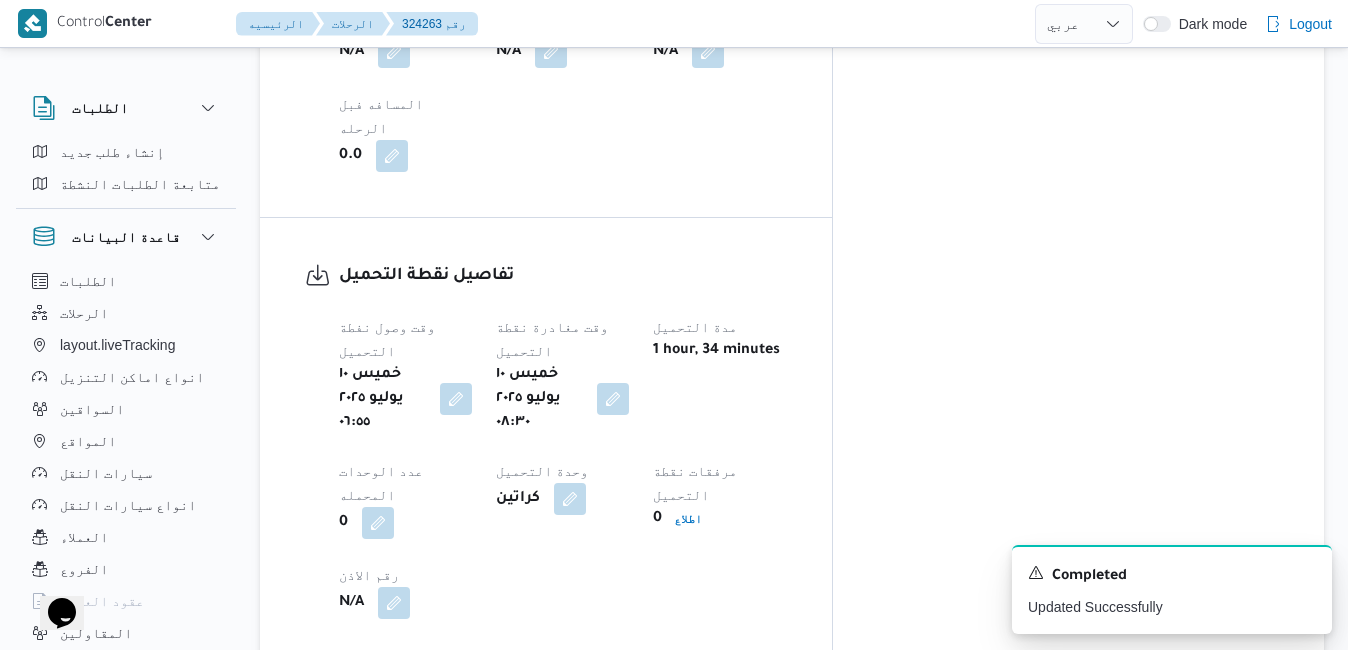 scroll, scrollTop: 1520, scrollLeft: 0, axis: vertical 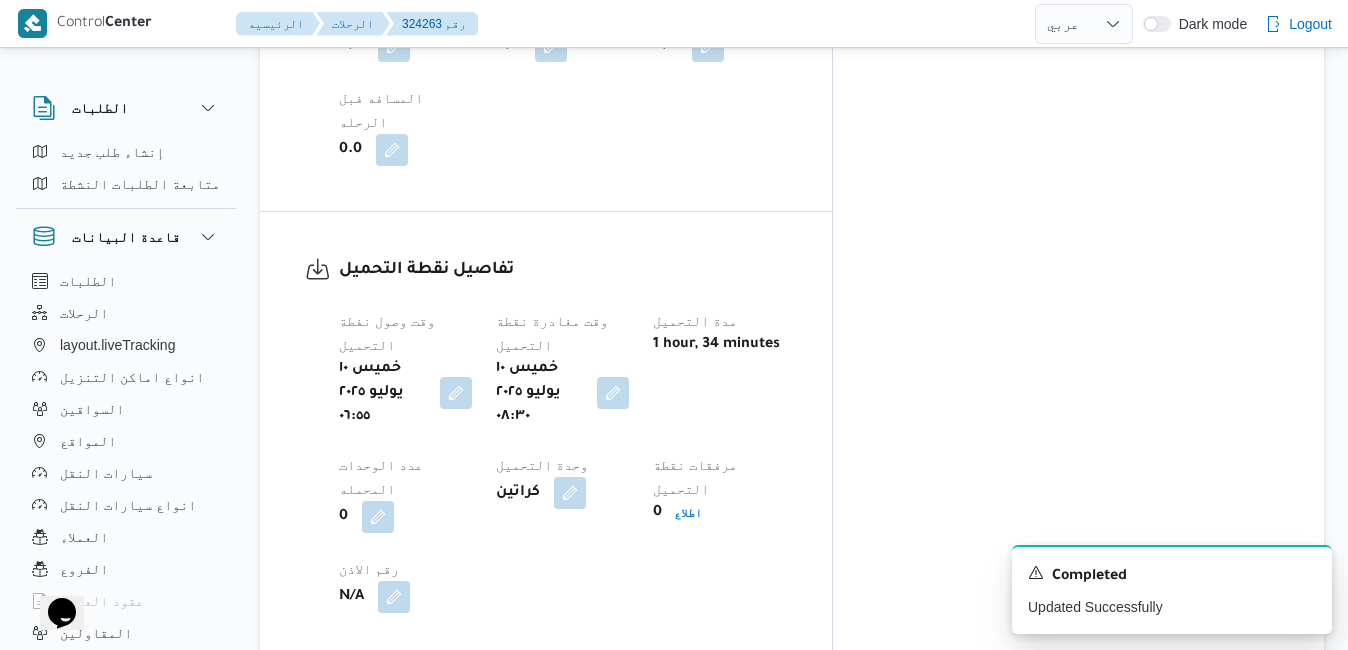 click at bounding box center (737, 919) 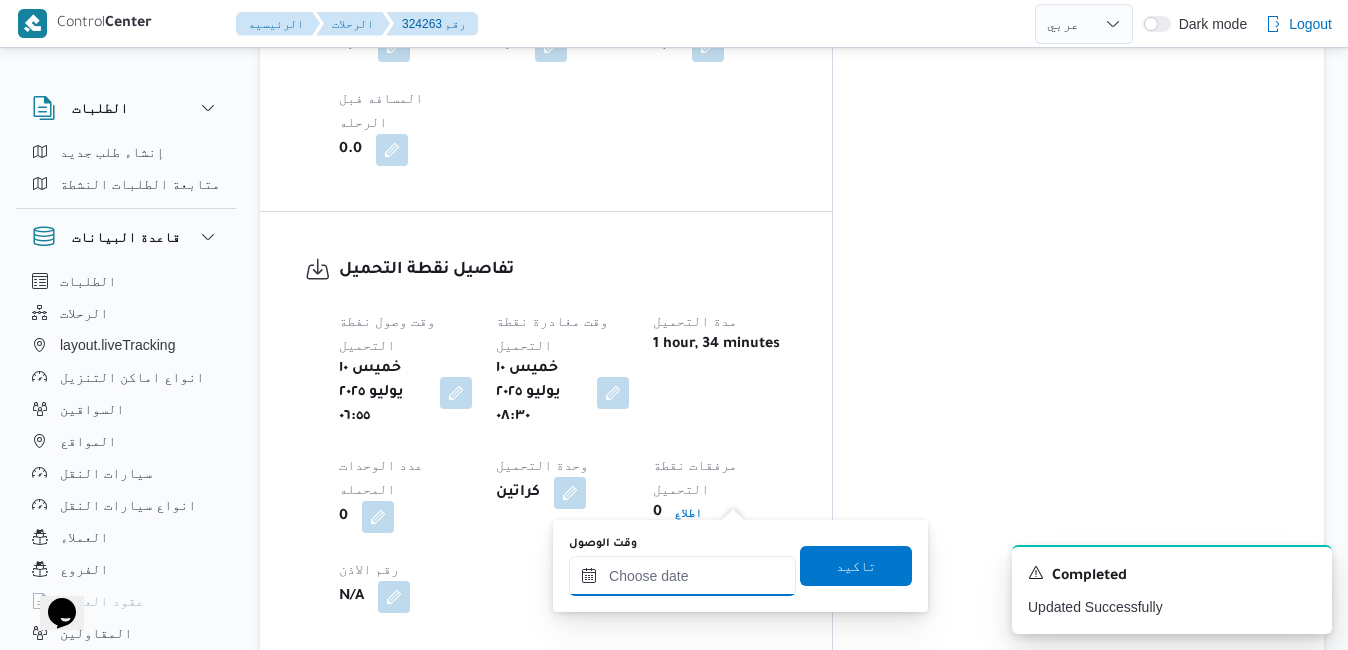 click on "وقت الوصول" at bounding box center [682, 576] 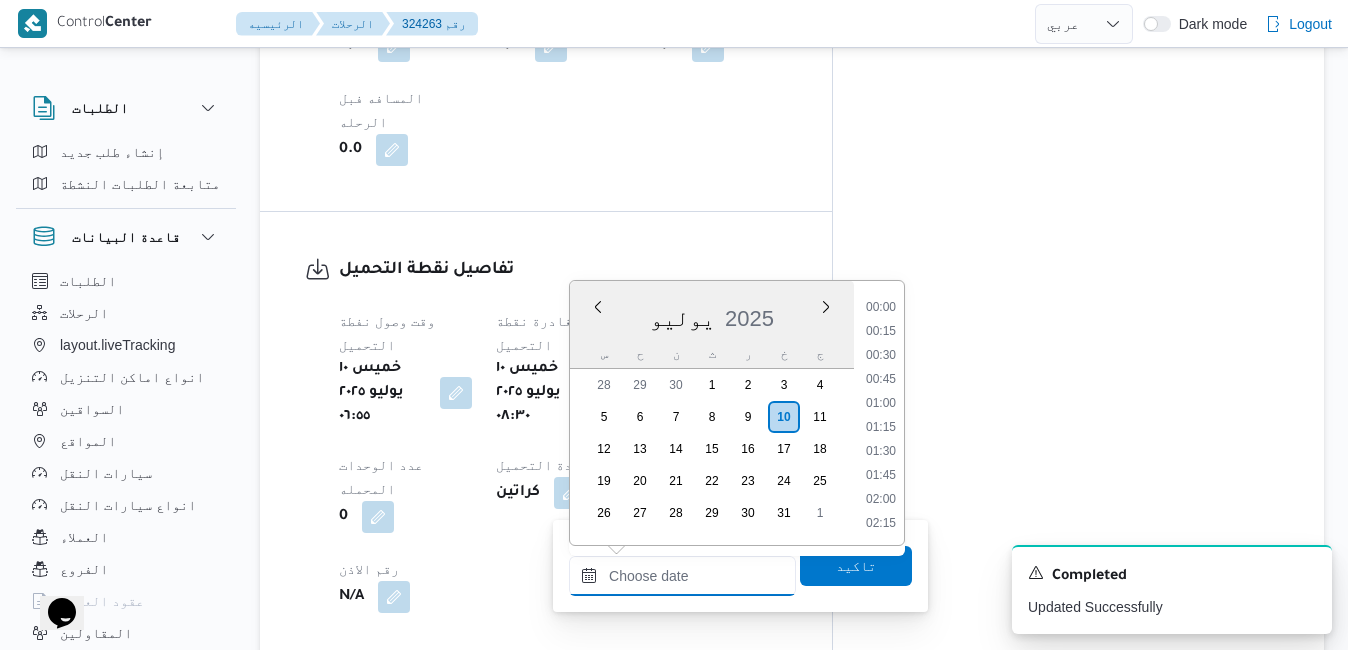 scroll, scrollTop: 934, scrollLeft: 0, axis: vertical 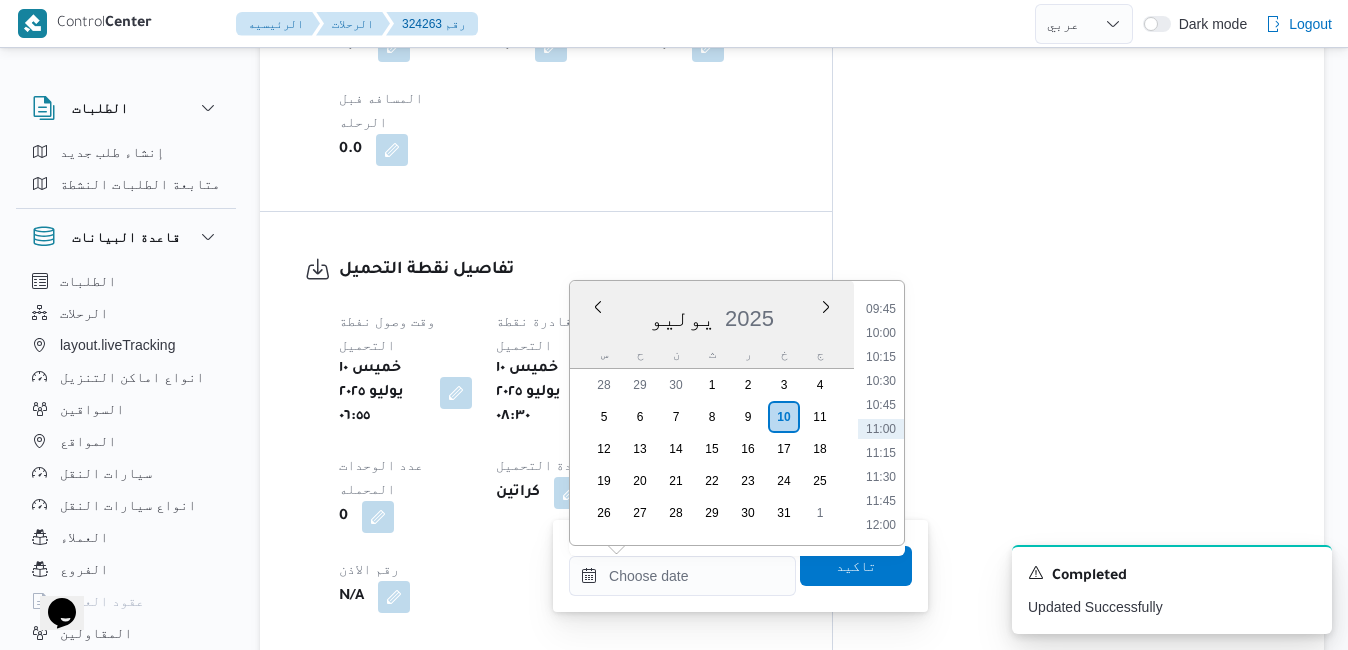 click on "يوليو 2025" at bounding box center [712, 314] 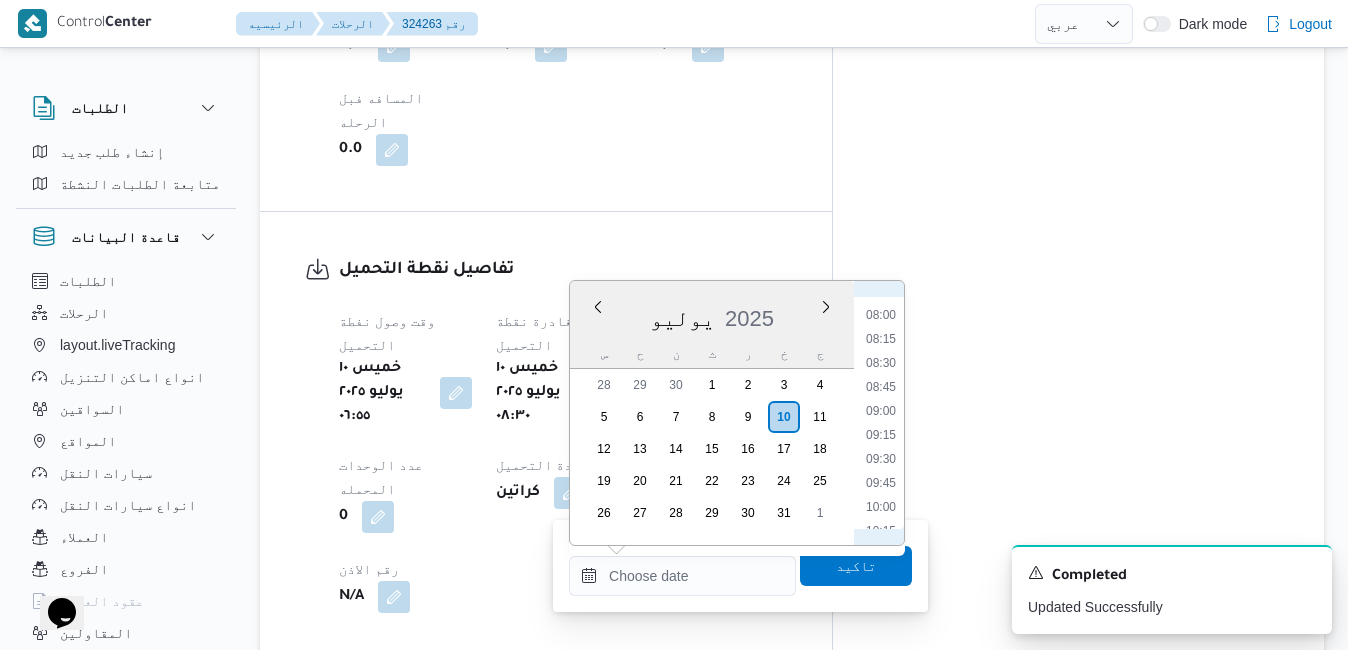 scroll, scrollTop: 731, scrollLeft: 0, axis: vertical 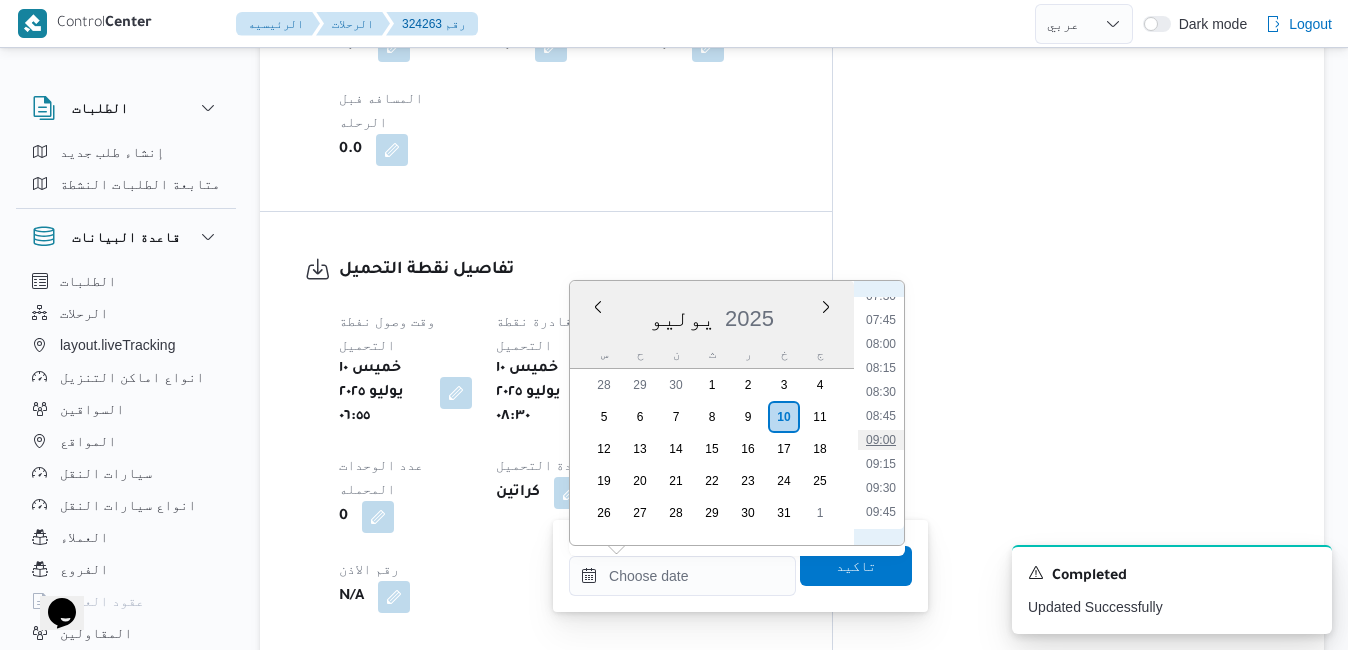 click on "09:00" at bounding box center (881, 440) 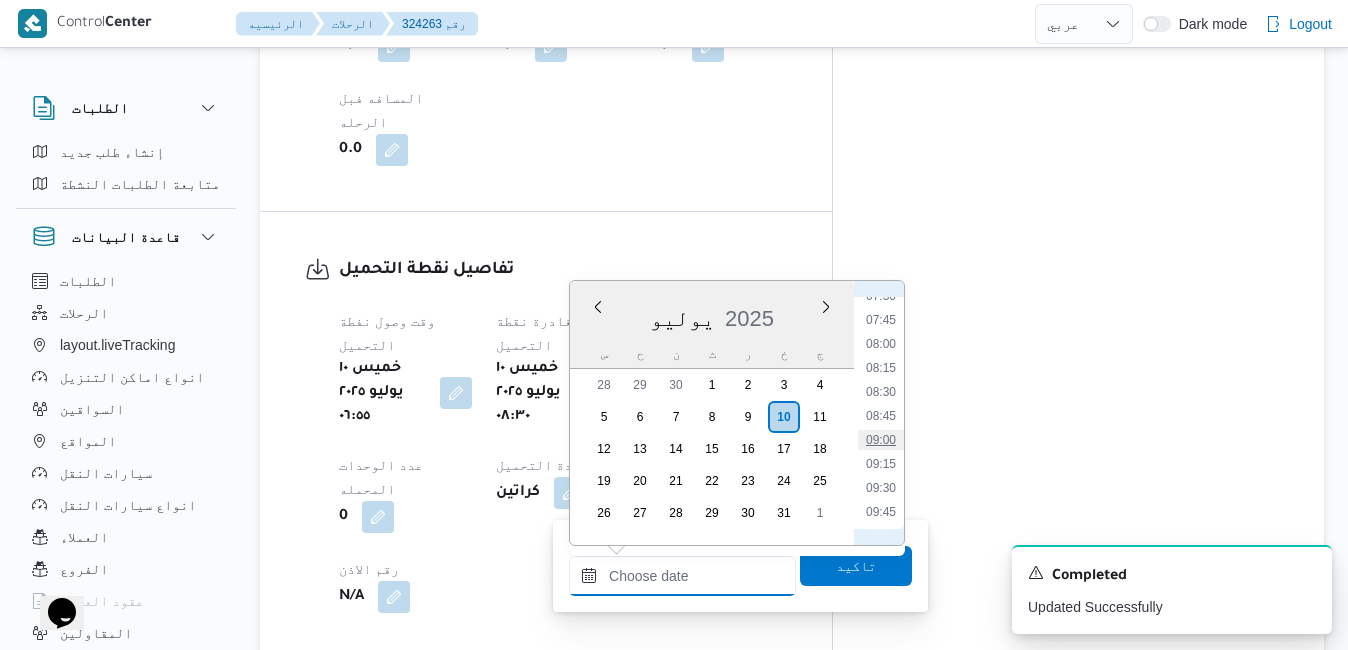 type on "١٠/٠٧/٢٠٢٥ ٠٩:٠٠" 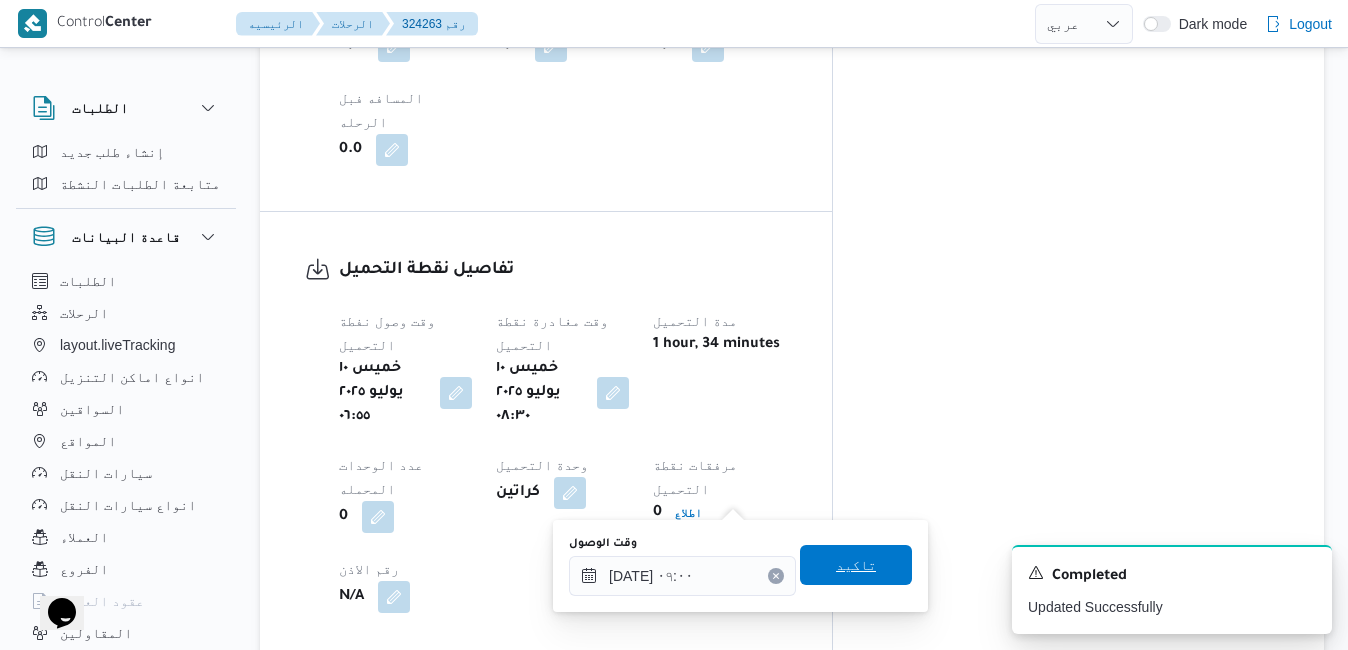 click on "تاكيد" at bounding box center (856, 565) 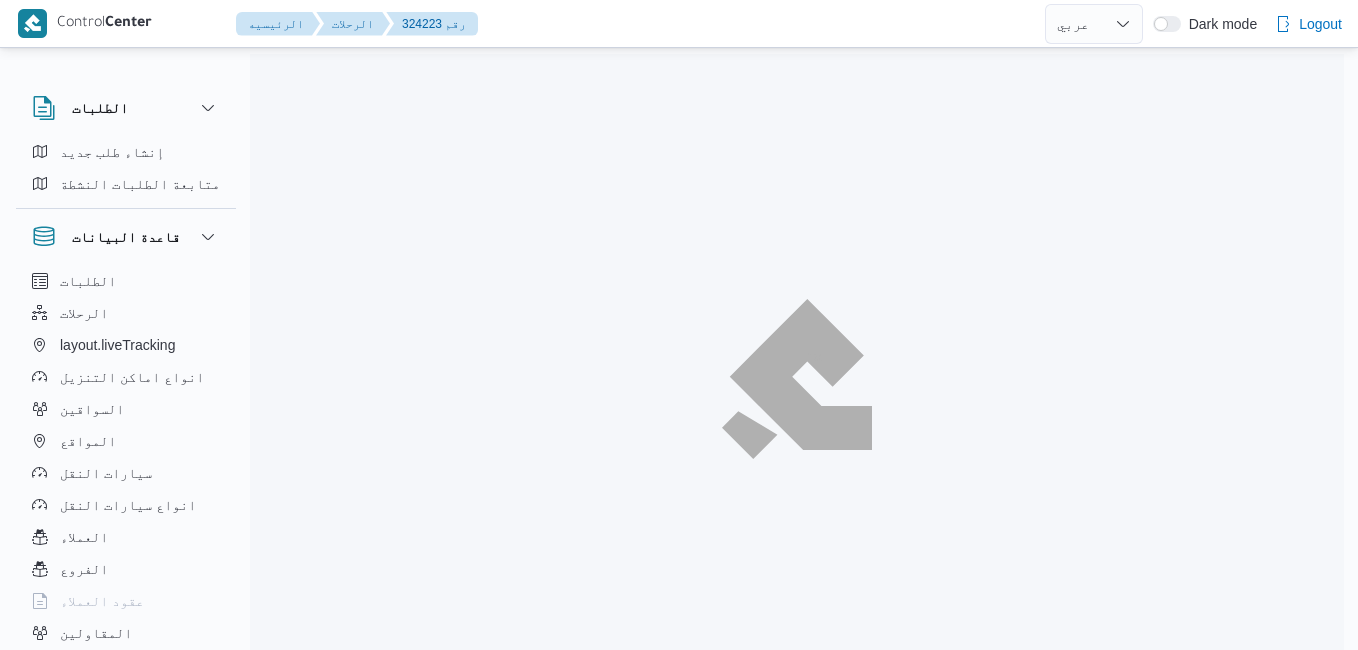 select on "ar" 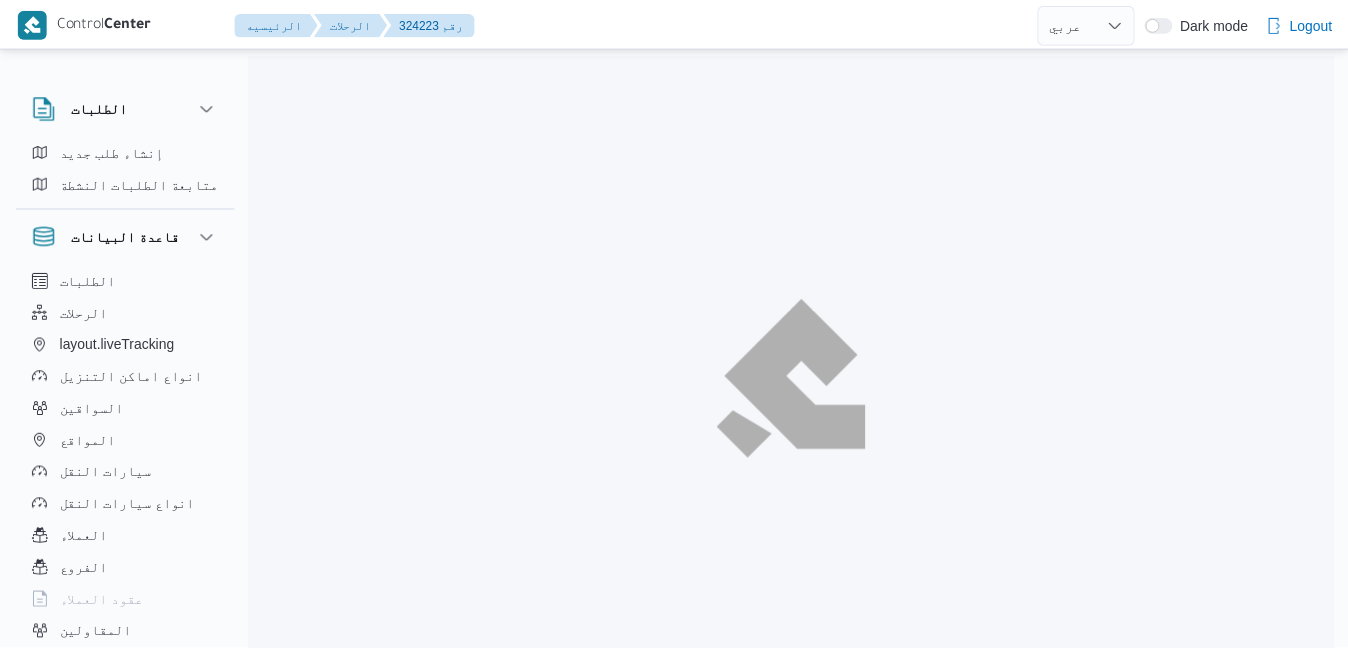 scroll, scrollTop: 0, scrollLeft: 0, axis: both 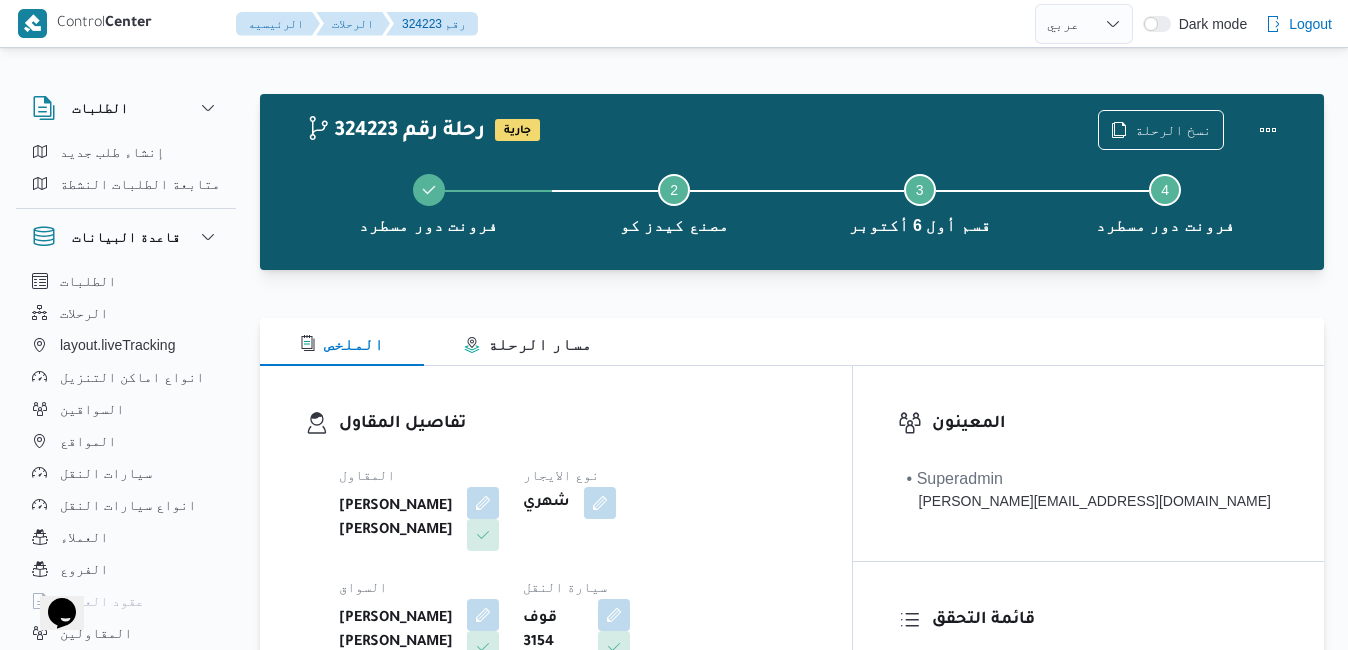 click on "تفاصيل المقاول المقاول محمد محمود احمد مسعود نوع الايجار شهري السواق محمد على عبدالله عبد الباسط سيارة النقل قوف 3154 نوع سيارة النقل دبابة | مغلق | مبرد | 1.5 طن" at bounding box center (556, 597) 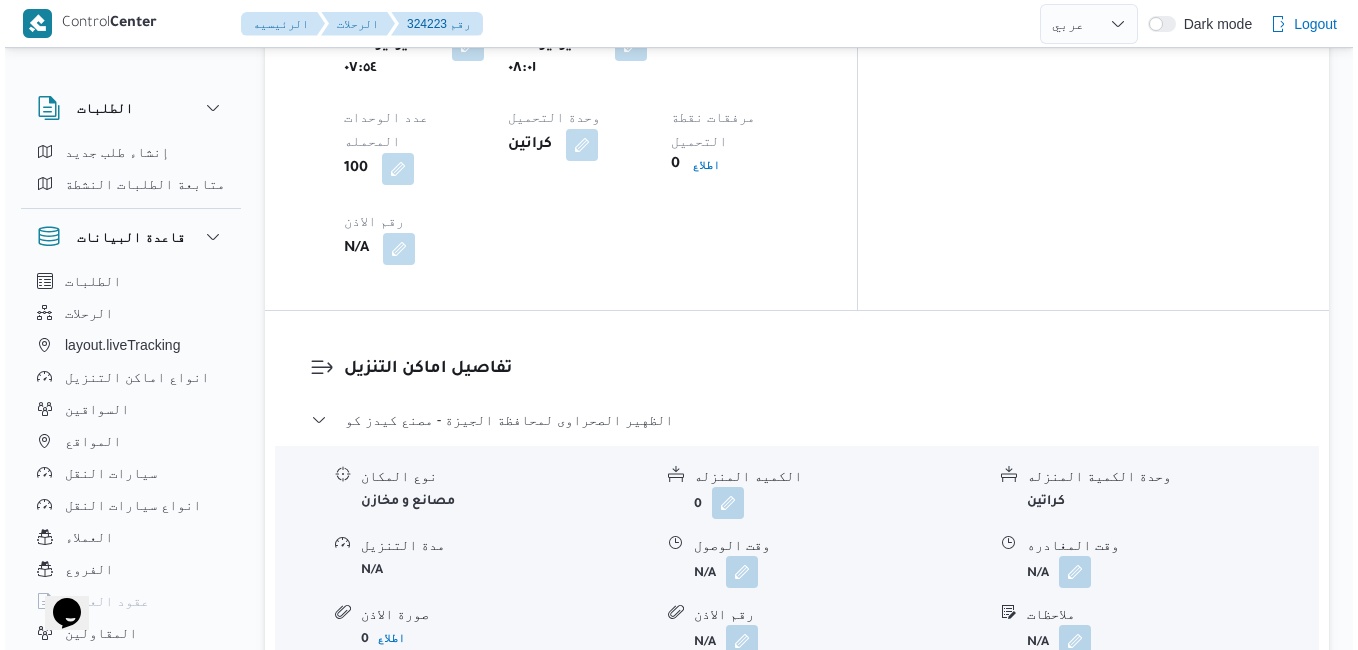 scroll, scrollTop: 1840, scrollLeft: 0, axis: vertical 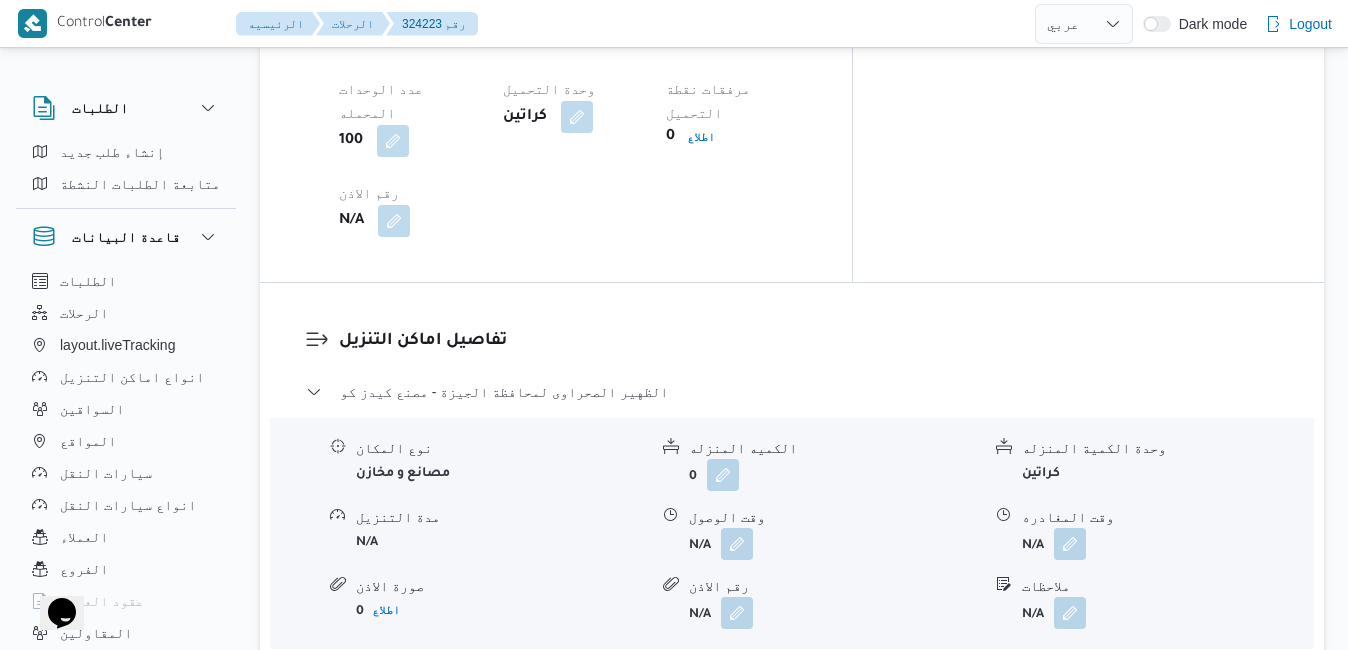 click on "عدل تفاصيل نقاط التنزيل" at bounding box center (404, 789) 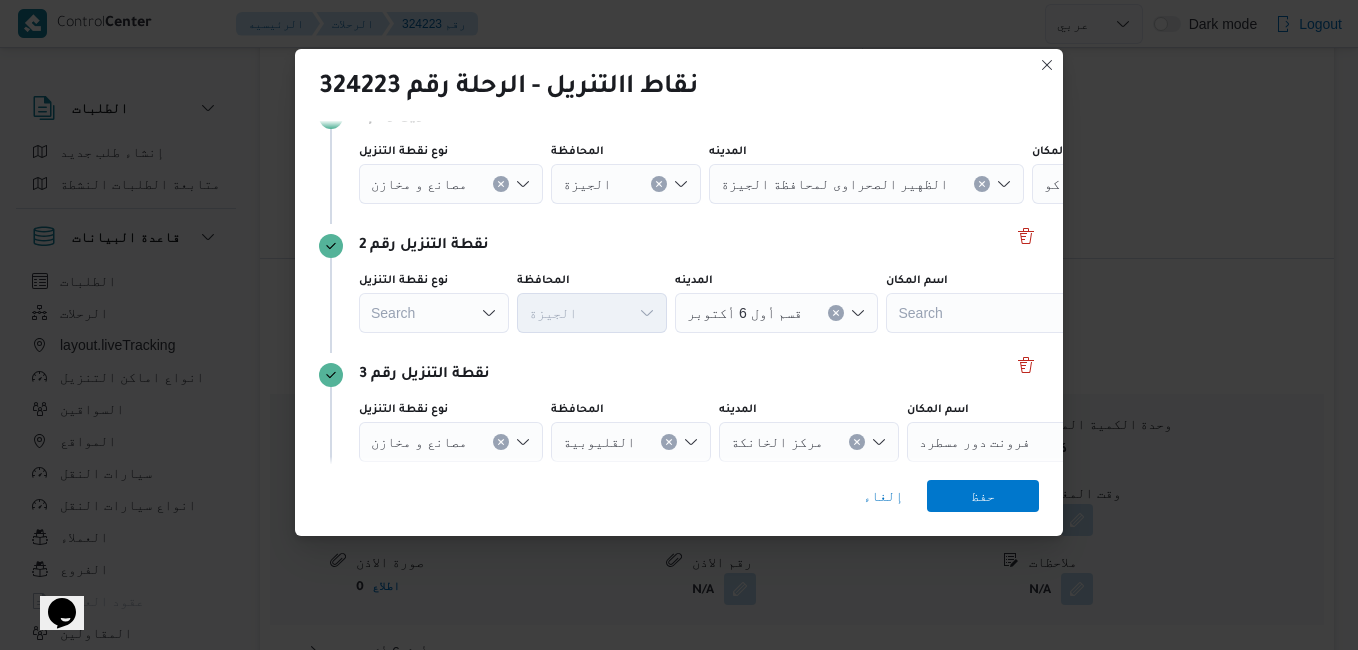 scroll, scrollTop: 170, scrollLeft: 0, axis: vertical 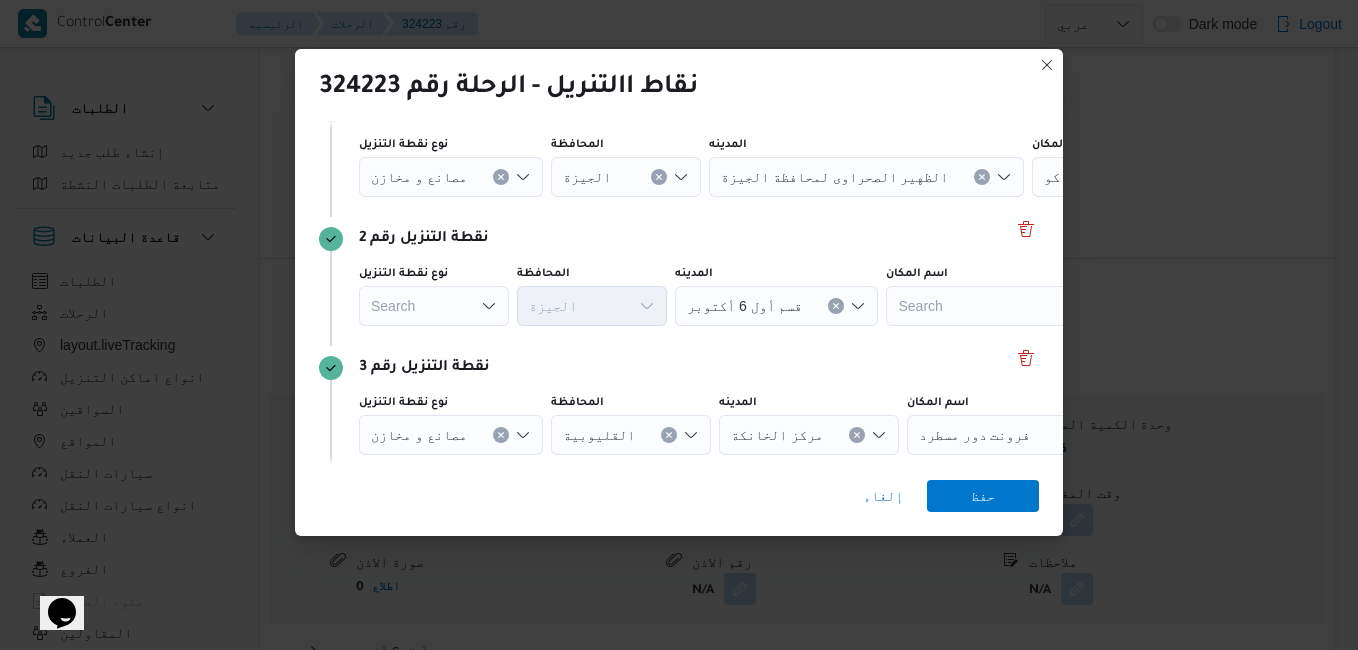 click 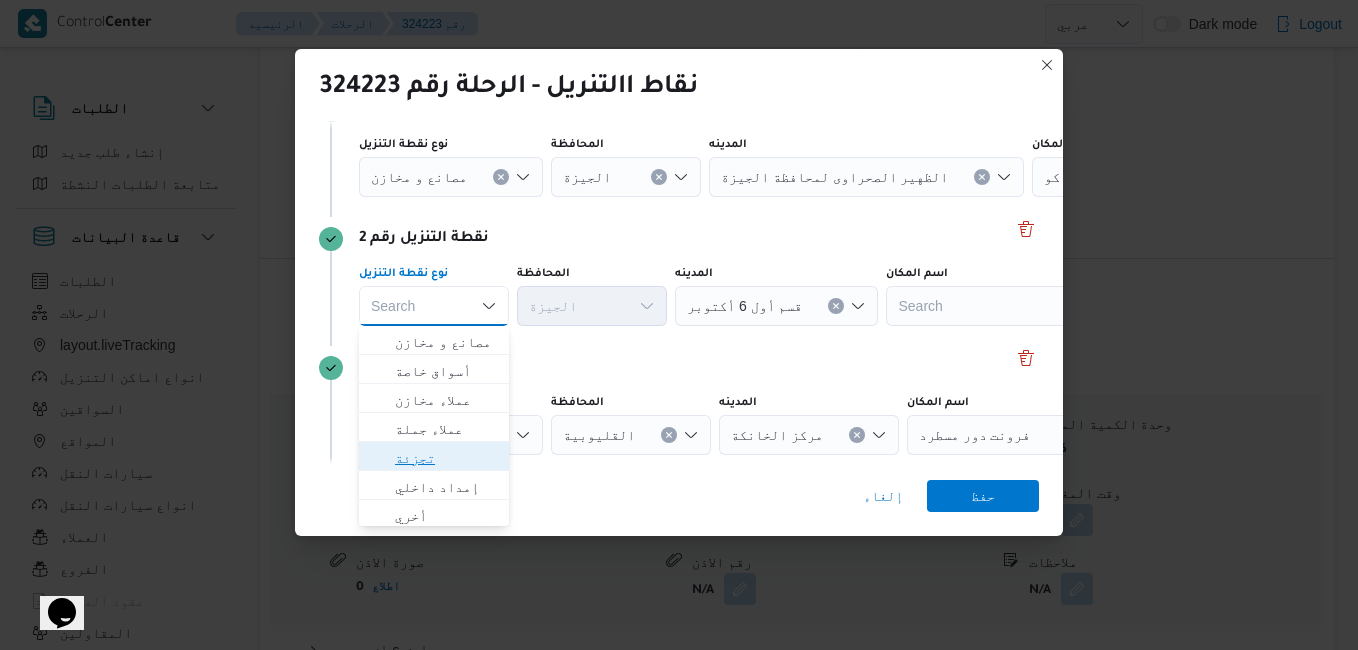 drag, startPoint x: 445, startPoint y: 466, endPoint x: 483, endPoint y: 456, distance: 39.293766 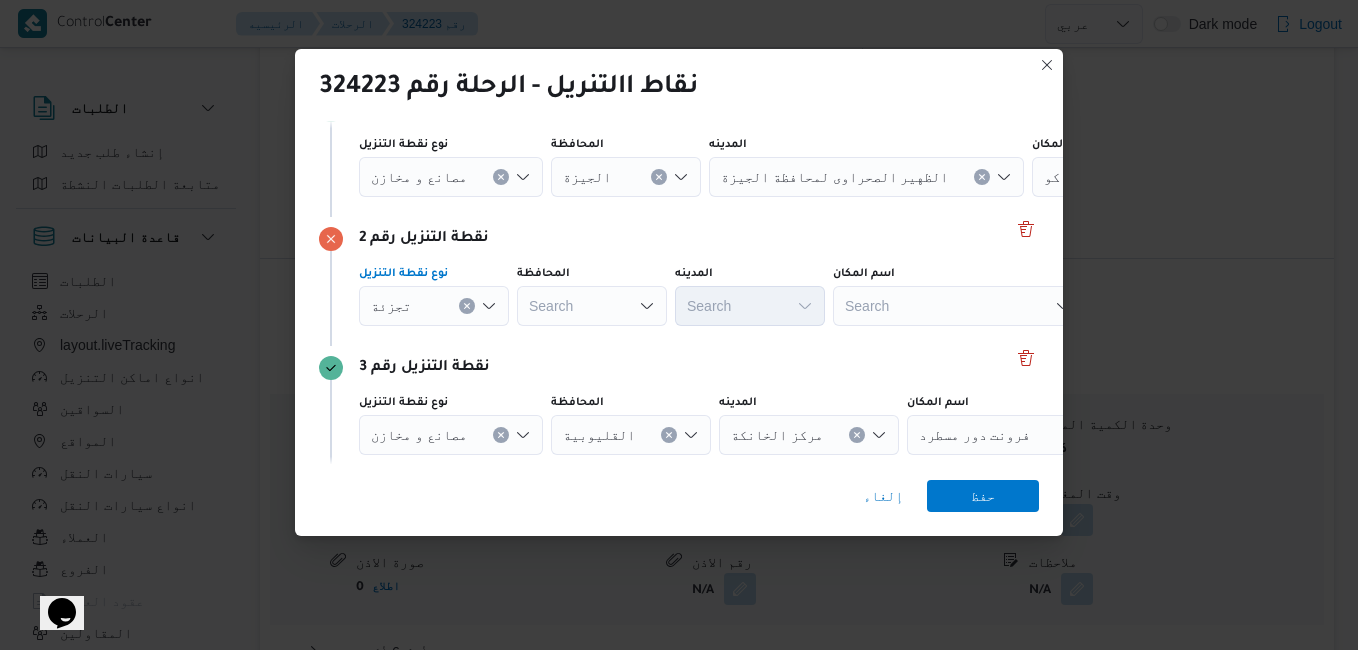 click on "Search" at bounding box center (626, 177) 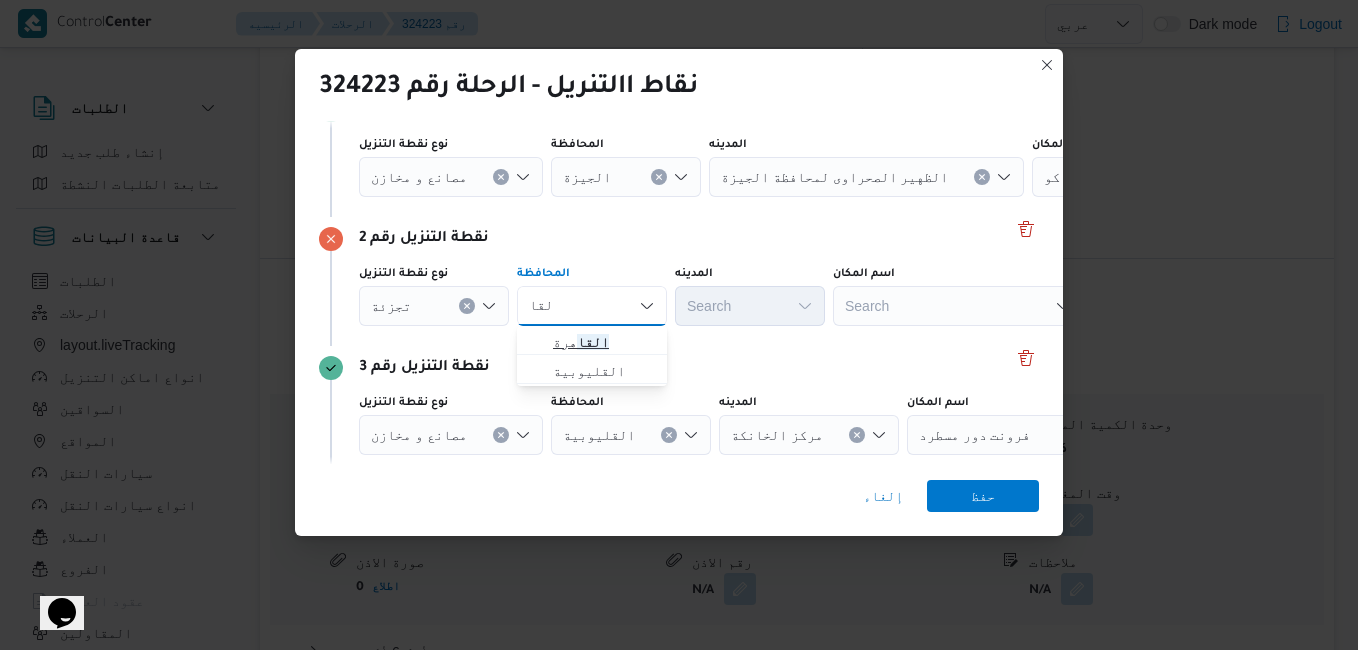 type on "القا" 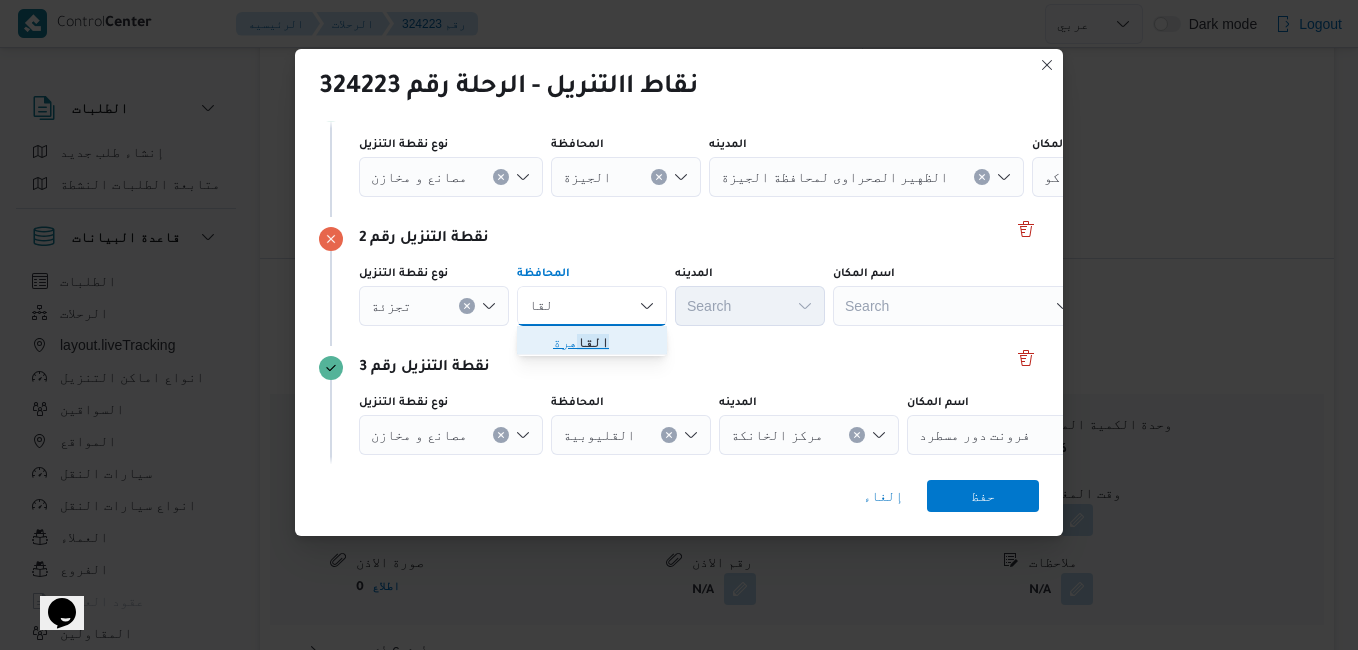 drag, startPoint x: 584, startPoint y: 345, endPoint x: 638, endPoint y: 336, distance: 54.74486 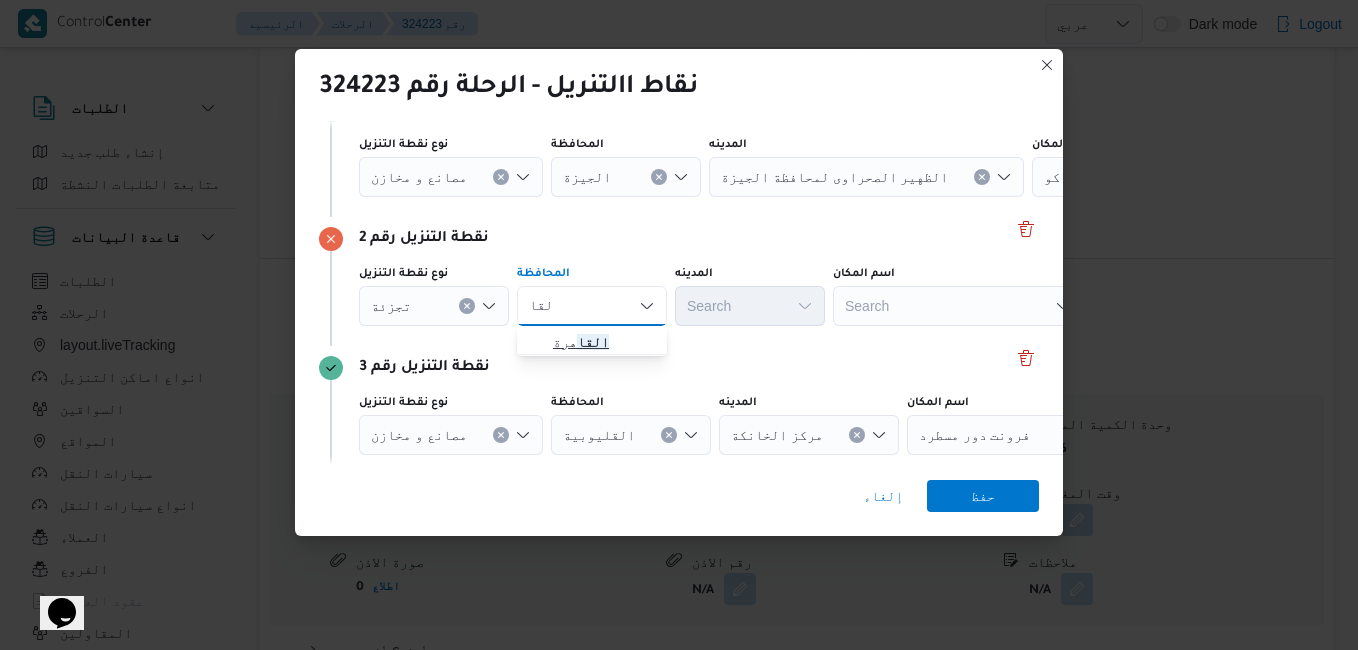 type 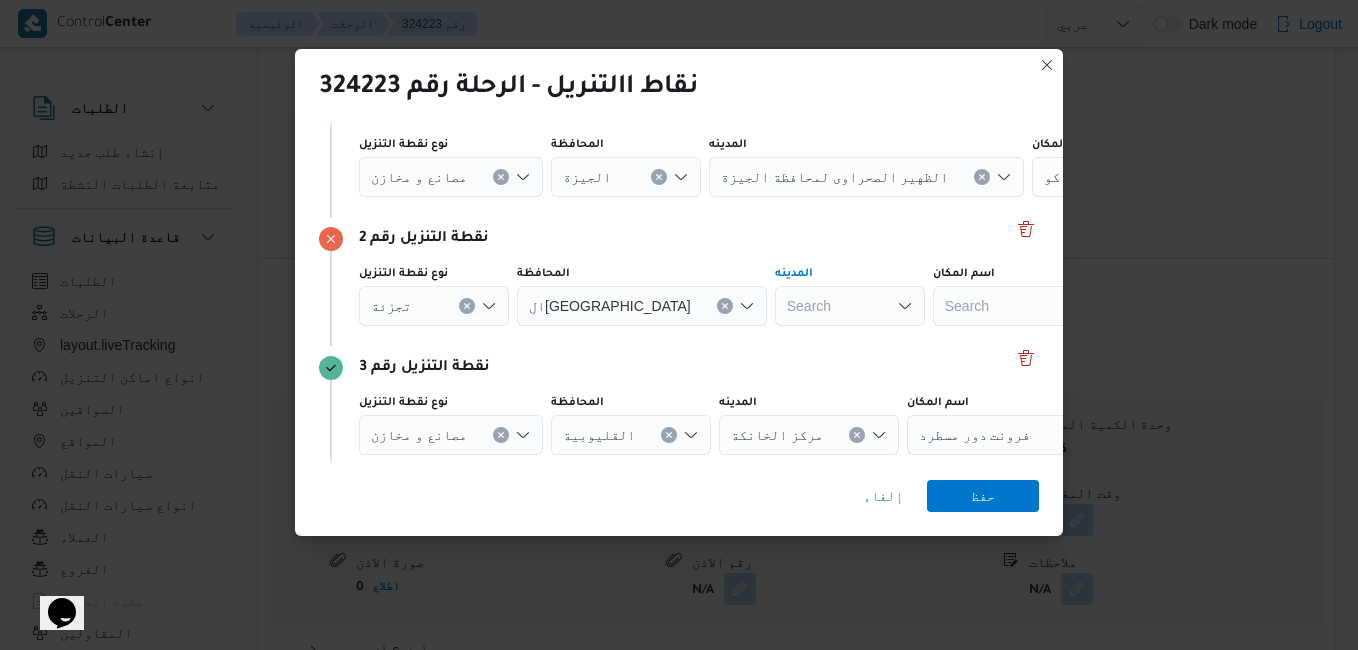 click on "Search" at bounding box center (867, 177) 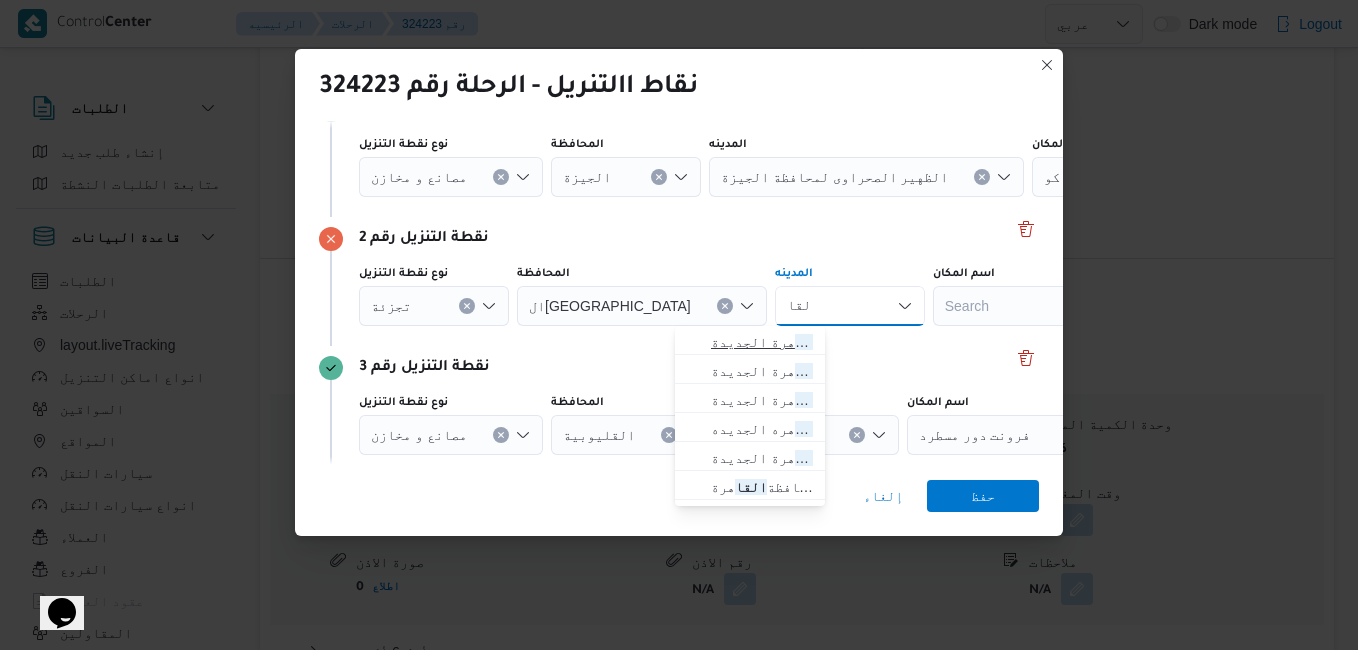 type on "القا" 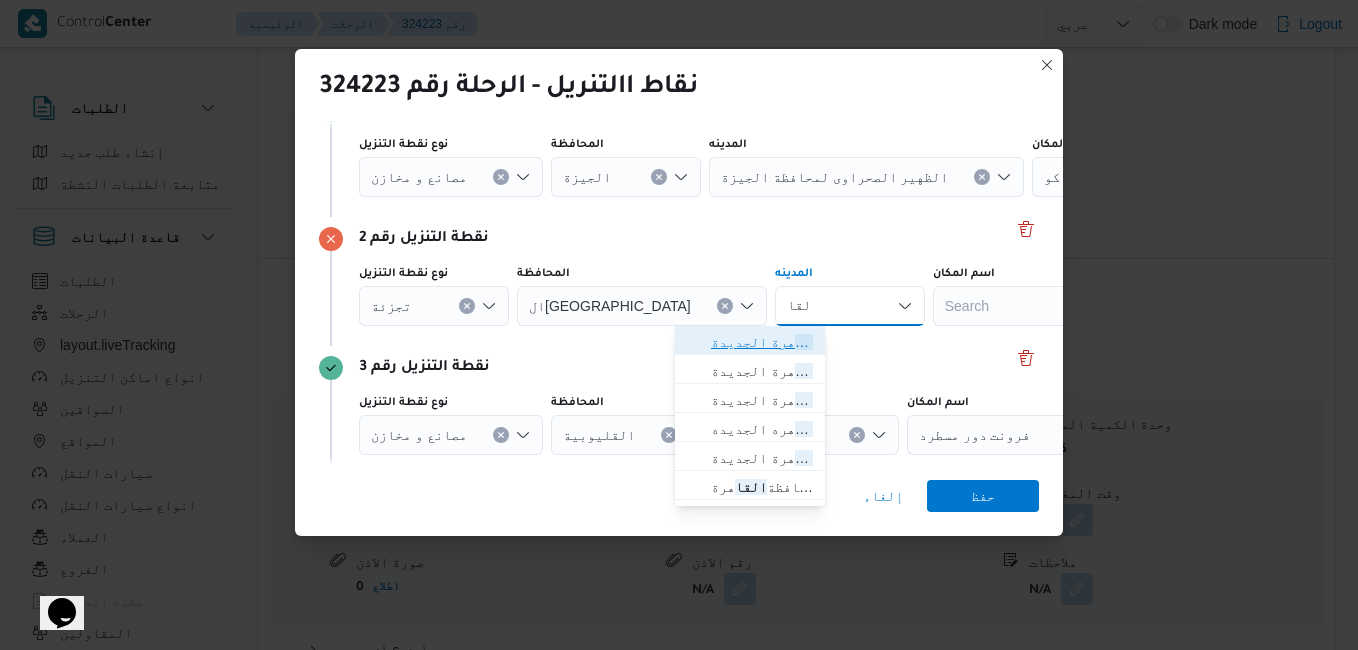 click on "قسم أول  القا هرة الجديدة" at bounding box center [762, 342] 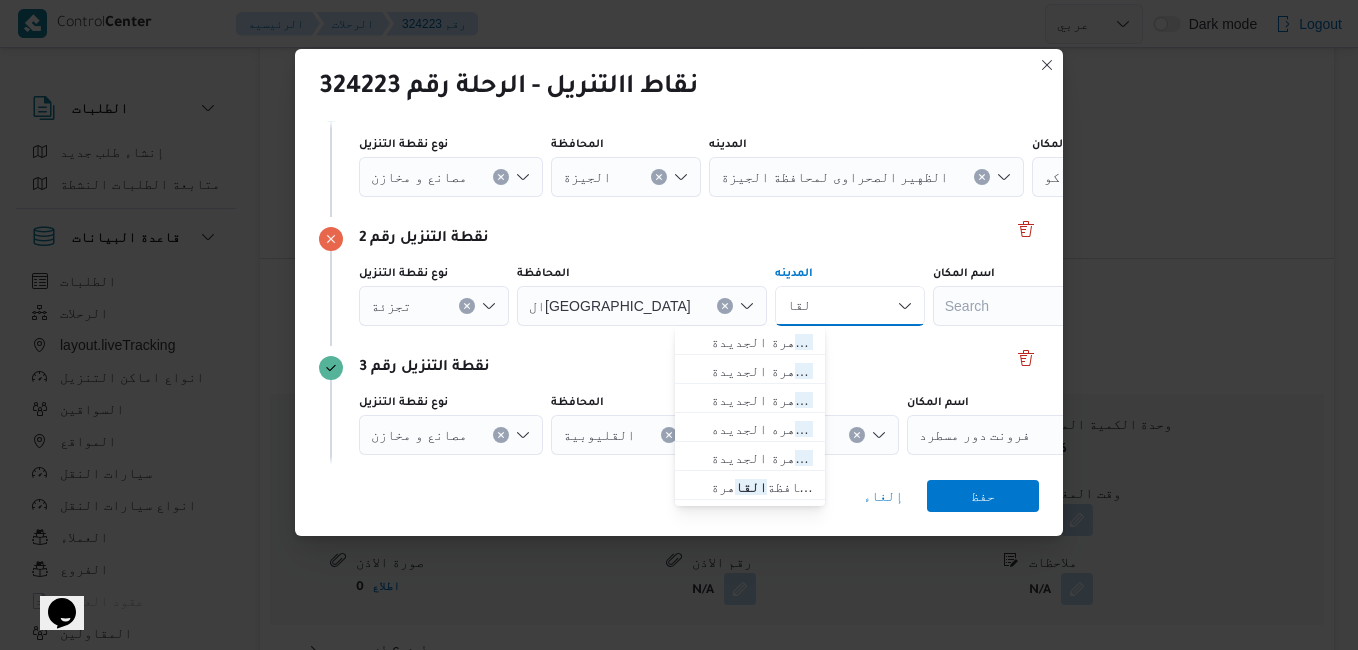 type 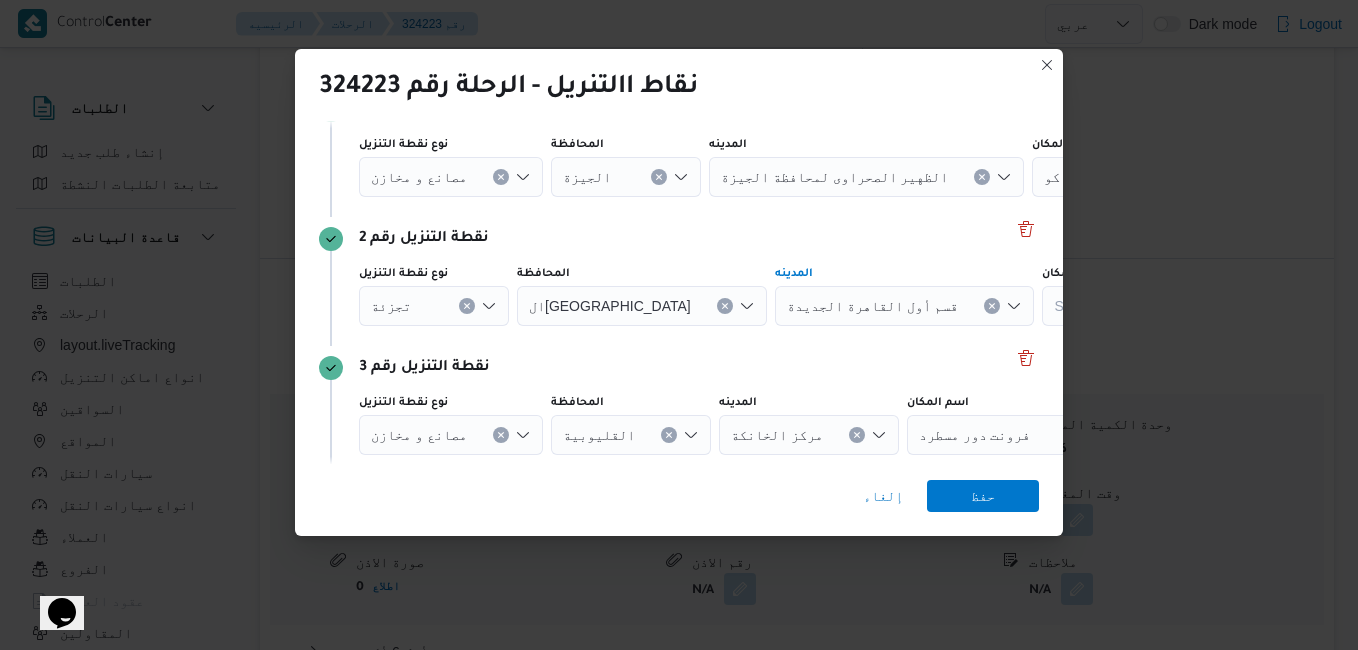 click 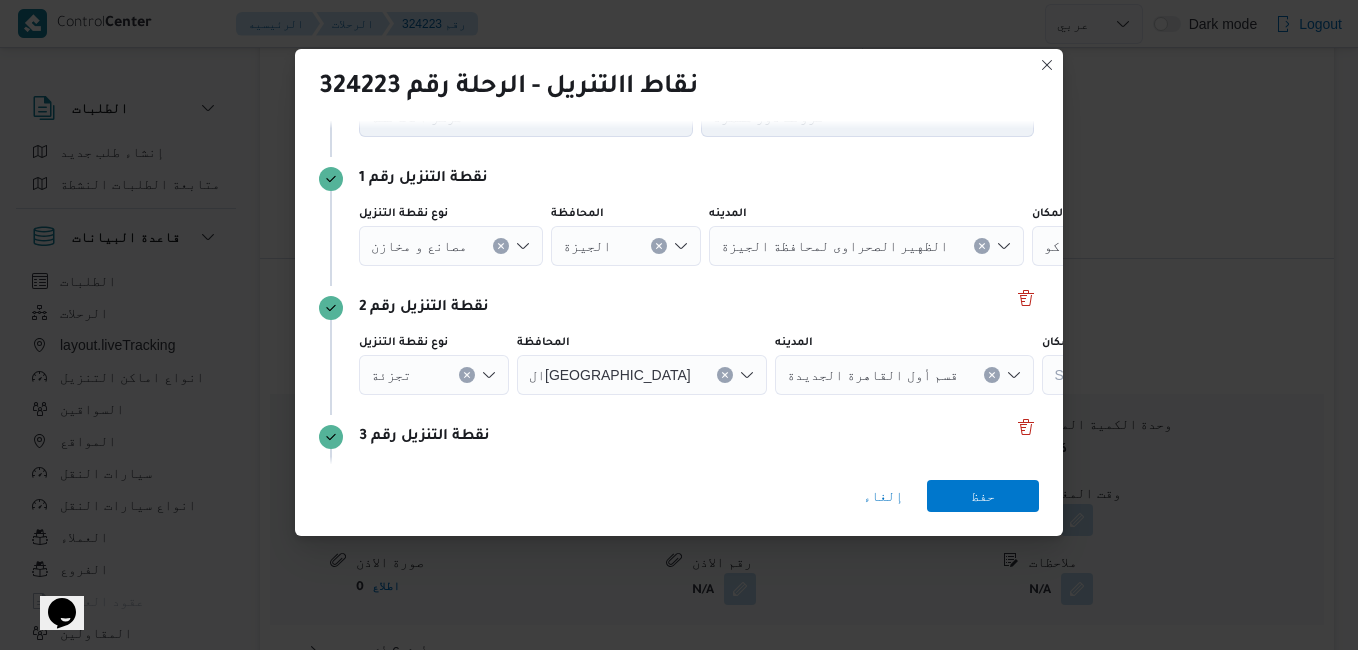 scroll, scrollTop: 106, scrollLeft: 0, axis: vertical 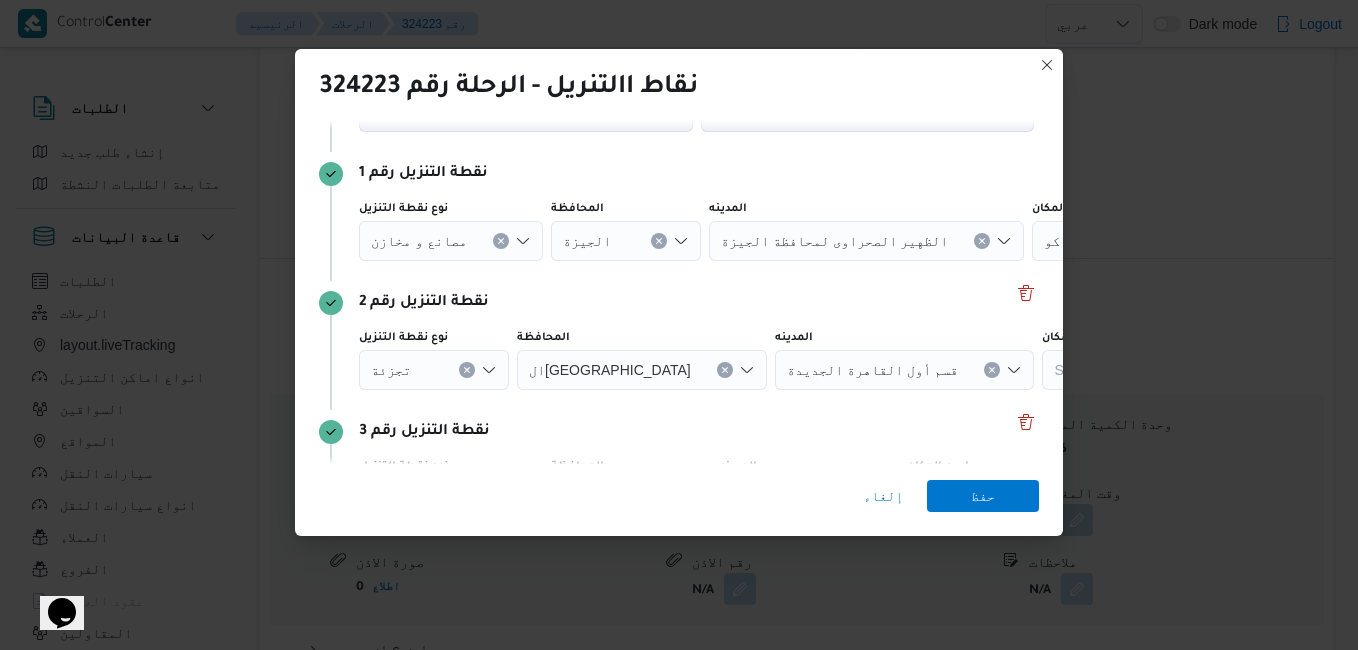 click 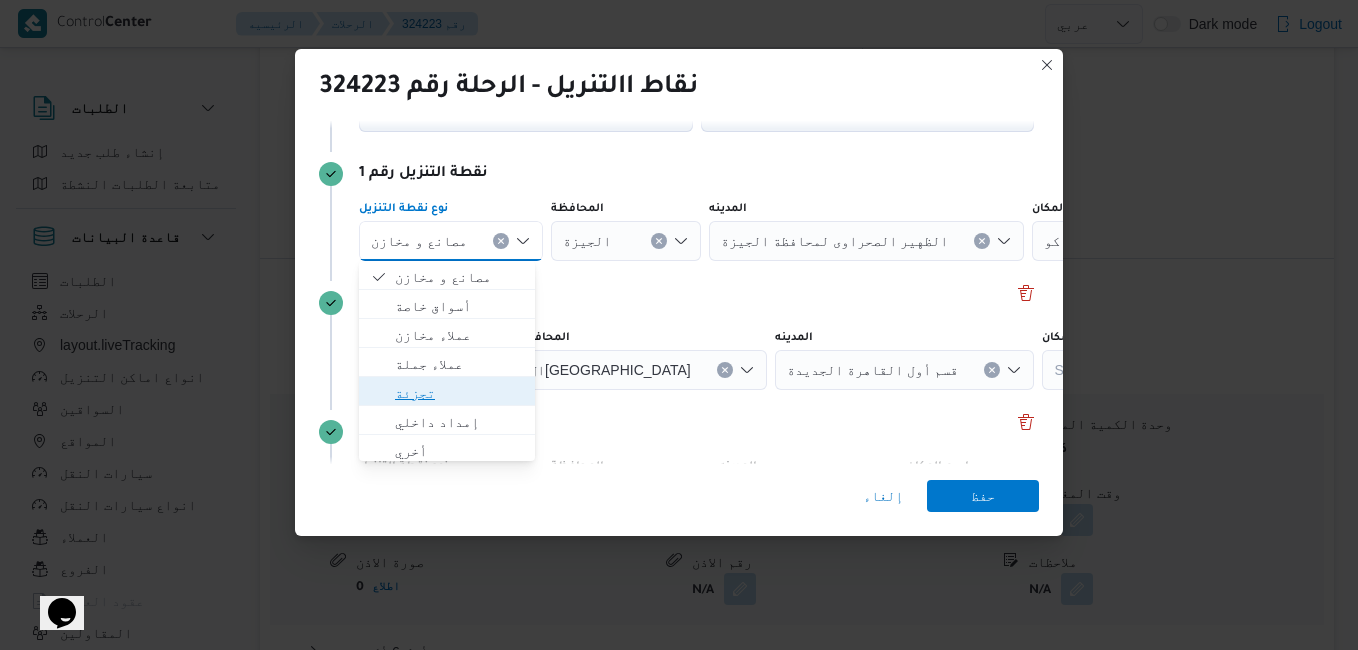 click on "تجزئة" at bounding box center (459, 393) 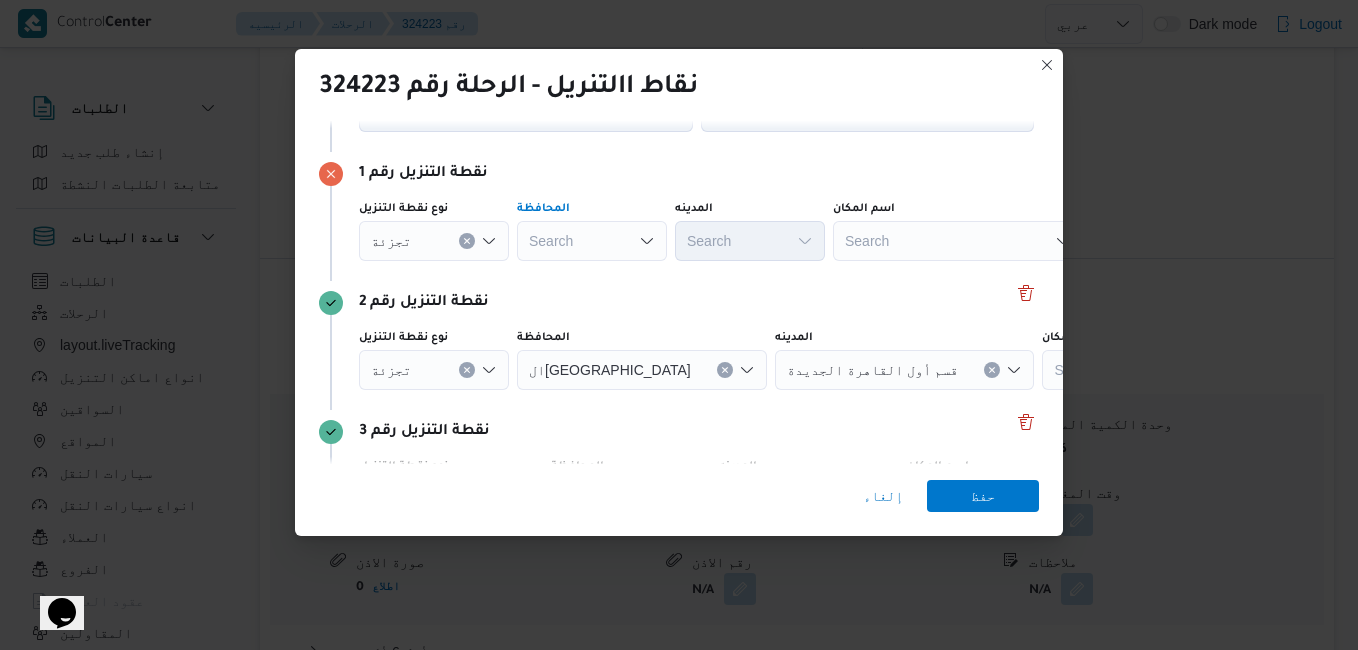 click on "Search" at bounding box center (592, 241) 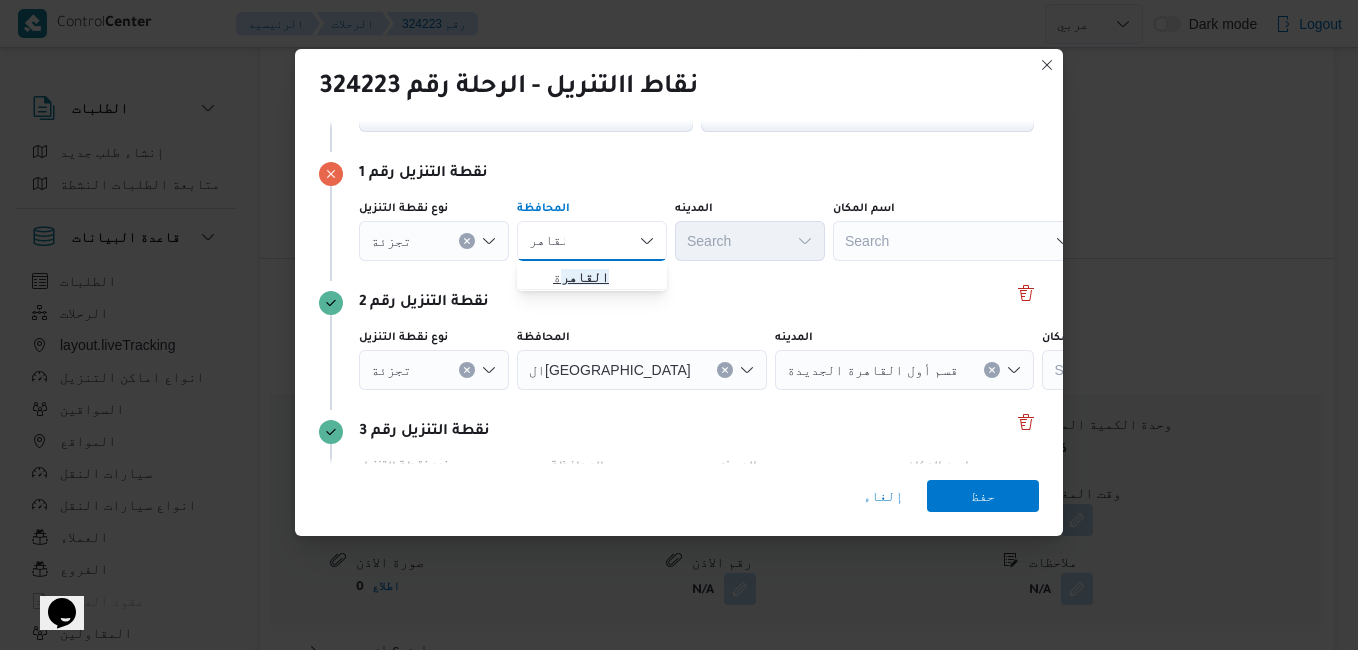 type on "القاهر" 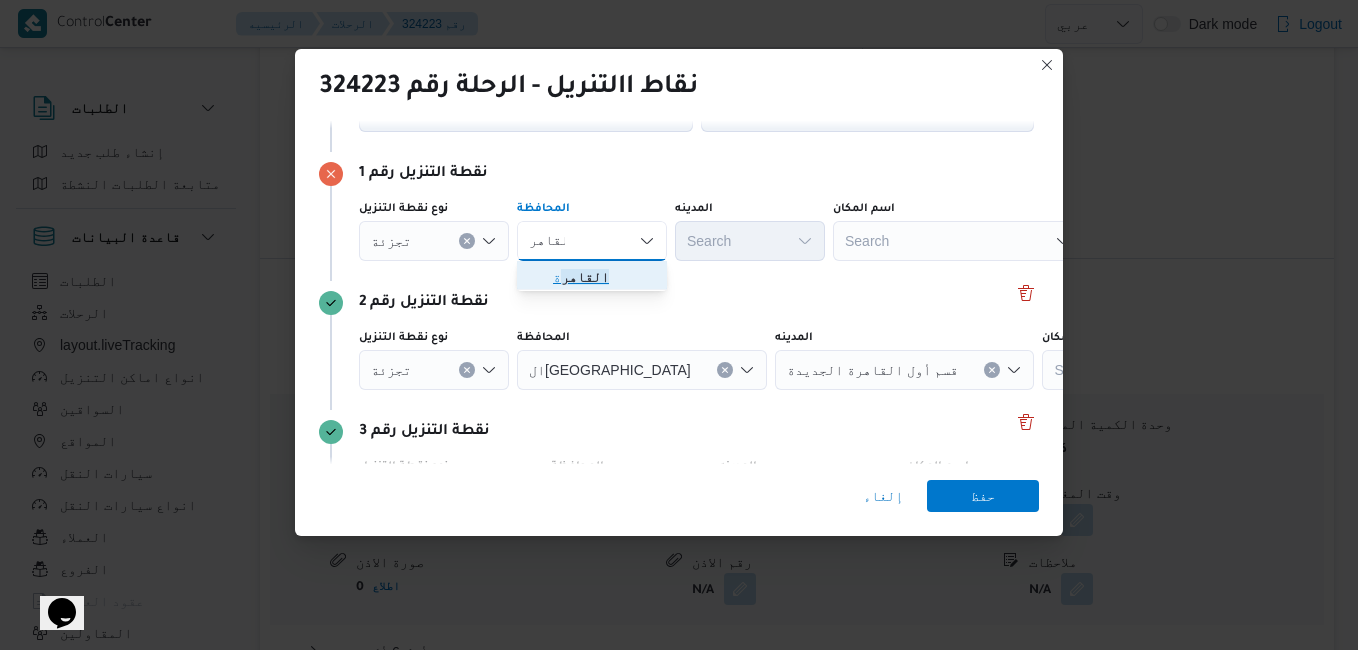 click on "القاهر ة" at bounding box center (604, 277) 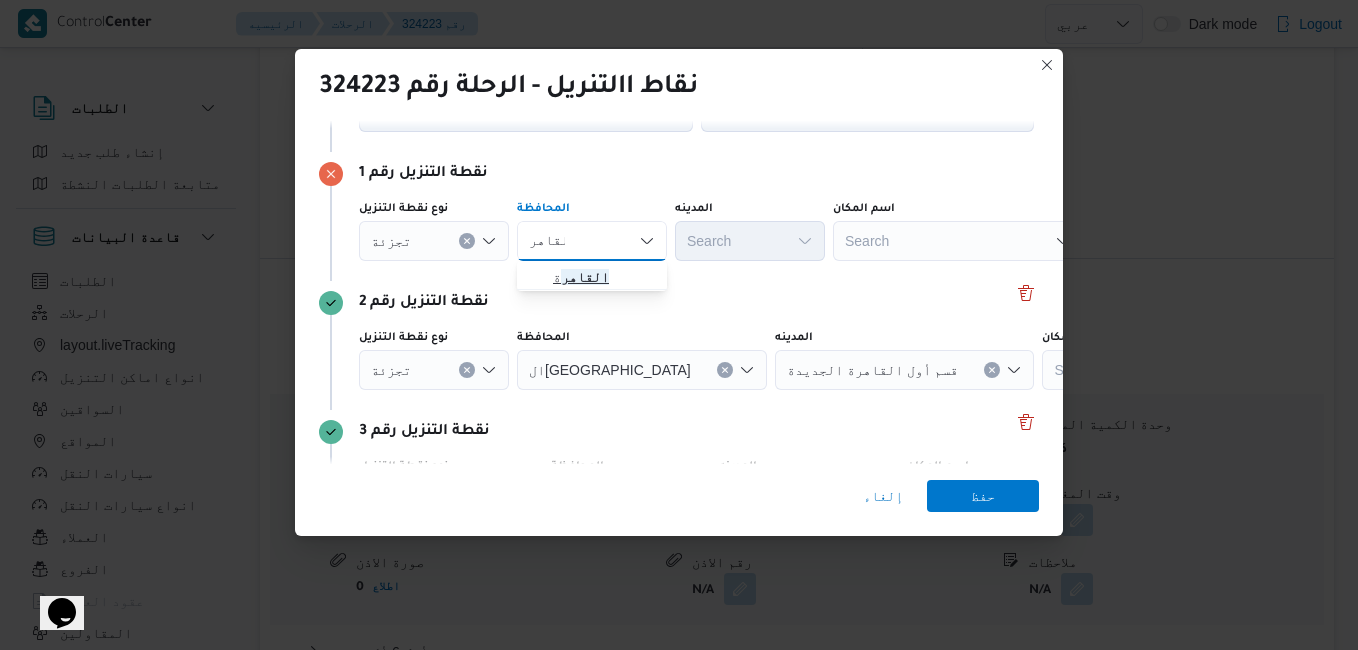 type 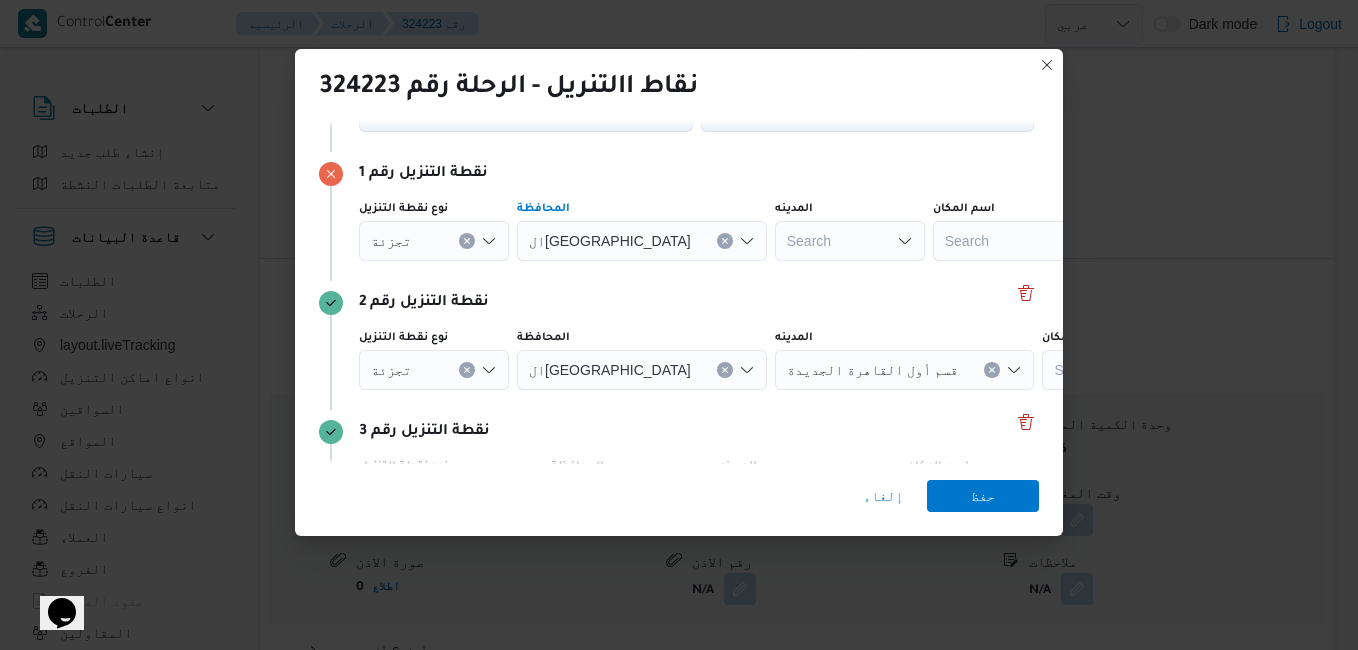 click on "Search" at bounding box center [850, 241] 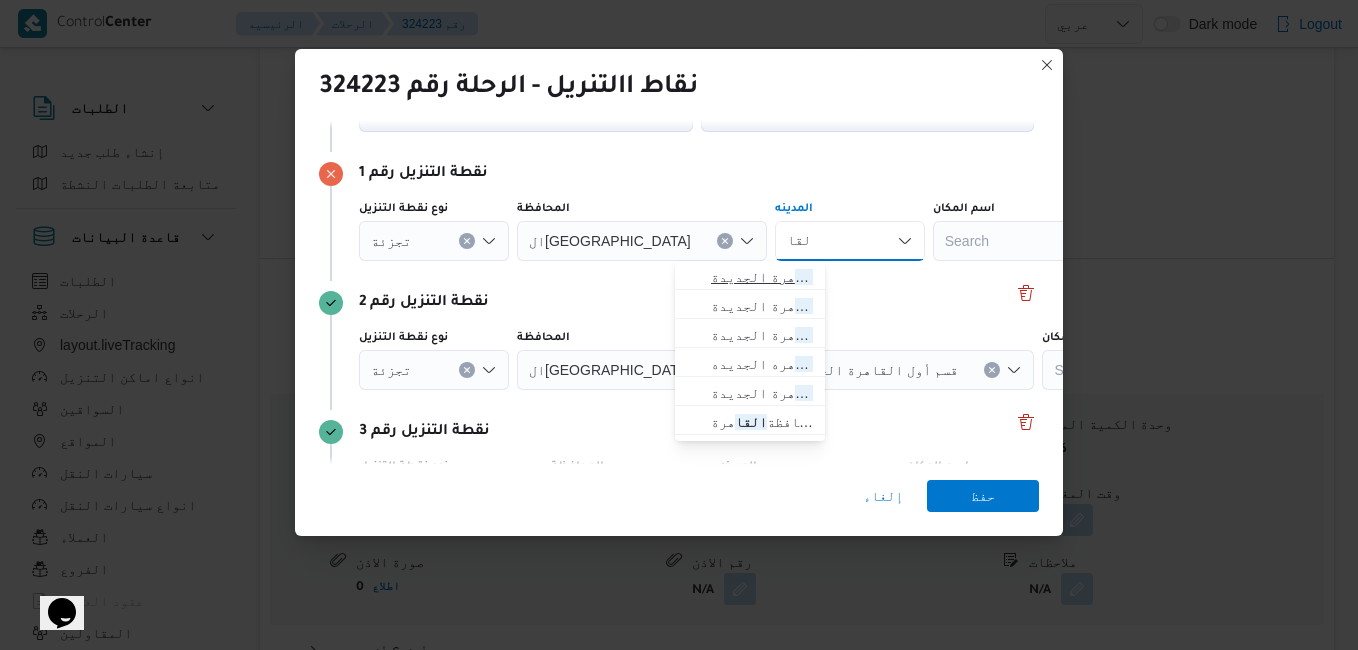 type on "القا" 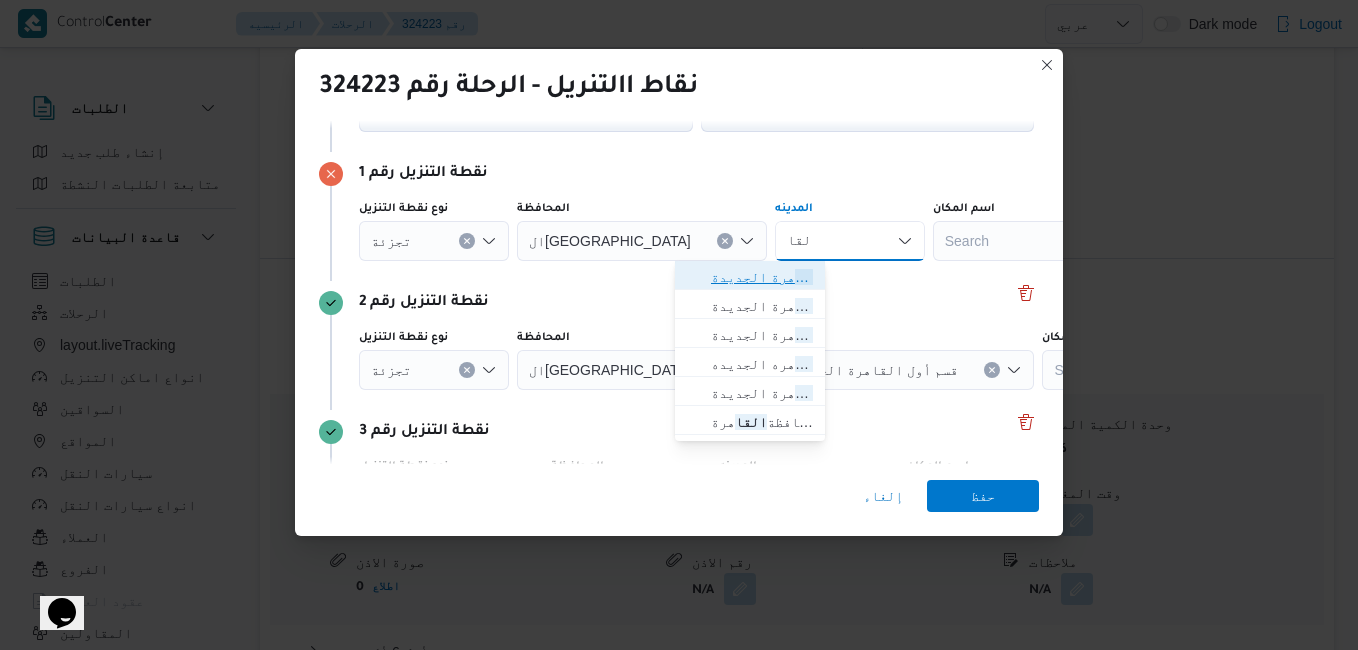 drag, startPoint x: 776, startPoint y: 280, endPoint x: 807, endPoint y: 281, distance: 31.016125 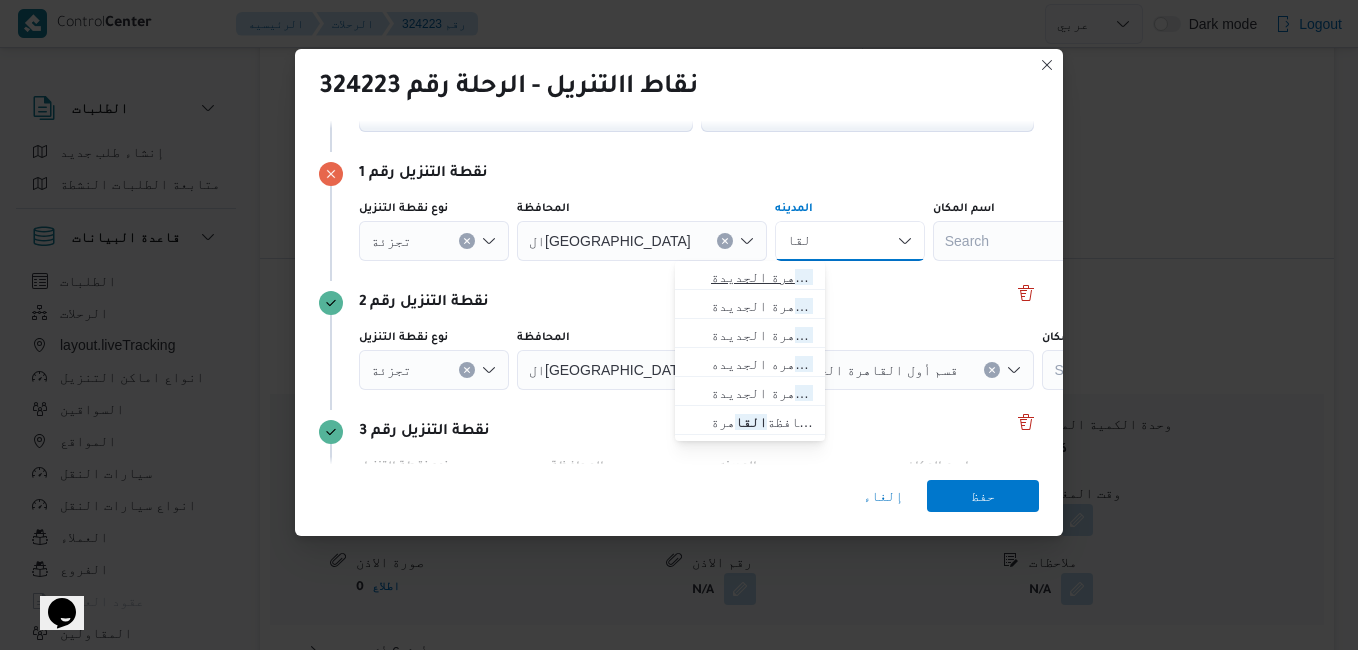 type 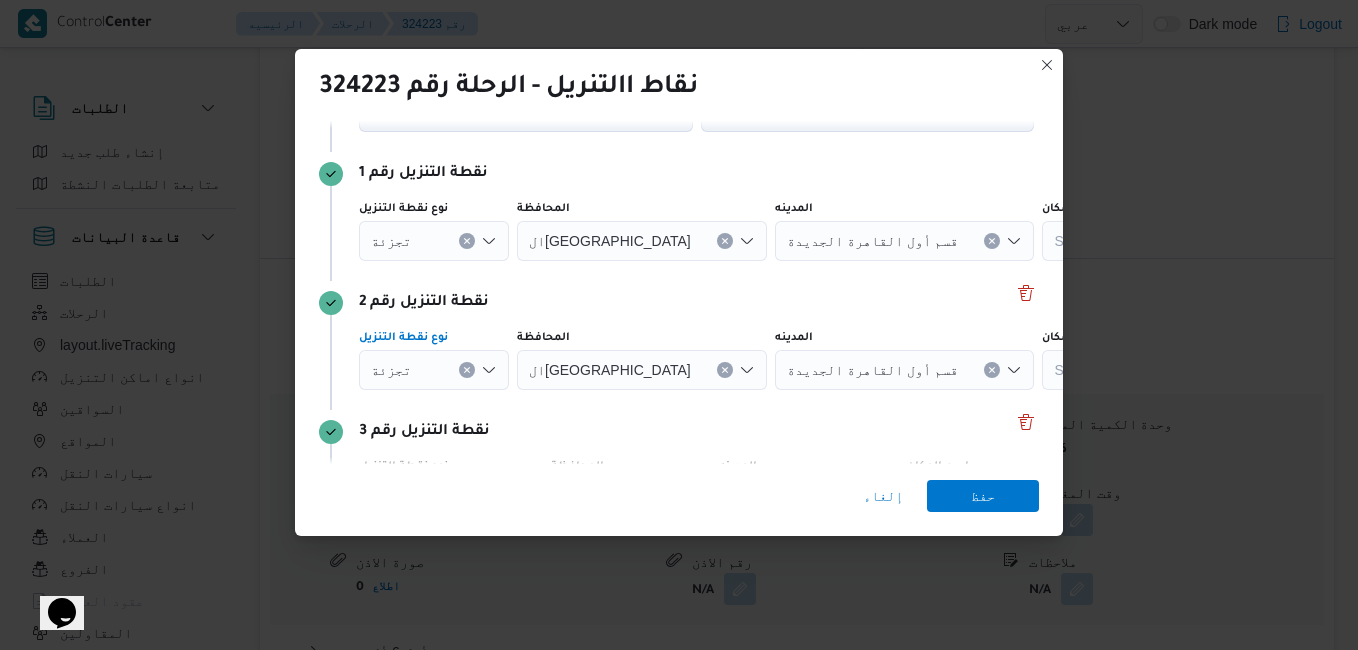 click 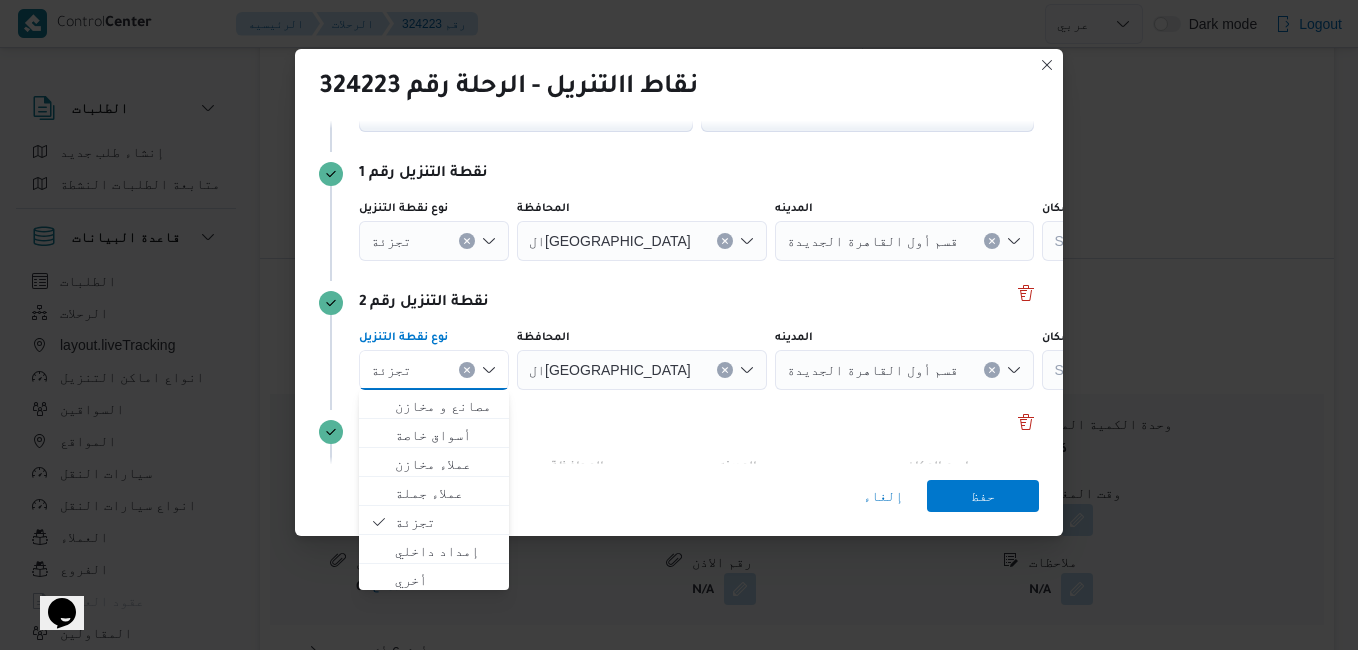 click on "قسم أول القاهرة الجديدة" at bounding box center [905, 241] 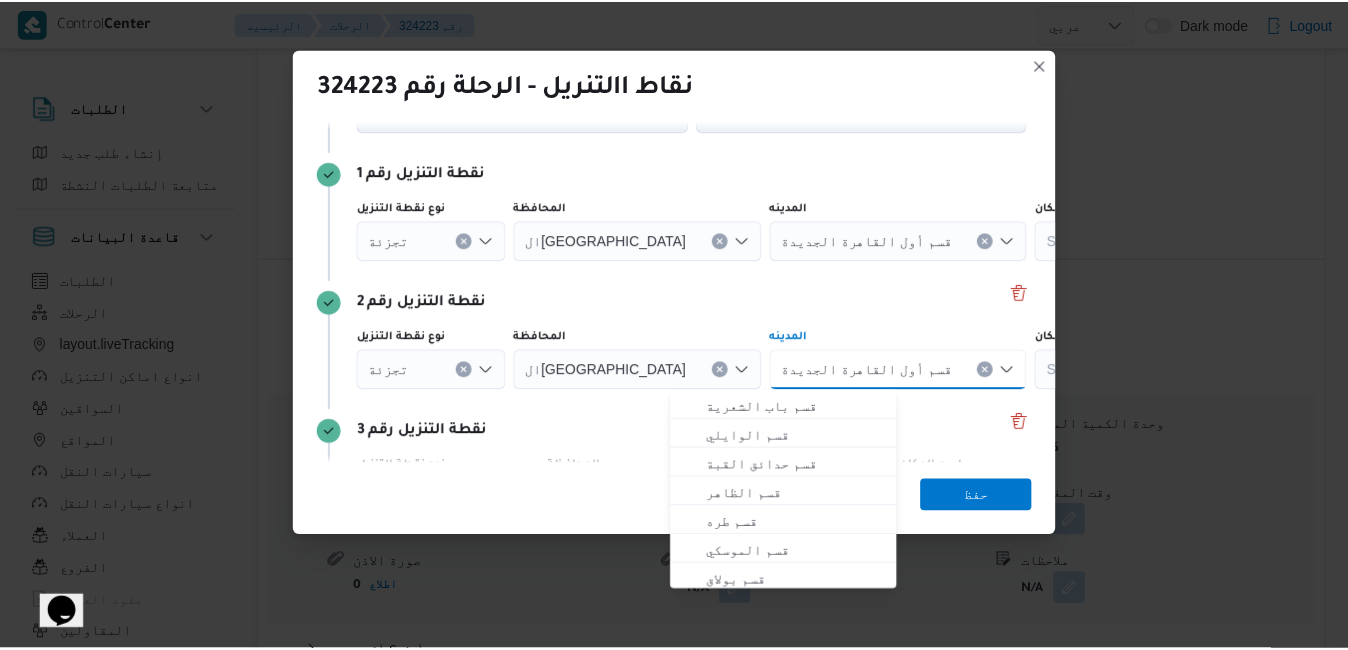 scroll, scrollTop: 61, scrollLeft: 0, axis: vertical 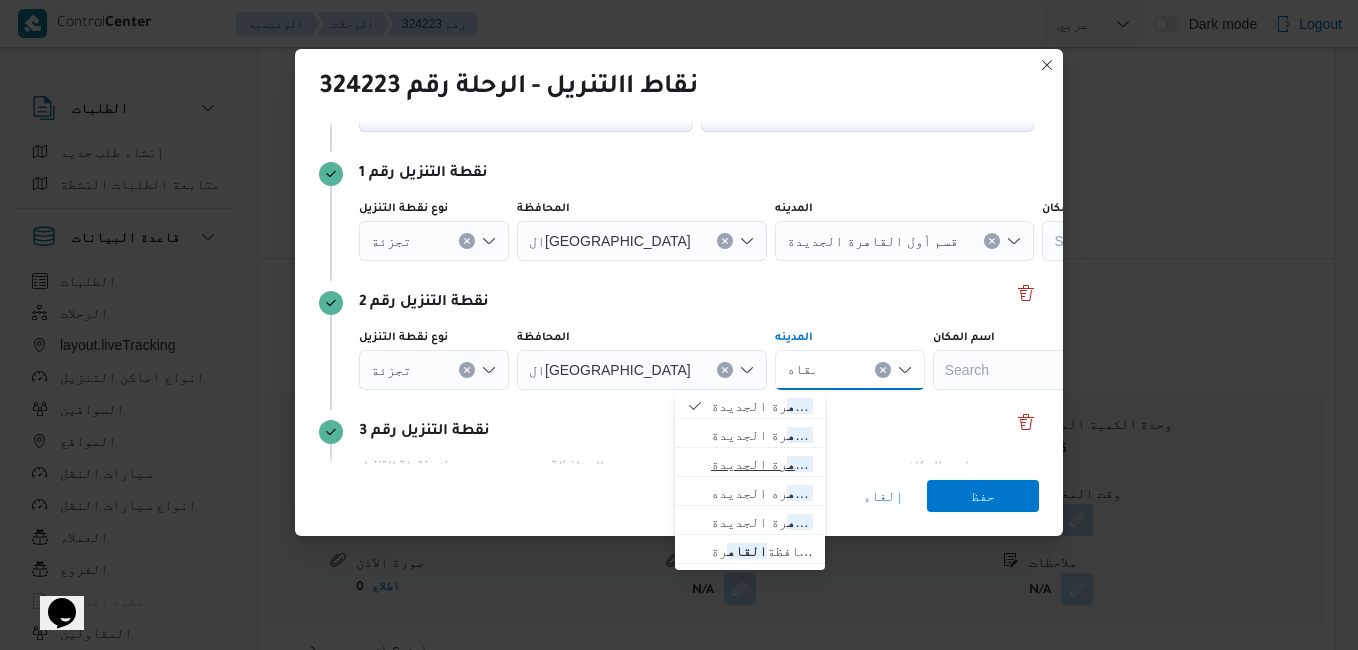 type on "القاه" 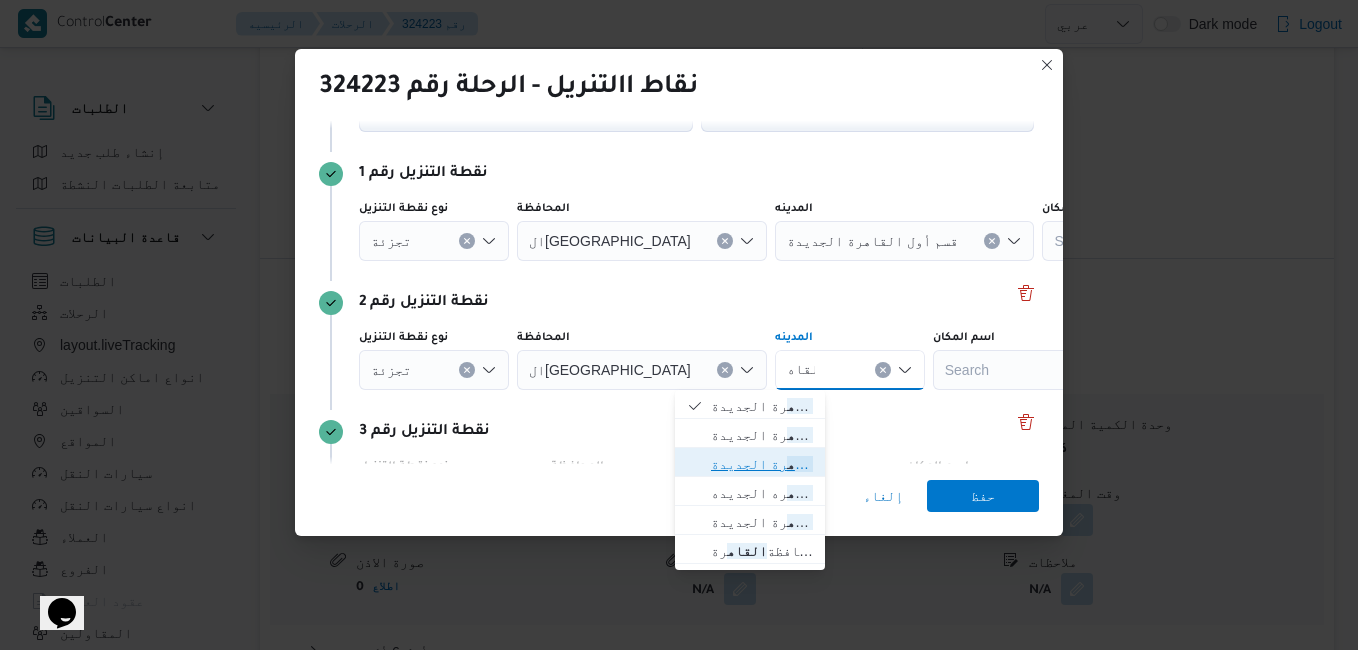 click on "قسم ثان  القاه رة الجديدة" at bounding box center (762, 464) 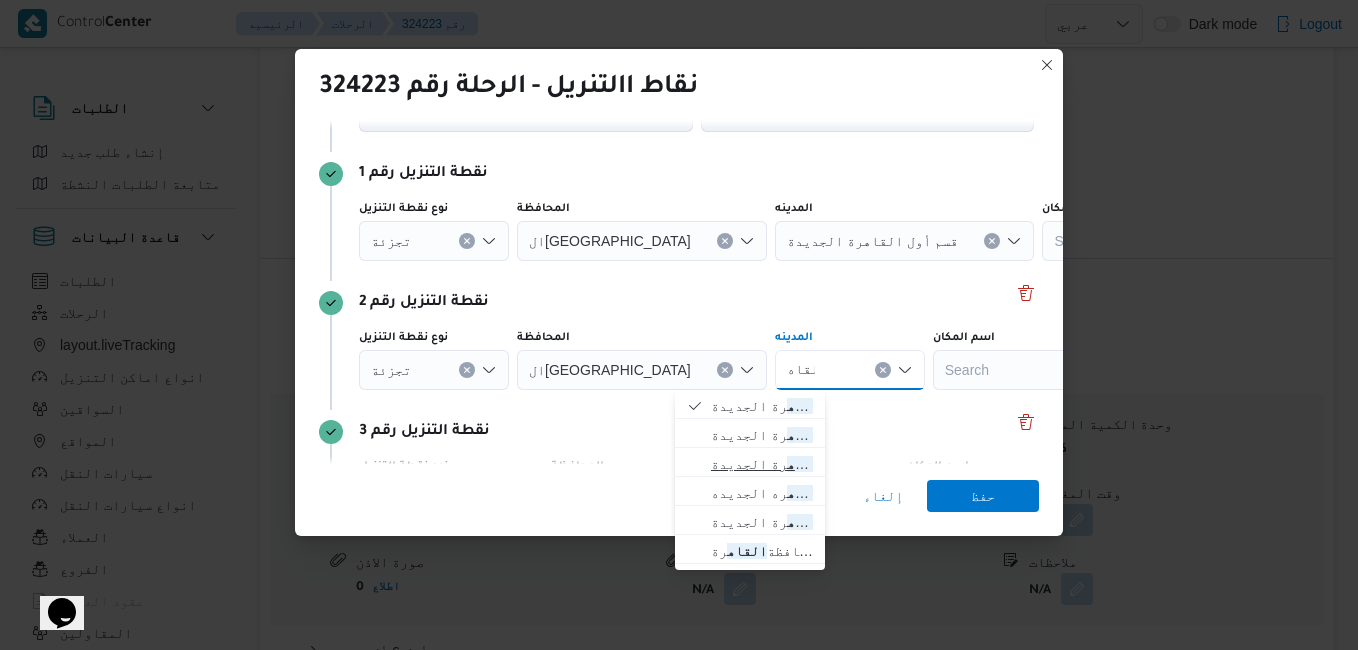 type 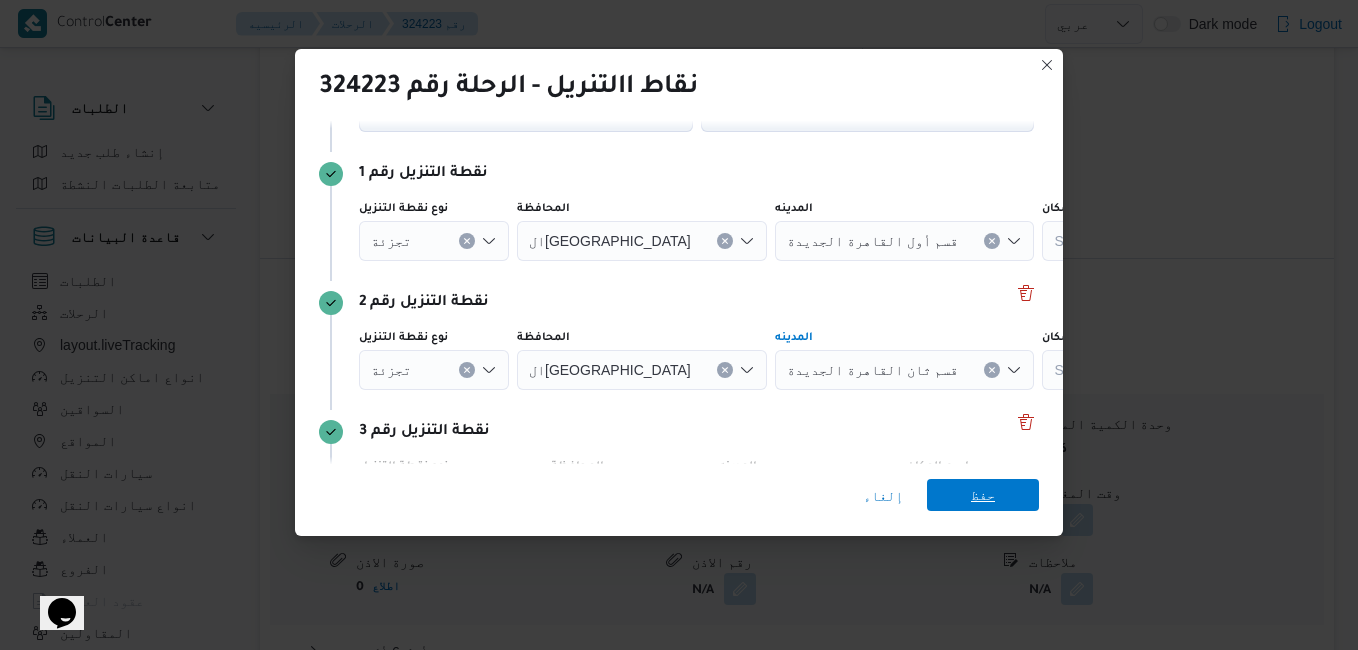 click on "حفظ" at bounding box center [983, 495] 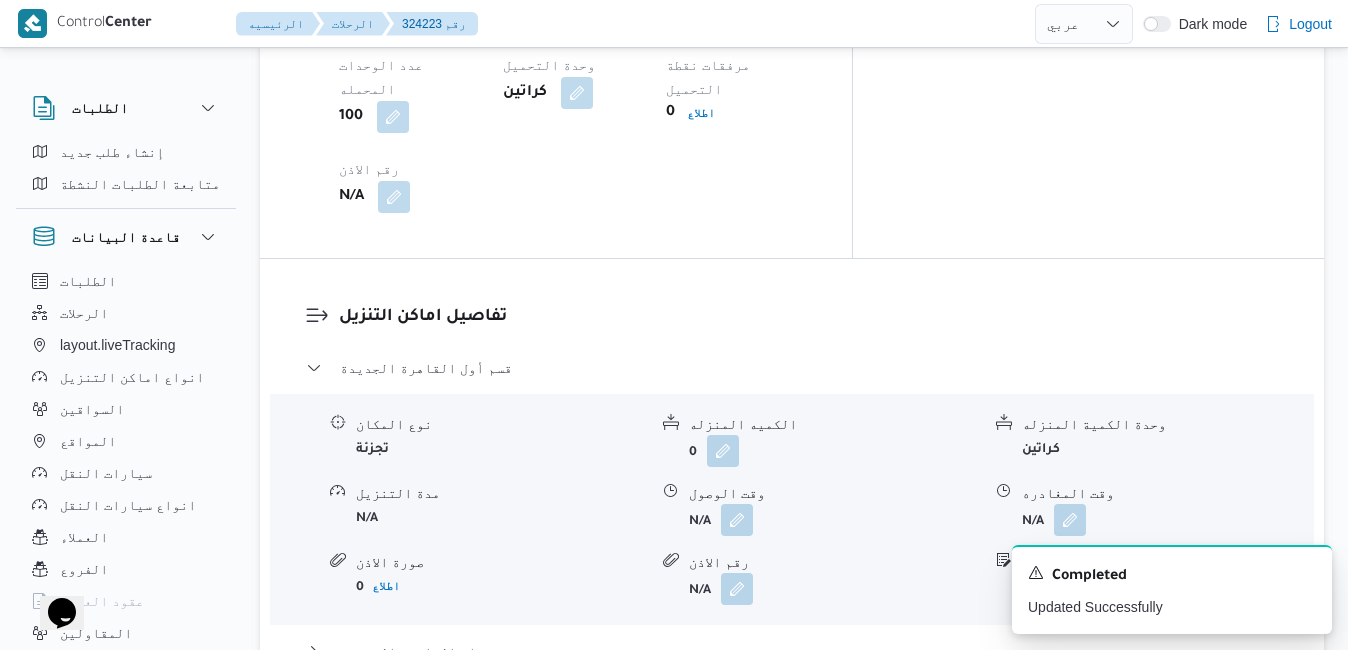 type 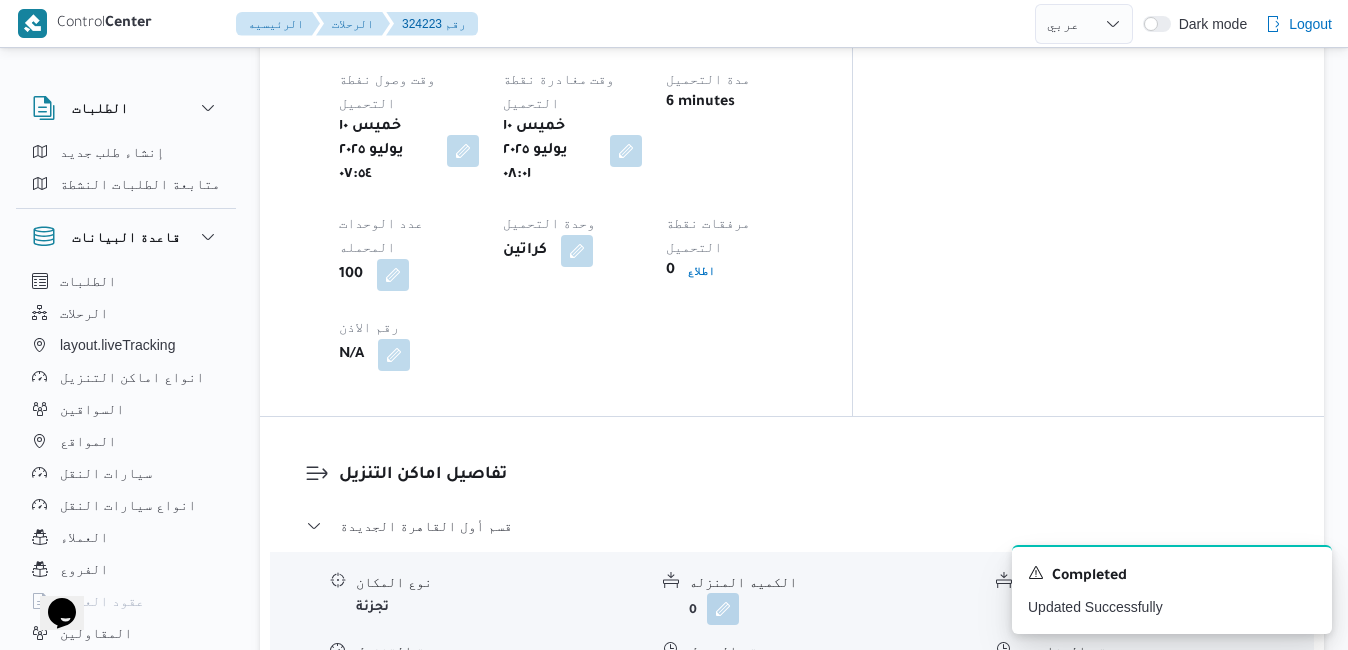 scroll, scrollTop: 1680, scrollLeft: 0, axis: vertical 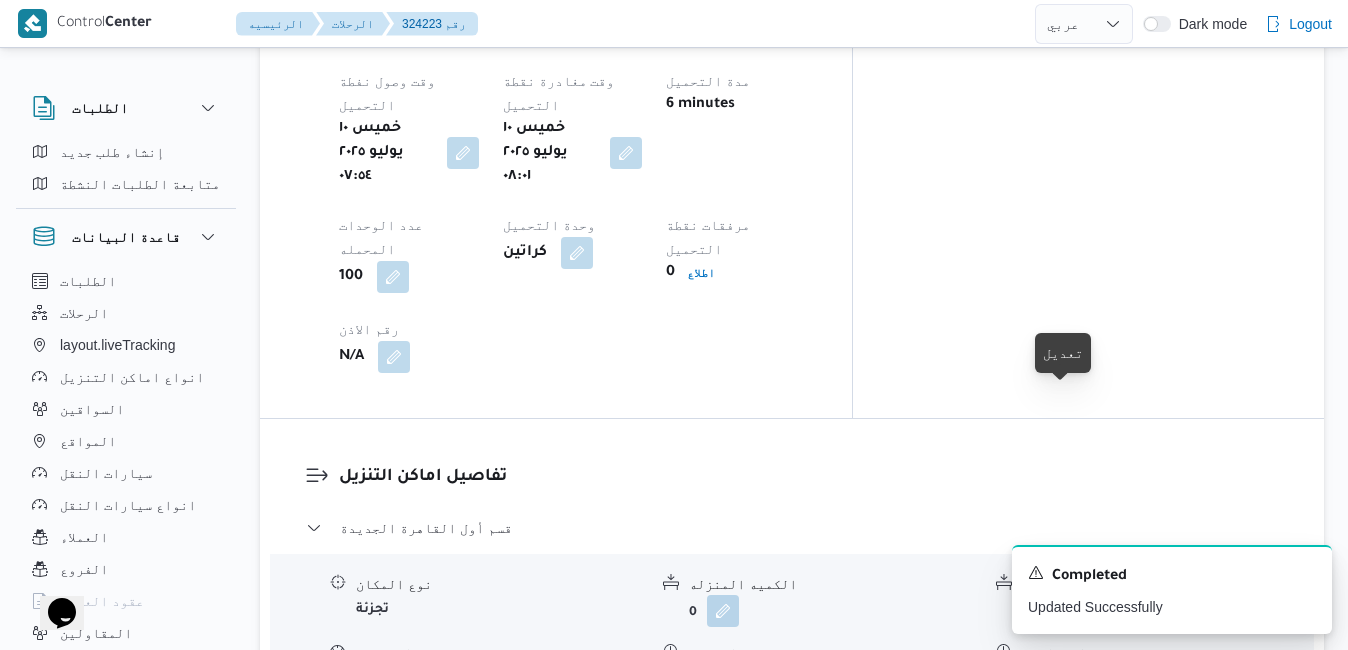 click at bounding box center (1070, 748) 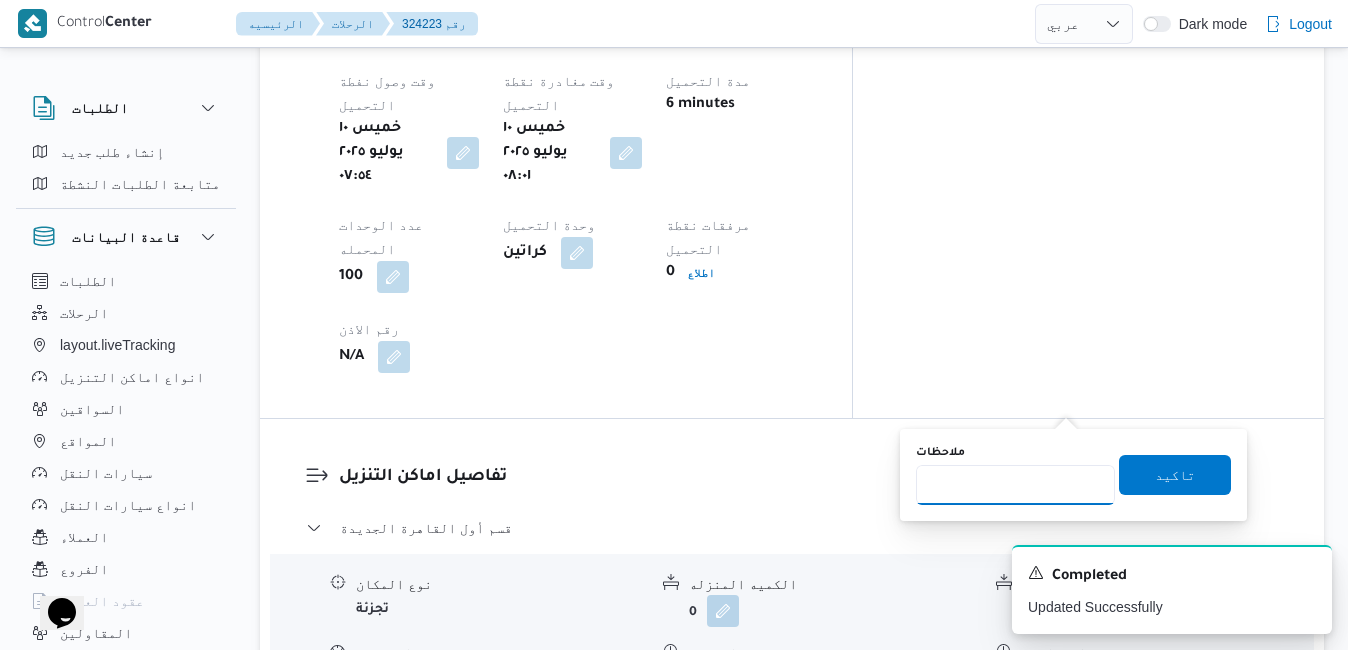 click on "ملاحظات" at bounding box center (1015, 485) 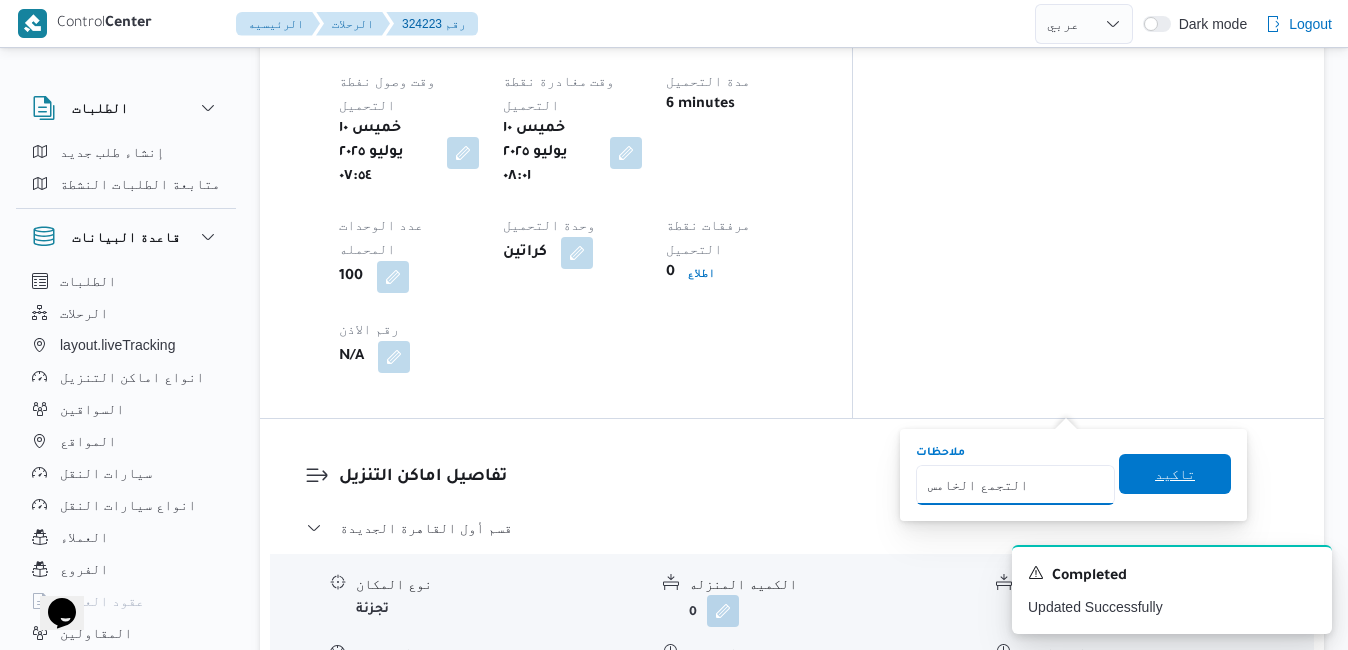 type on "التجمع الخامس" 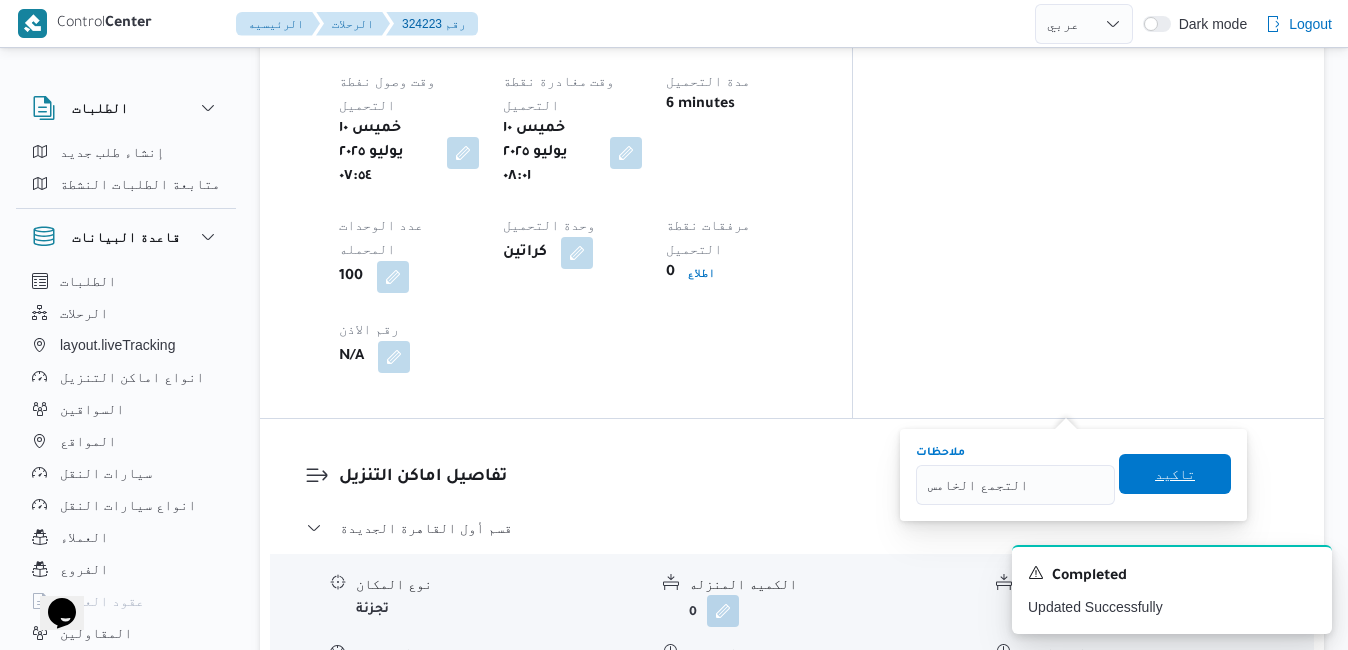 click on "تاكيد" at bounding box center [1175, 474] 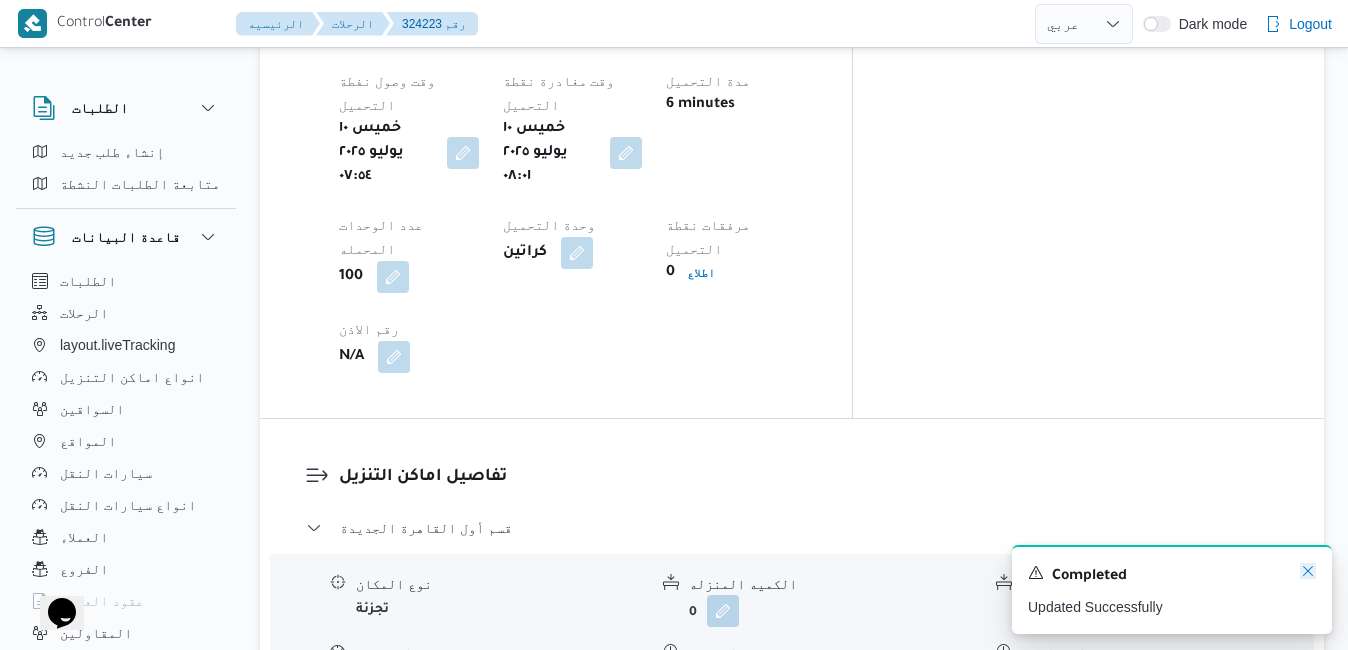 click 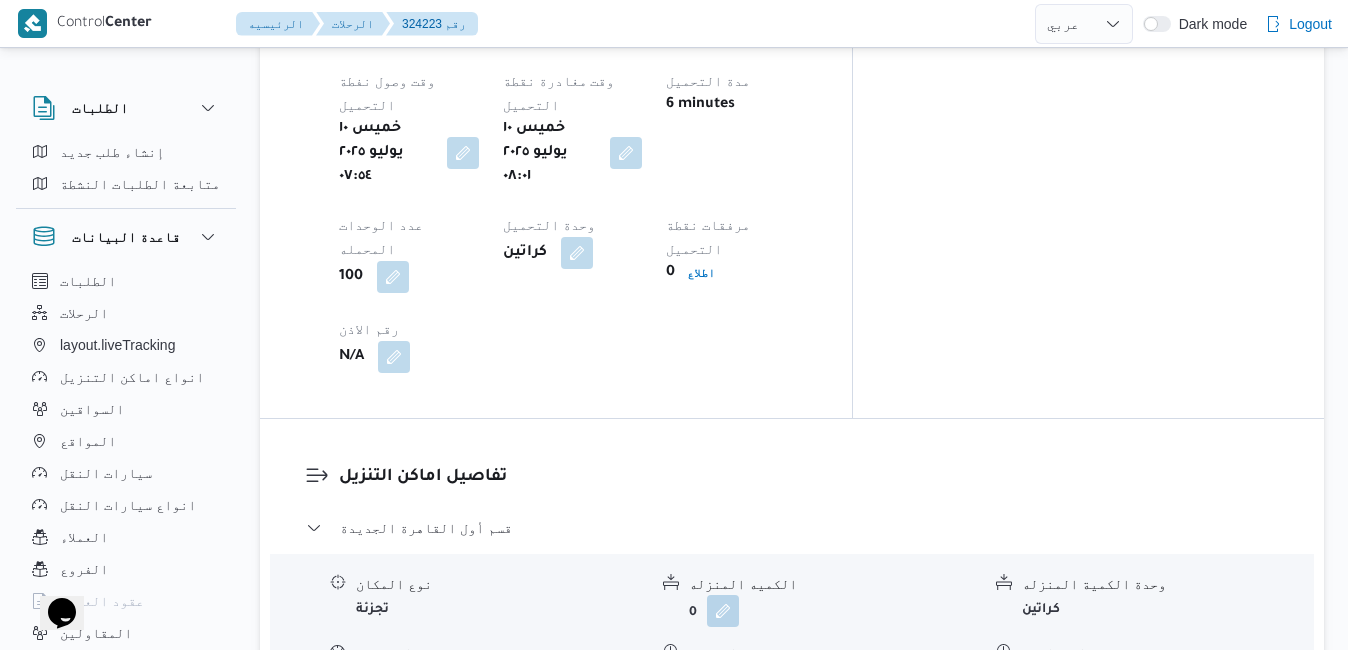 click on "قسم ثان القاهرة الجديدة" at bounding box center (792, 812) 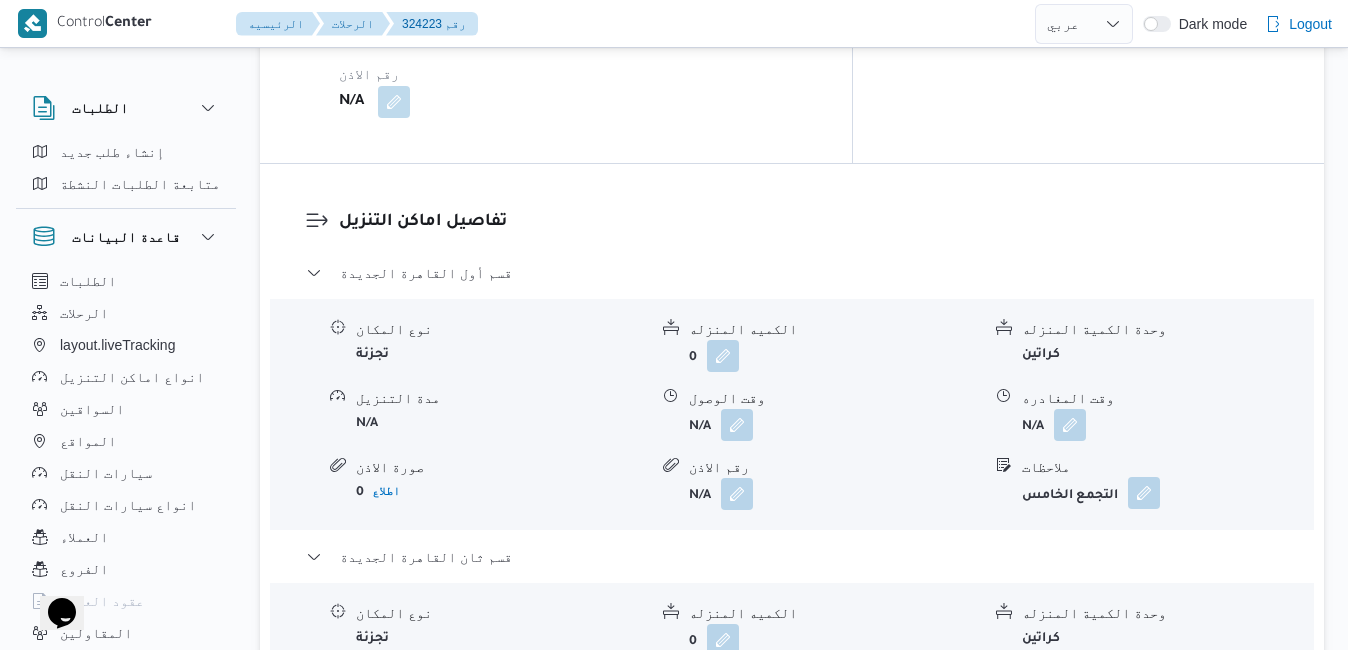 scroll, scrollTop: 2000, scrollLeft: 0, axis: vertical 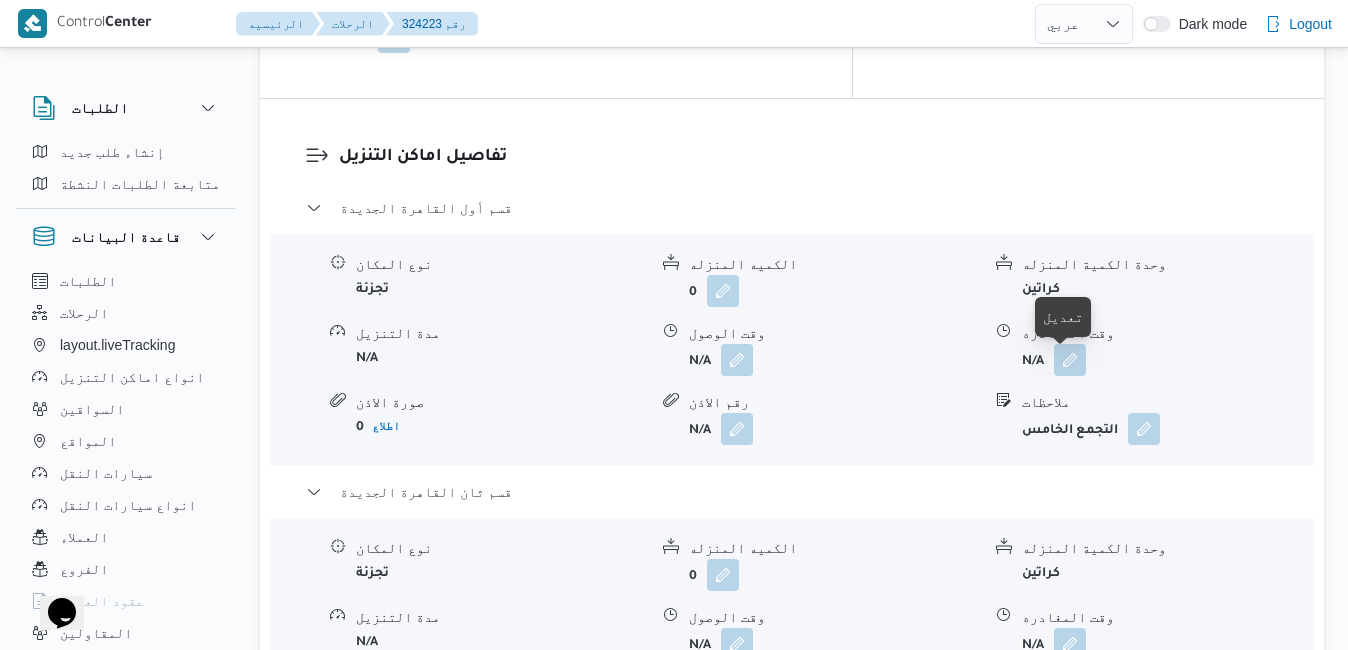 click at bounding box center (1070, 712) 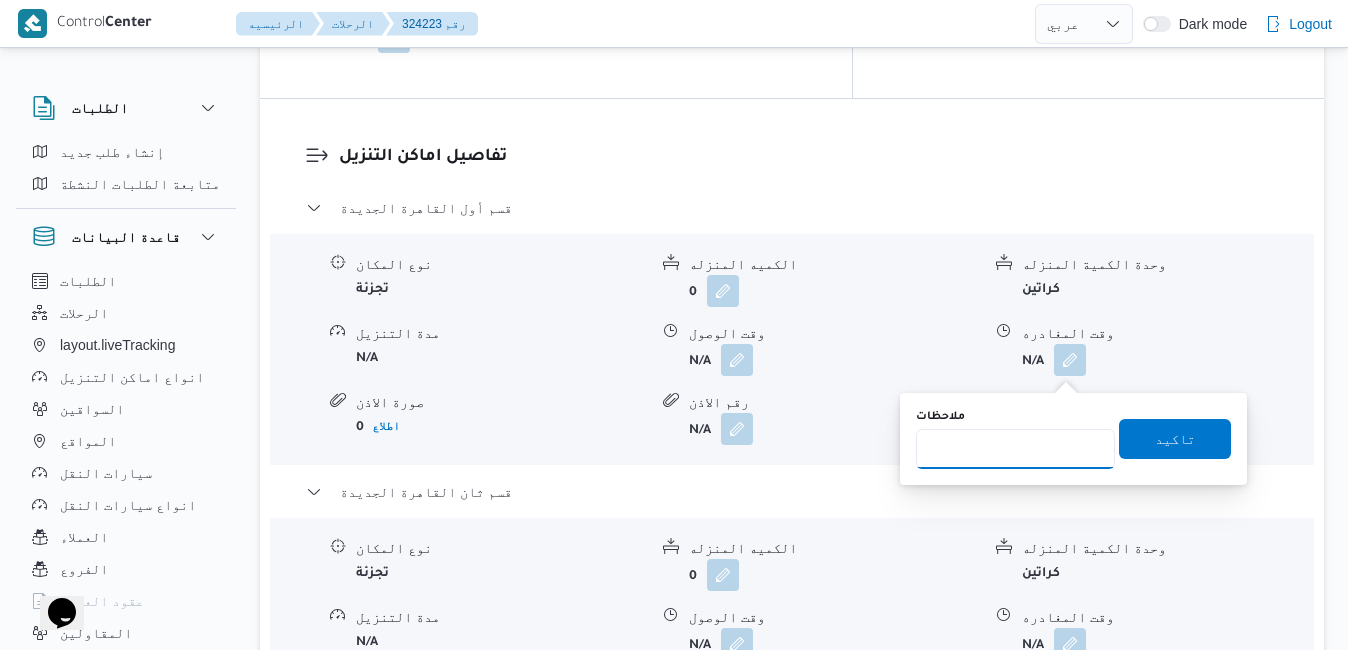click on "ملاحظات" at bounding box center (1015, 449) 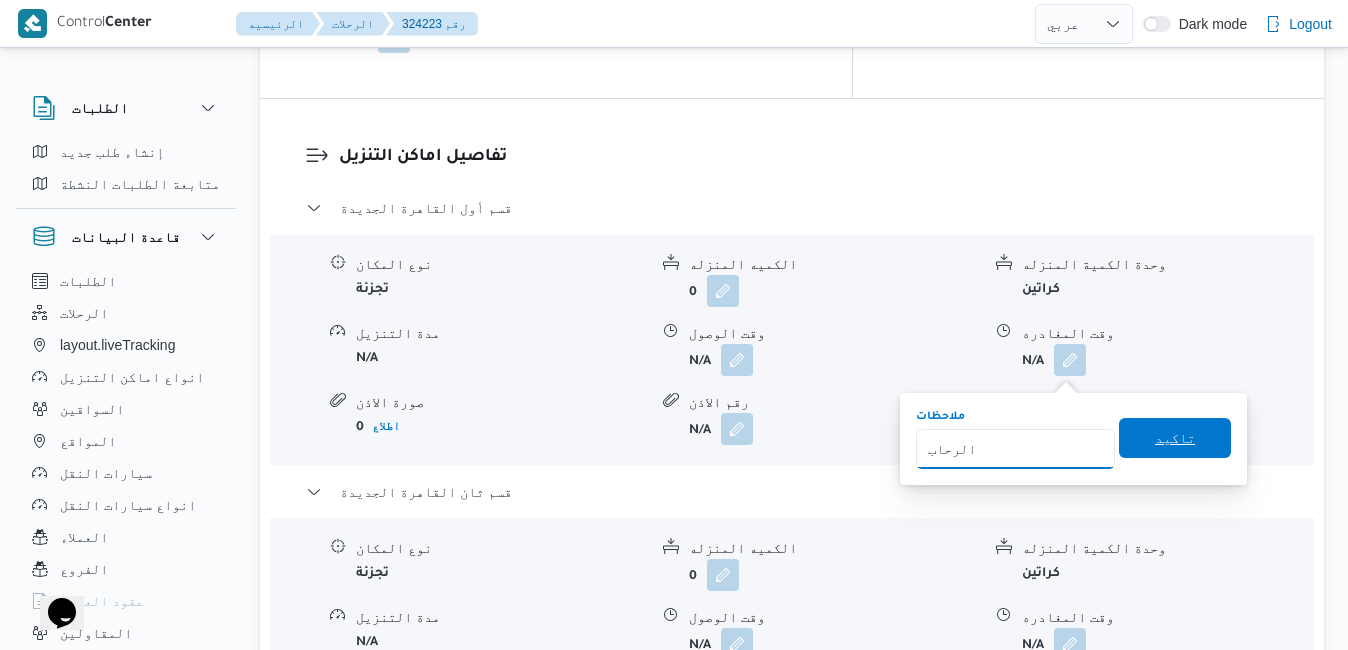 type on "الرحاب" 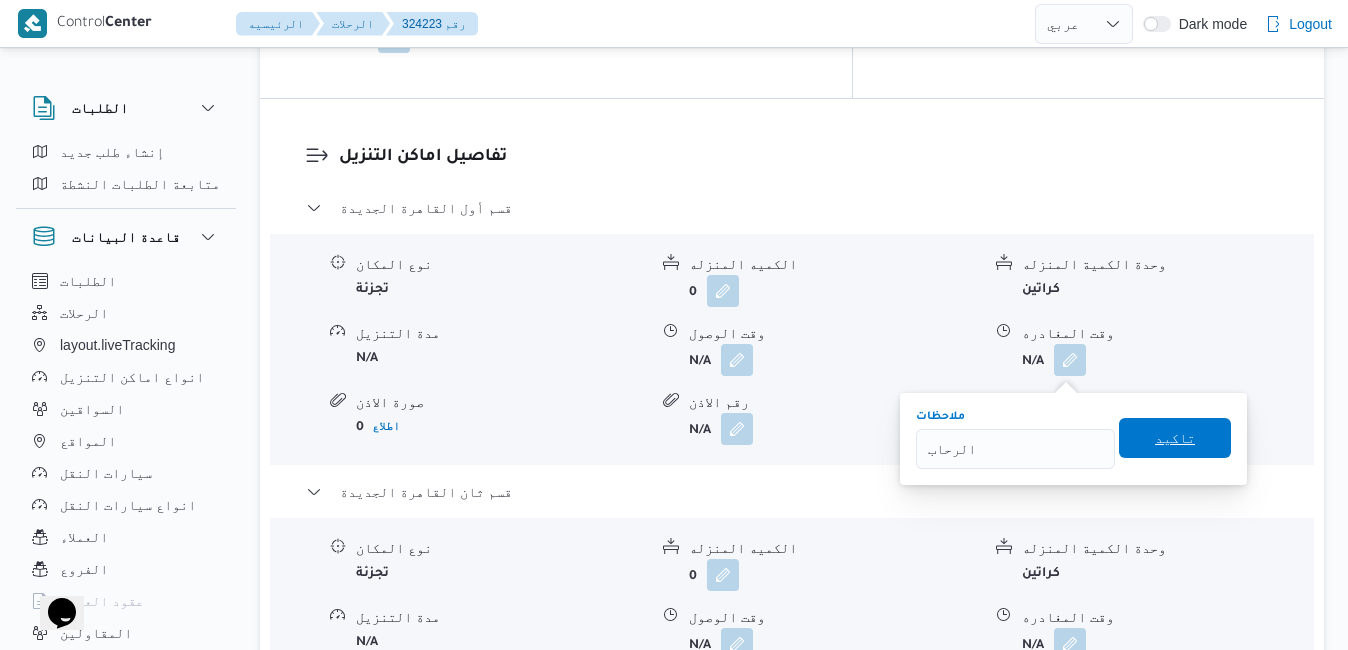 click on "تاكيد" at bounding box center [1175, 438] 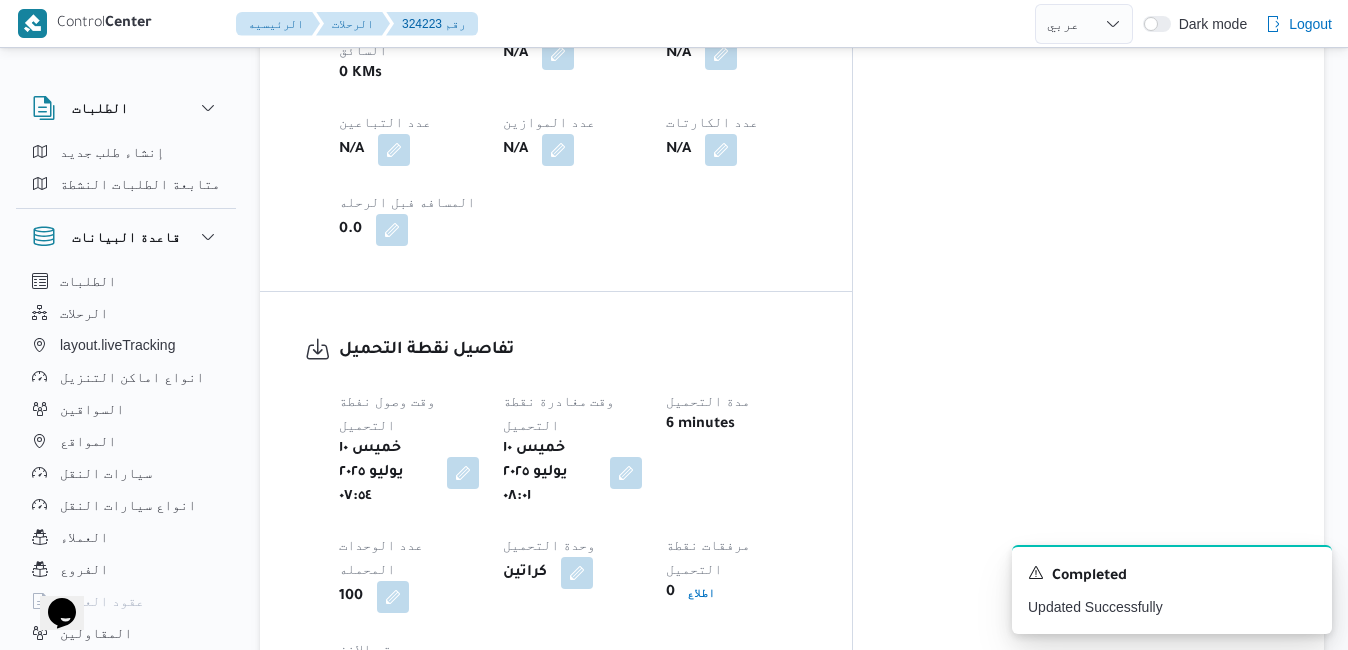 scroll, scrollTop: 1400, scrollLeft: 0, axis: vertical 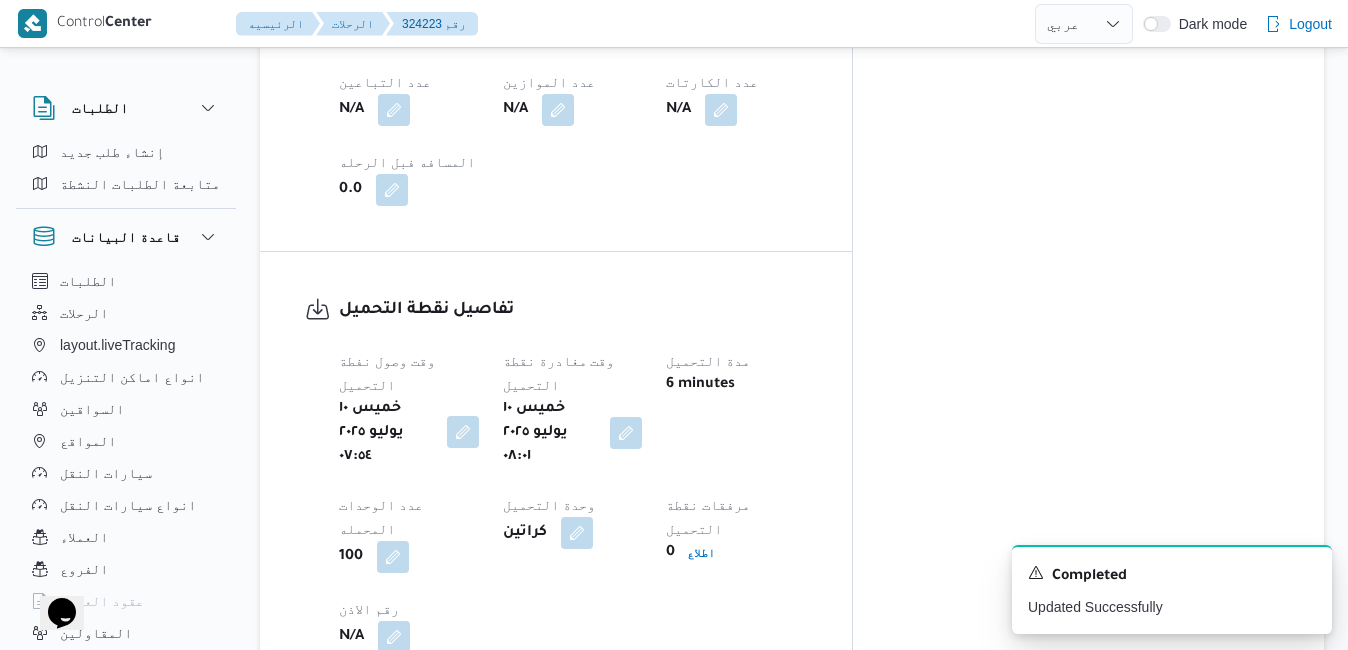 click at bounding box center [463, 432] 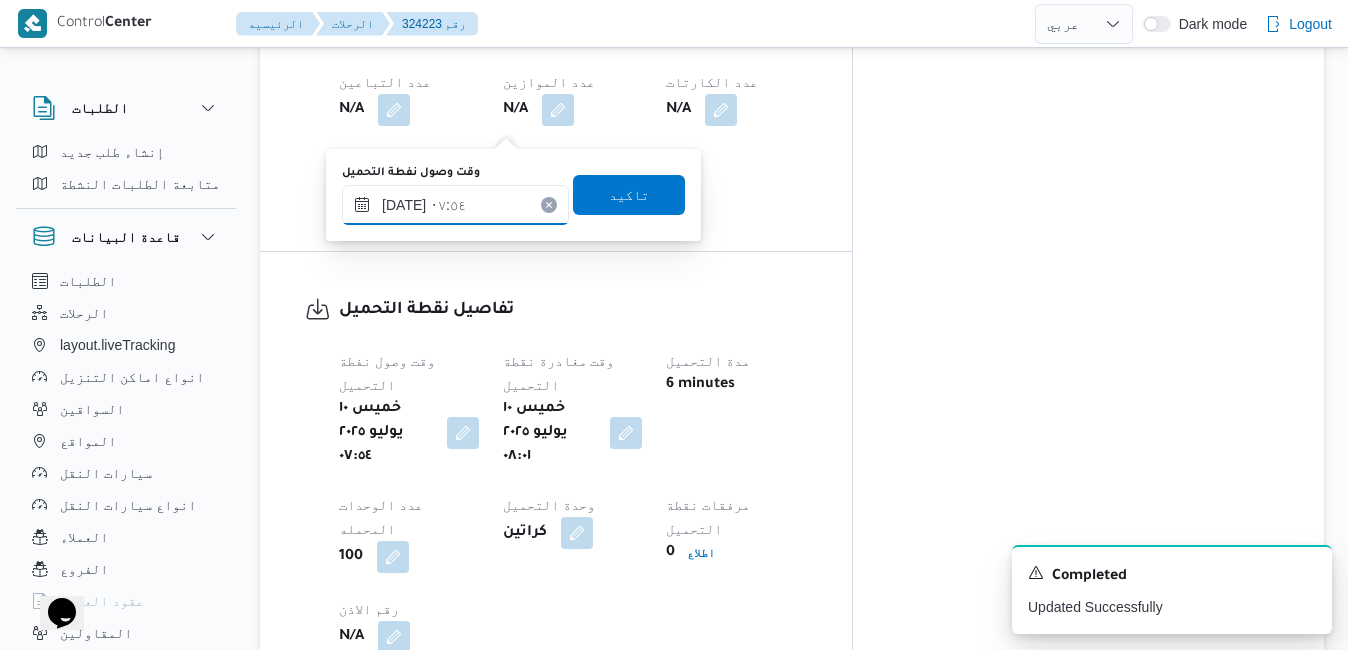 click on "١٠/٠٧/٢٠٢٥ ٠٧:٥٤" at bounding box center (455, 205) 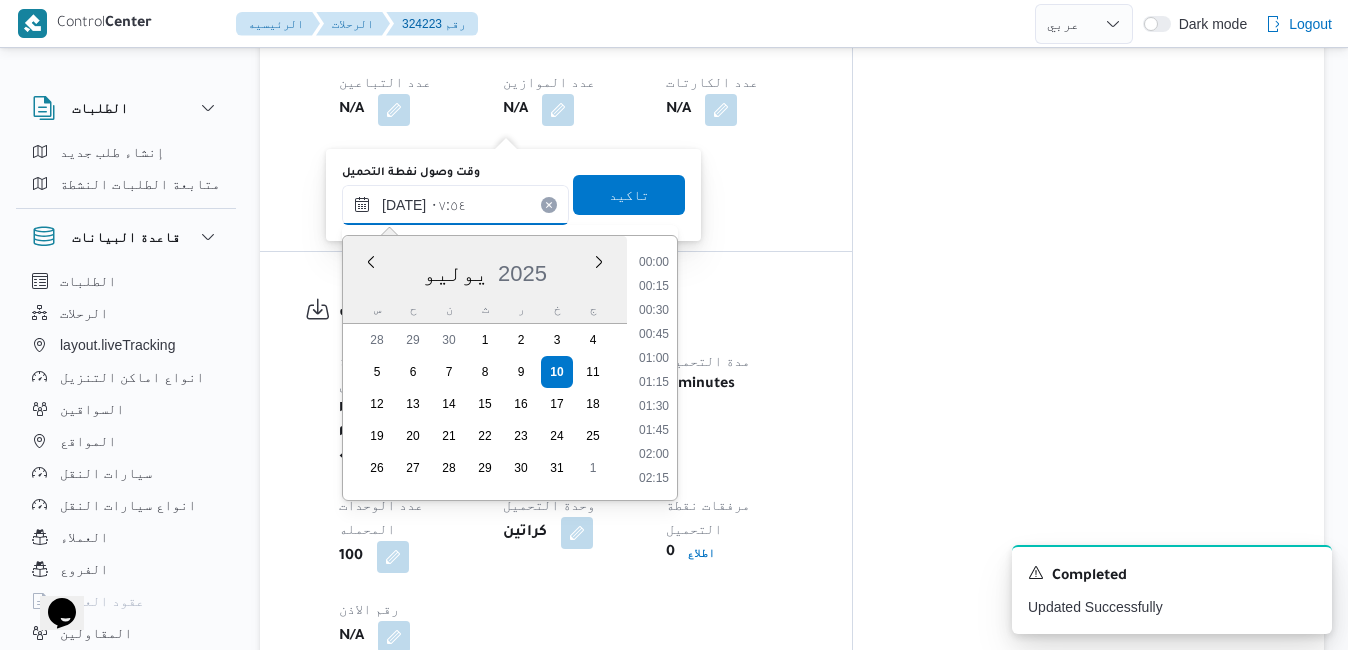 click on "١٠/٠٧/٢٠٢٥ ٠٧:٥٤" at bounding box center (455, 205) 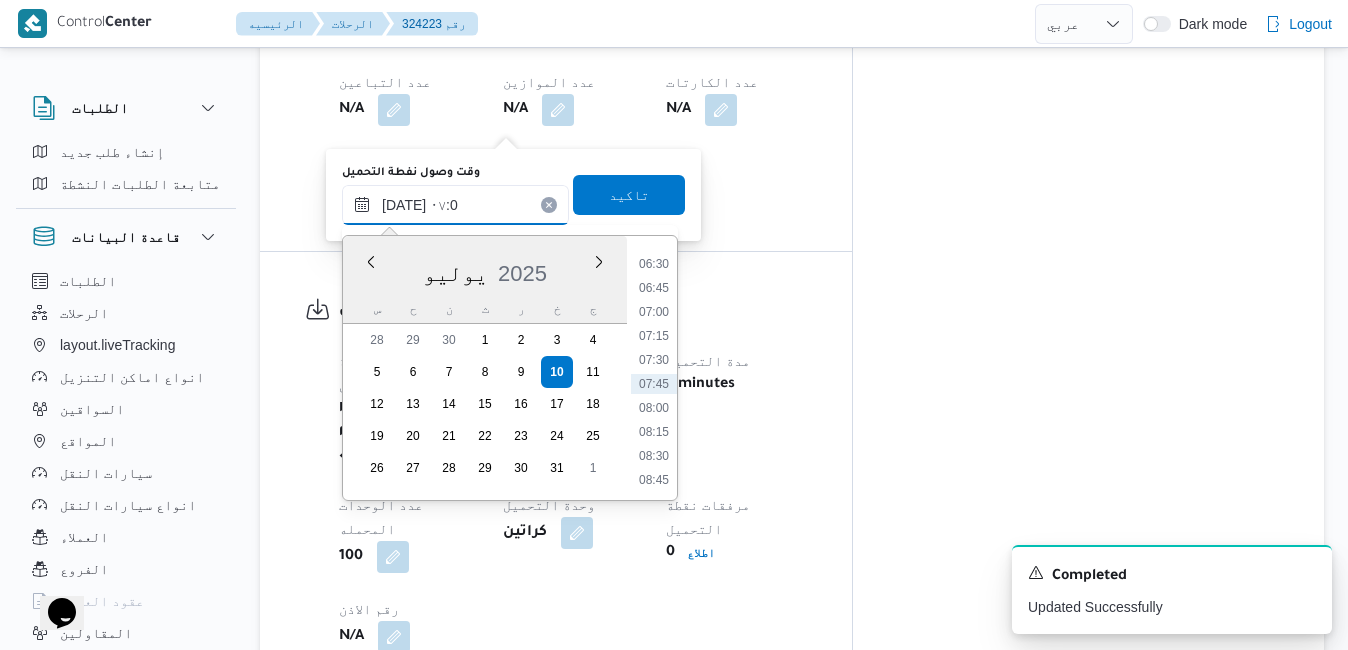 type on "١٠/٠٧/٢٠٢٥ ٠٧:00" 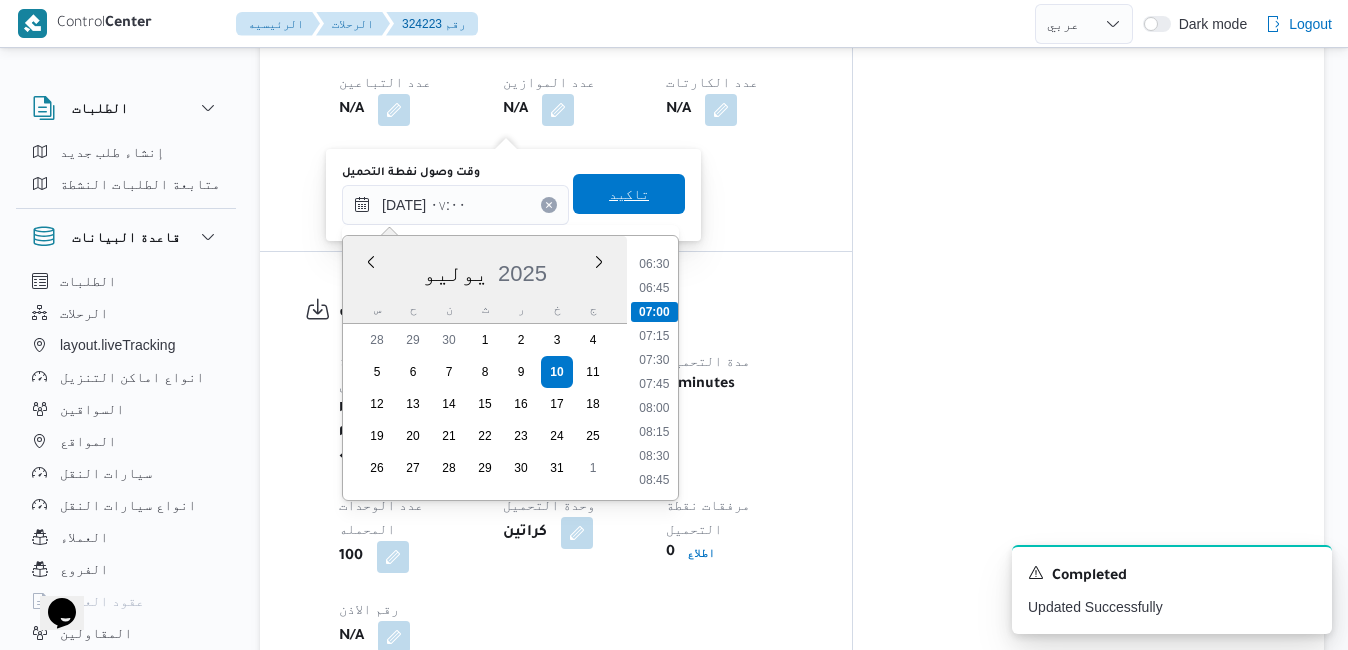click on "تاكيد" at bounding box center (629, 194) 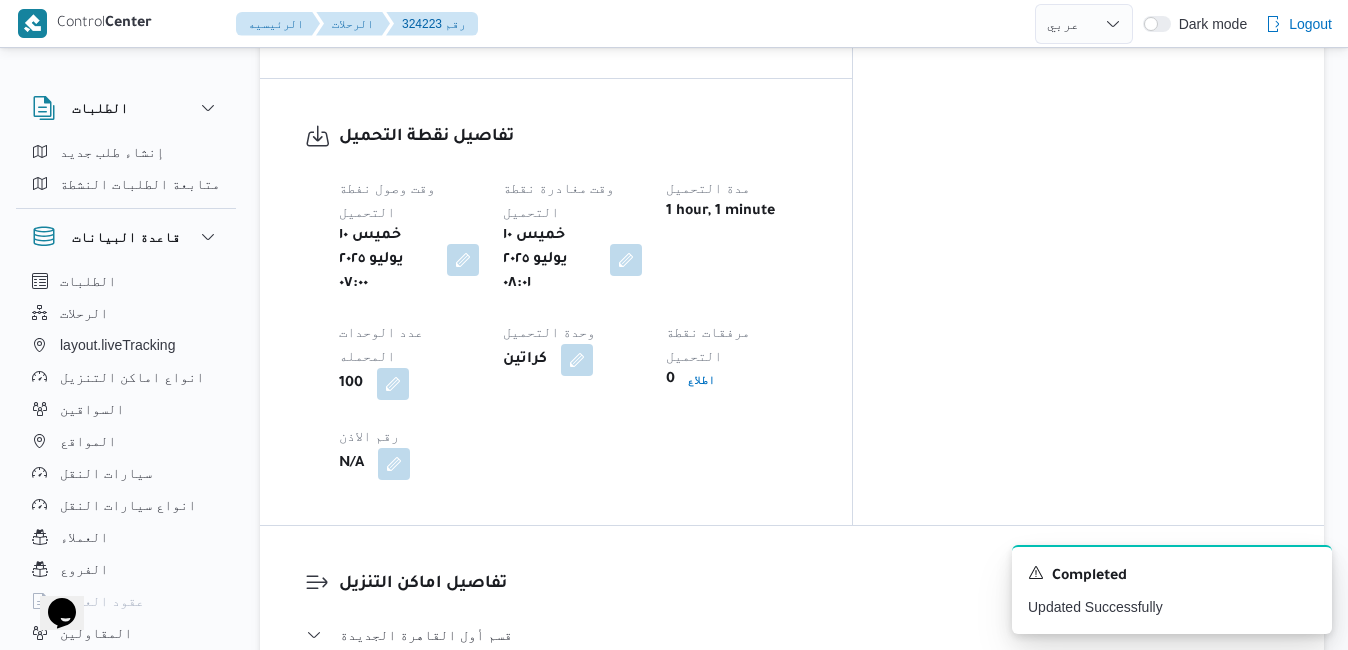 scroll, scrollTop: 1600, scrollLeft: 0, axis: vertical 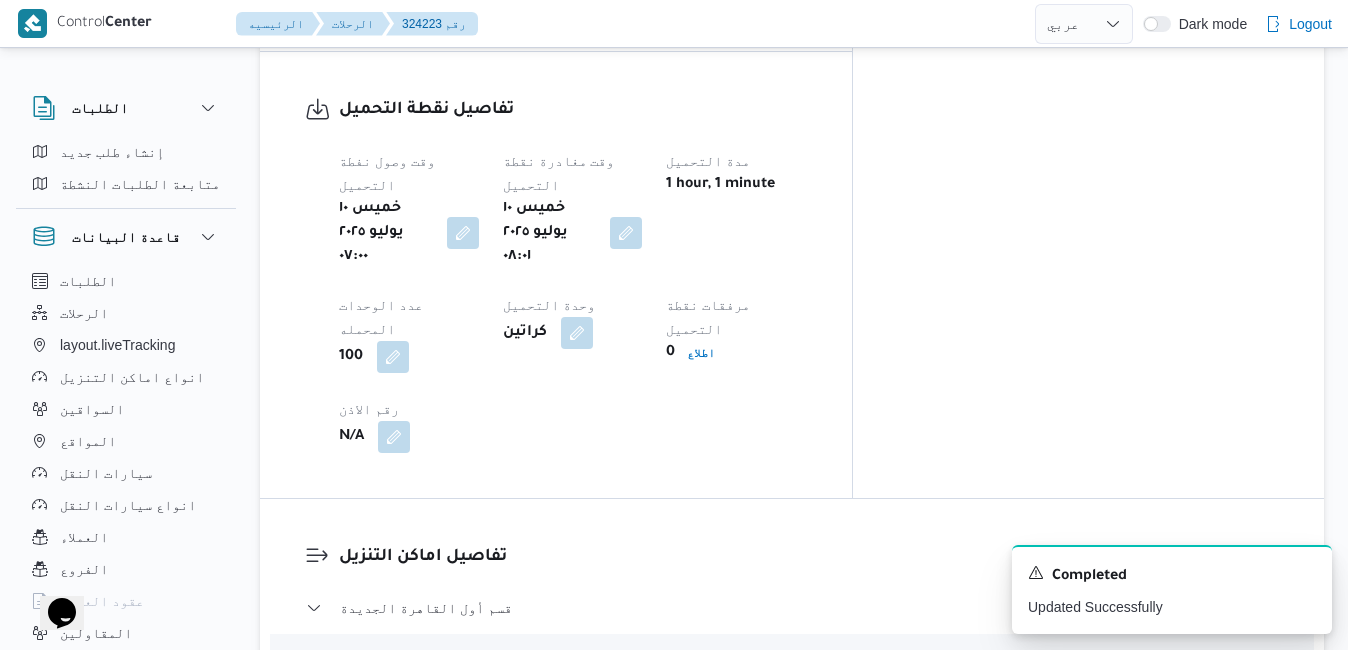 click at bounding box center [737, 759] 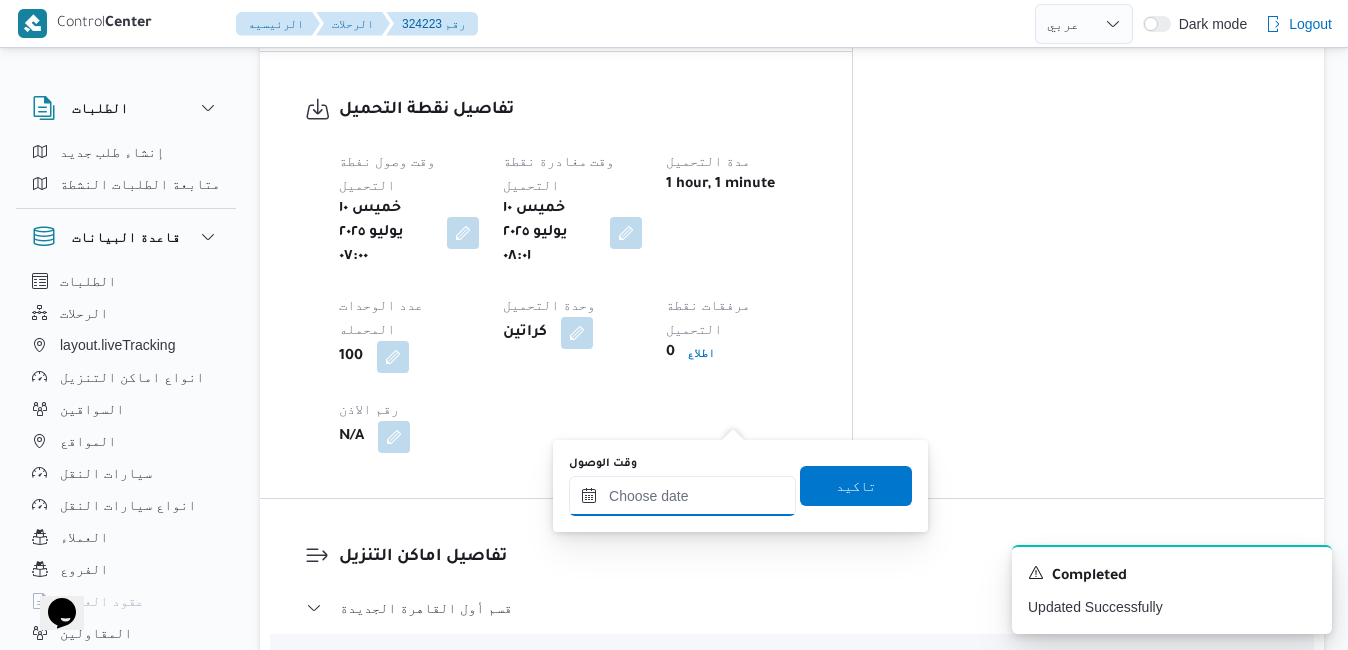 click on "وقت الوصول" at bounding box center [682, 496] 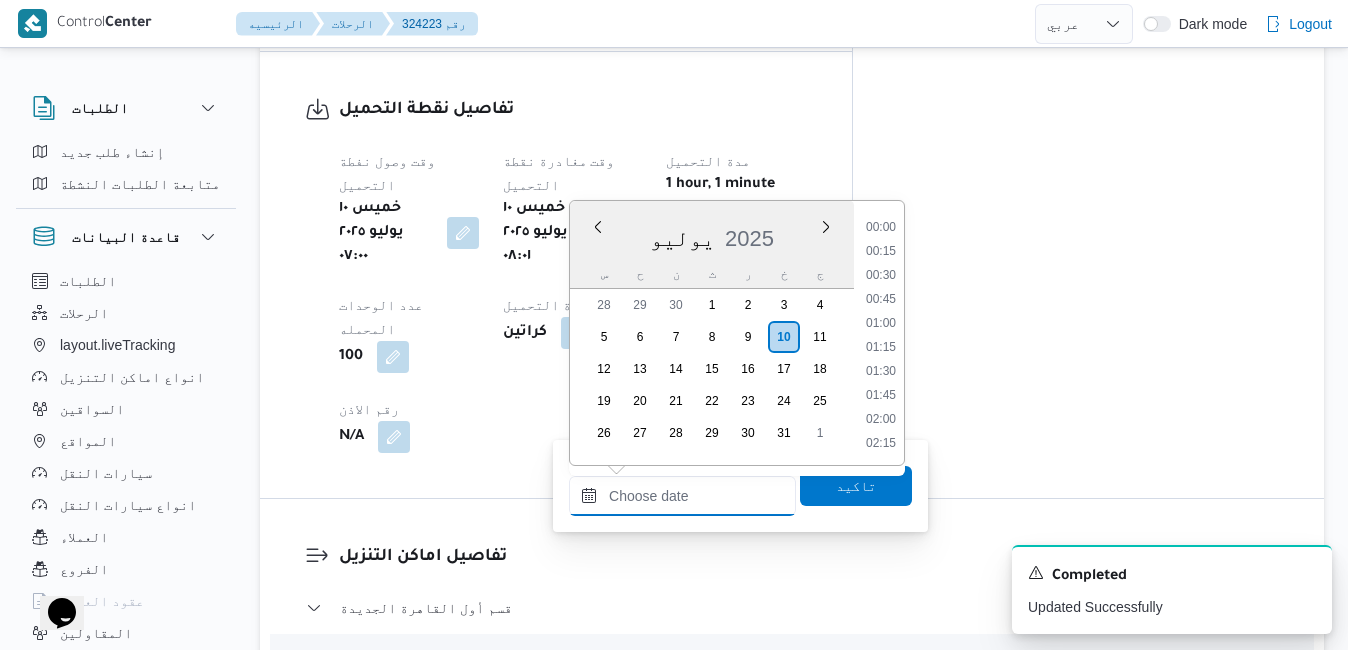 scroll, scrollTop: 958, scrollLeft: 0, axis: vertical 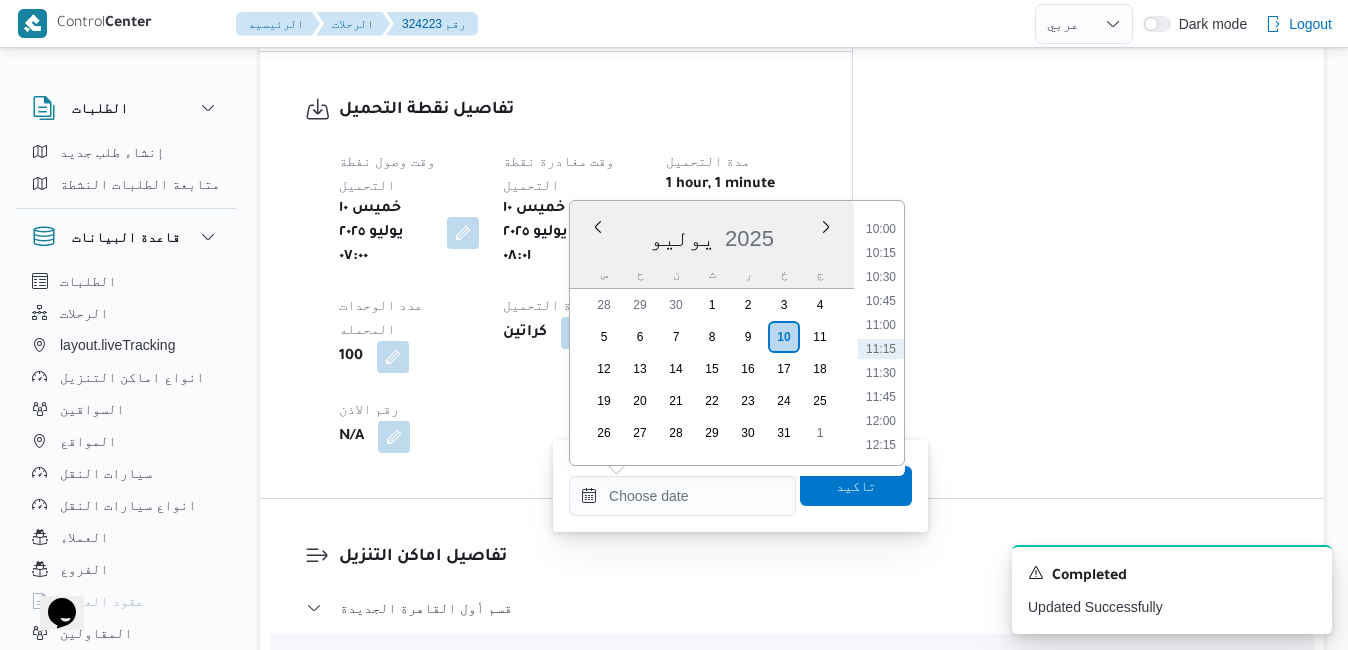 click on "يوليو 2025" at bounding box center (712, 234) 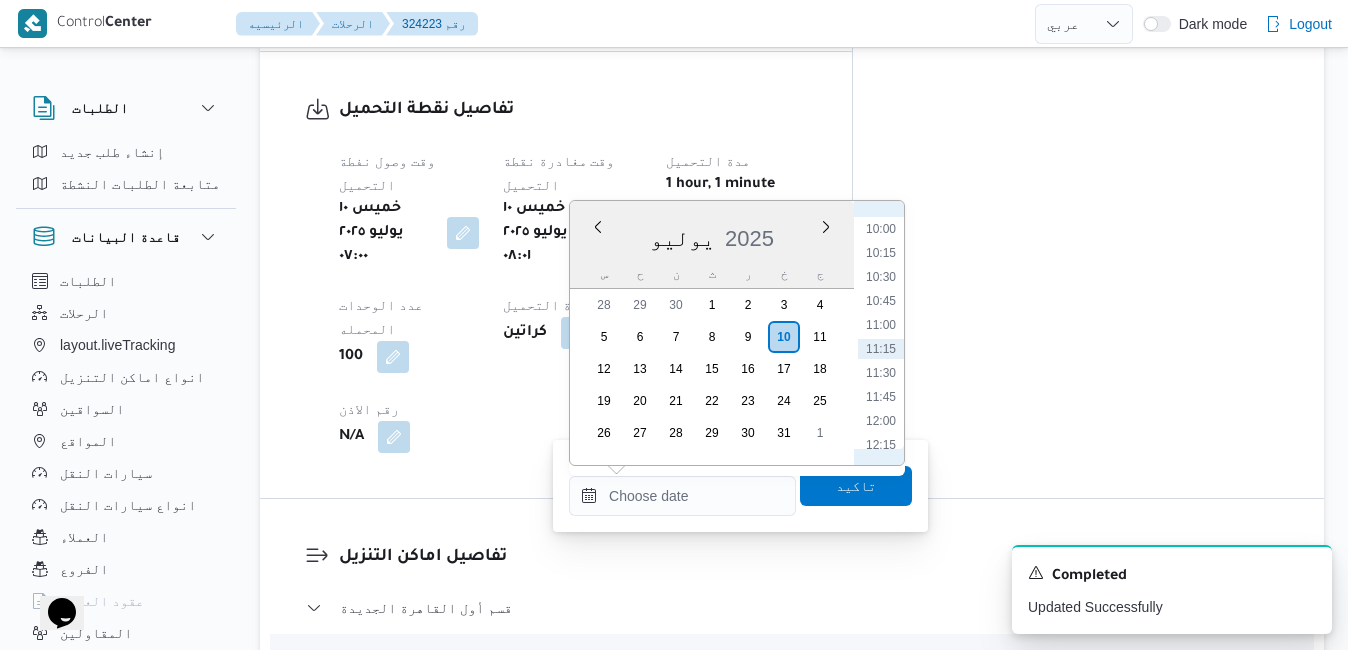 scroll, scrollTop: 755, scrollLeft: 0, axis: vertical 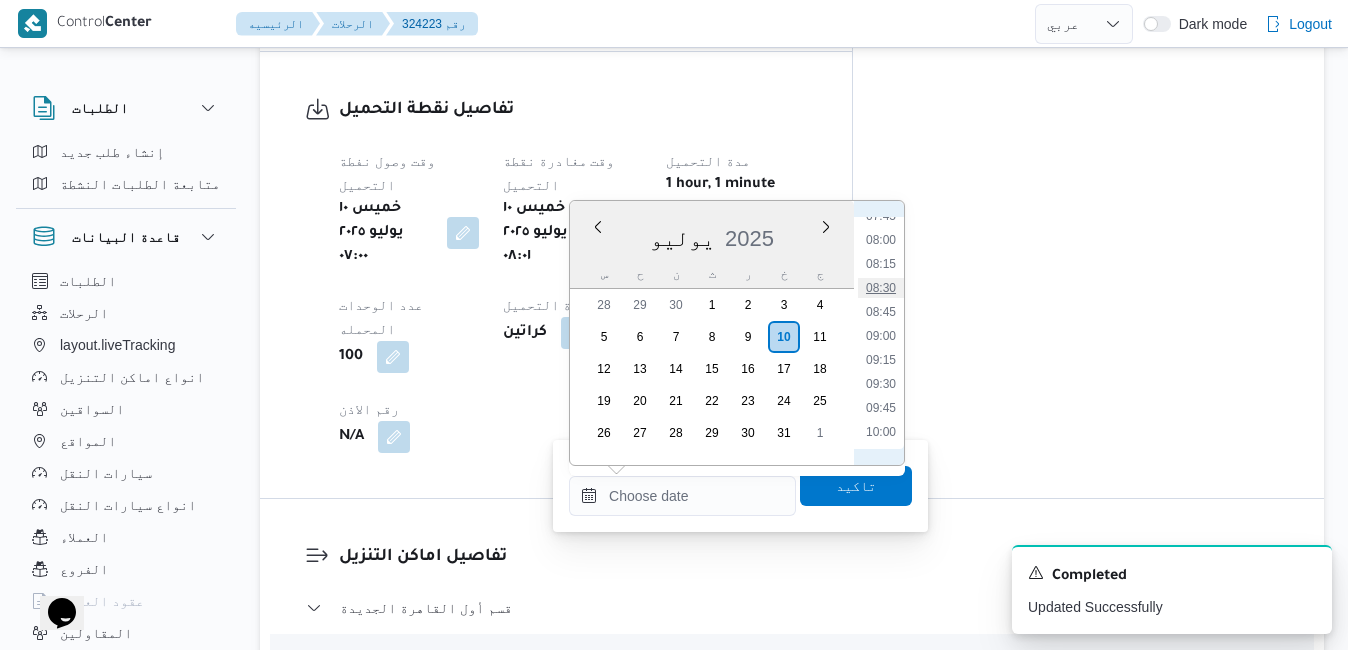 click on "08:30" at bounding box center (881, 288) 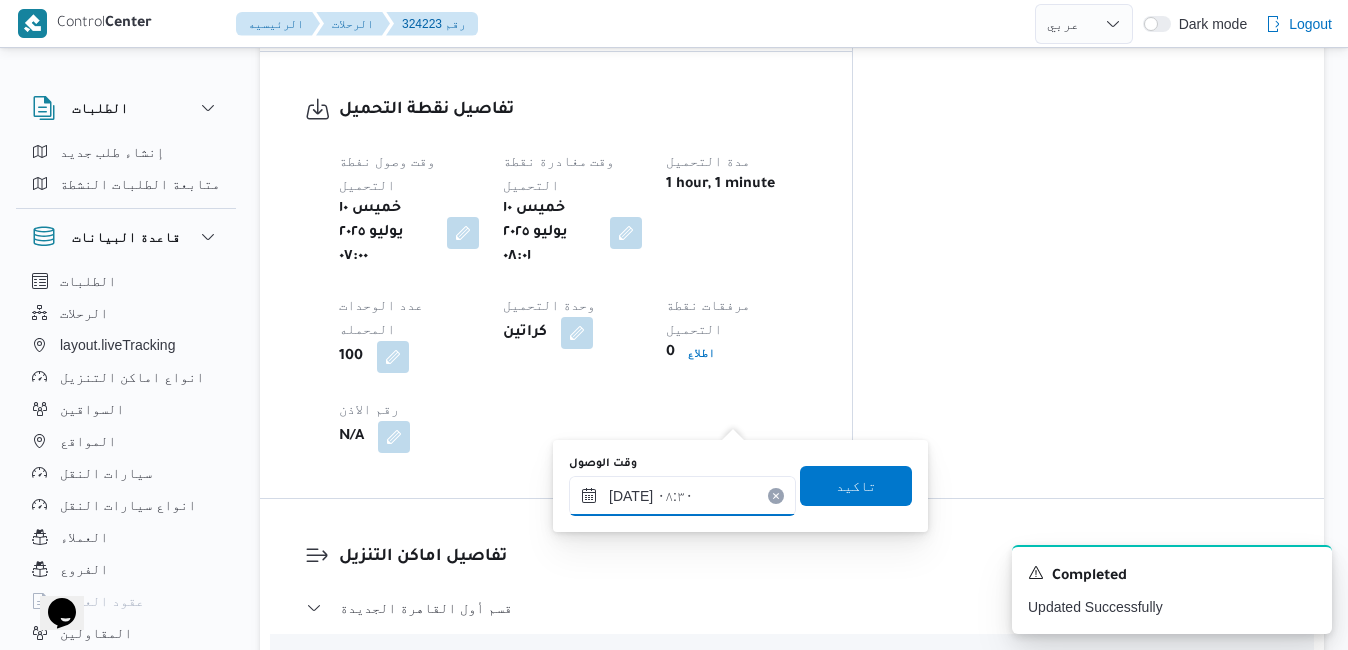 click on "١٠/٠٧/٢٠٢٥ ٠٨:٣٠" at bounding box center [682, 496] 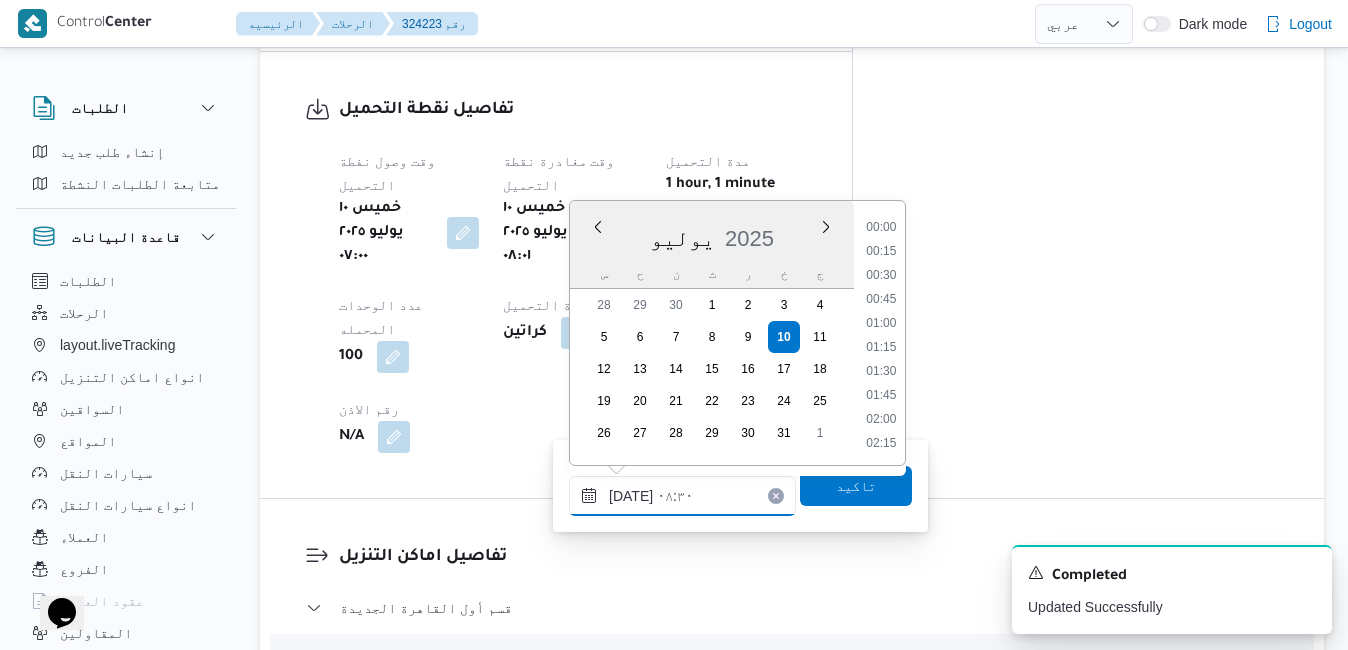 click on "١٠/٠٧/٢٠٢٥ ٠٨:٣٠" at bounding box center (682, 496) 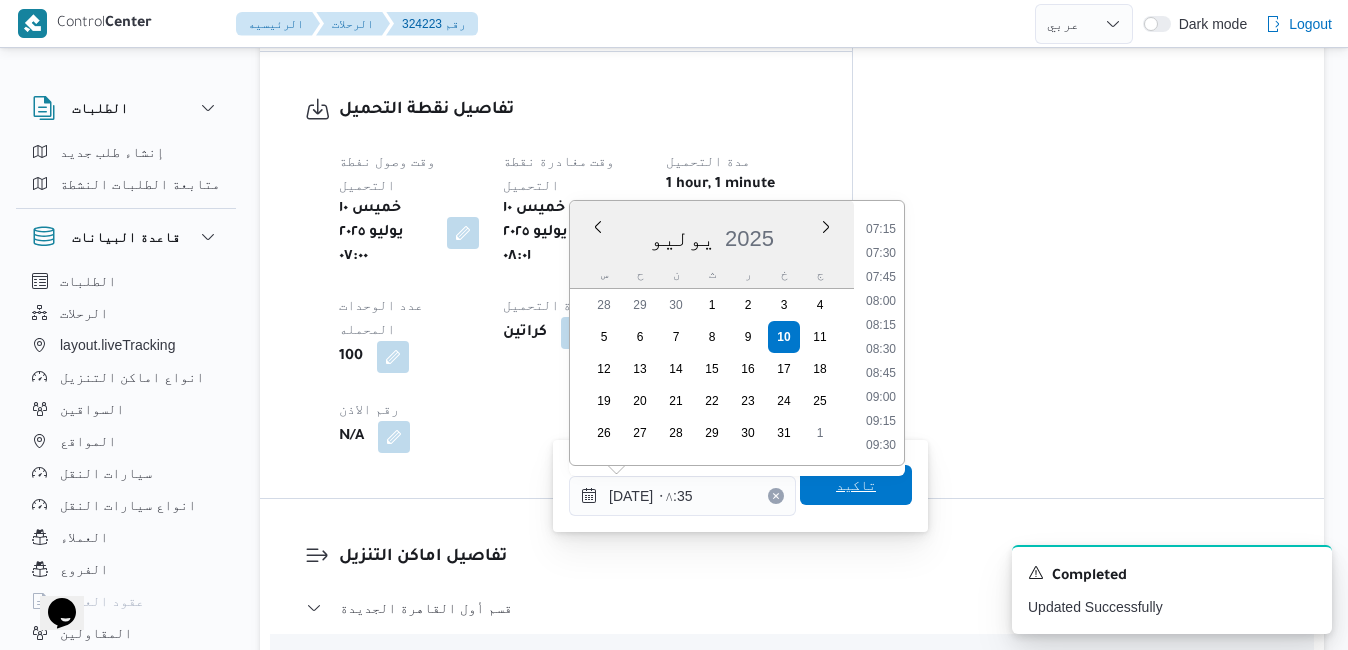 type on "١٠/٠٧/٢٠٢٥ ٠٨:٣٥" 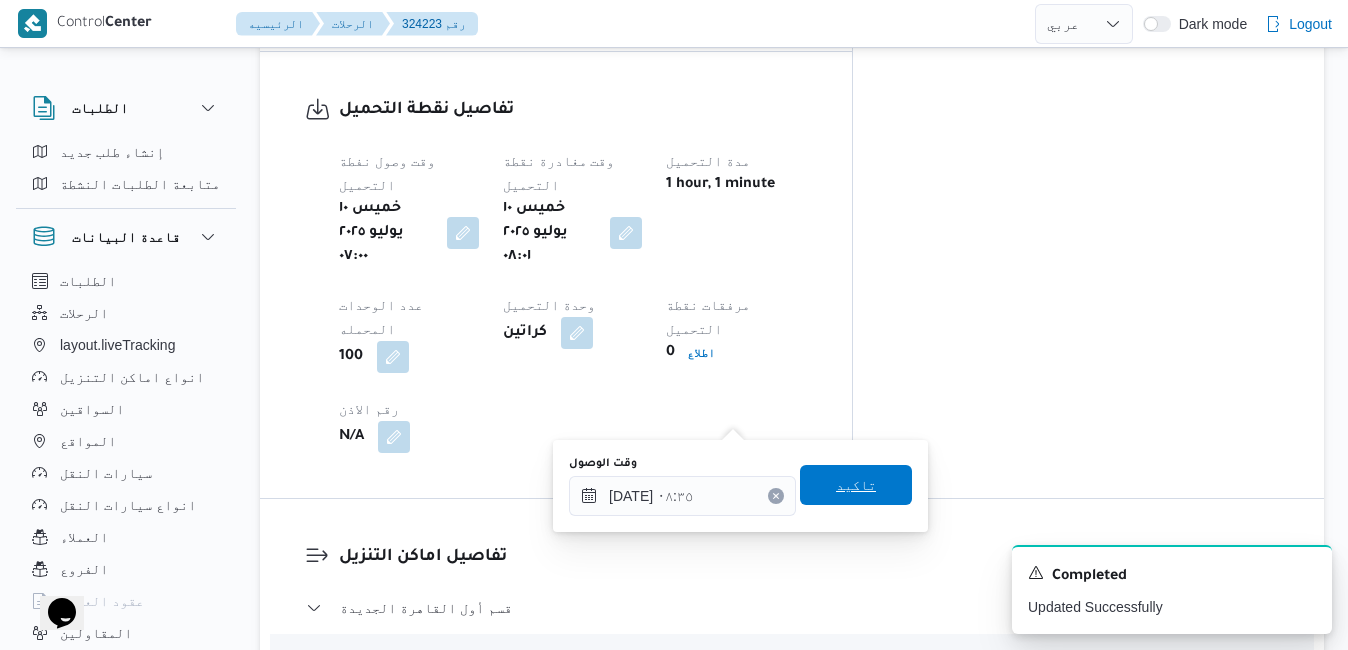 click on "تاكيد" at bounding box center [856, 485] 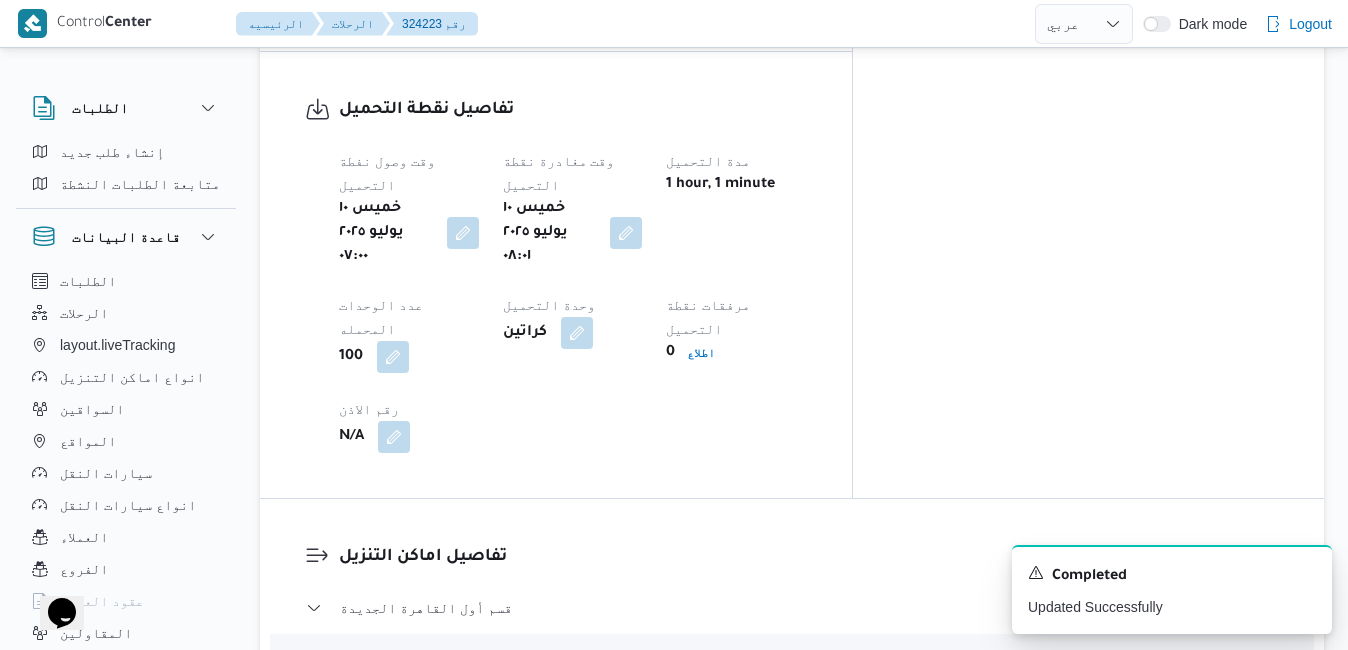 click on "تفاصيل اماكن التنزيل قسم أول القاهرة الجديدة نوع المكان تجزئة الكميه المنزله 0 وحدة الكمية المنزله كراتين مدة التنزيل N/A وقت الوصول خميس ١٠ يوليو ٢٠٢٥ ٠٨:٣٥ وقت المغادره N/A صورة الاذن 0 اطلاع رقم الاذن N/A ملاحظات التجمع الخامس قسم ثان القاهرة الجديدة نوع المكان تجزئة الكميه المنزله 0 وحدة الكمية المنزله كراتين مدة التنزيل N/A وقت الوصول N/A وقت المغادره N/A صورة الاذن 0 اطلاع رقم الاذن N/A ملاحظات الرحاب مركز الخانكة -
فرونت دور مسطرد نوع المكان مصانع و مخازن الكميه المنزله 0 وحدة الكمية المنزله كراتين مدة التنزيل N/A وقت الوصول N/A وقت المغادره N/A صورة الاذن 0 اطلاع" at bounding box center [809, 900] 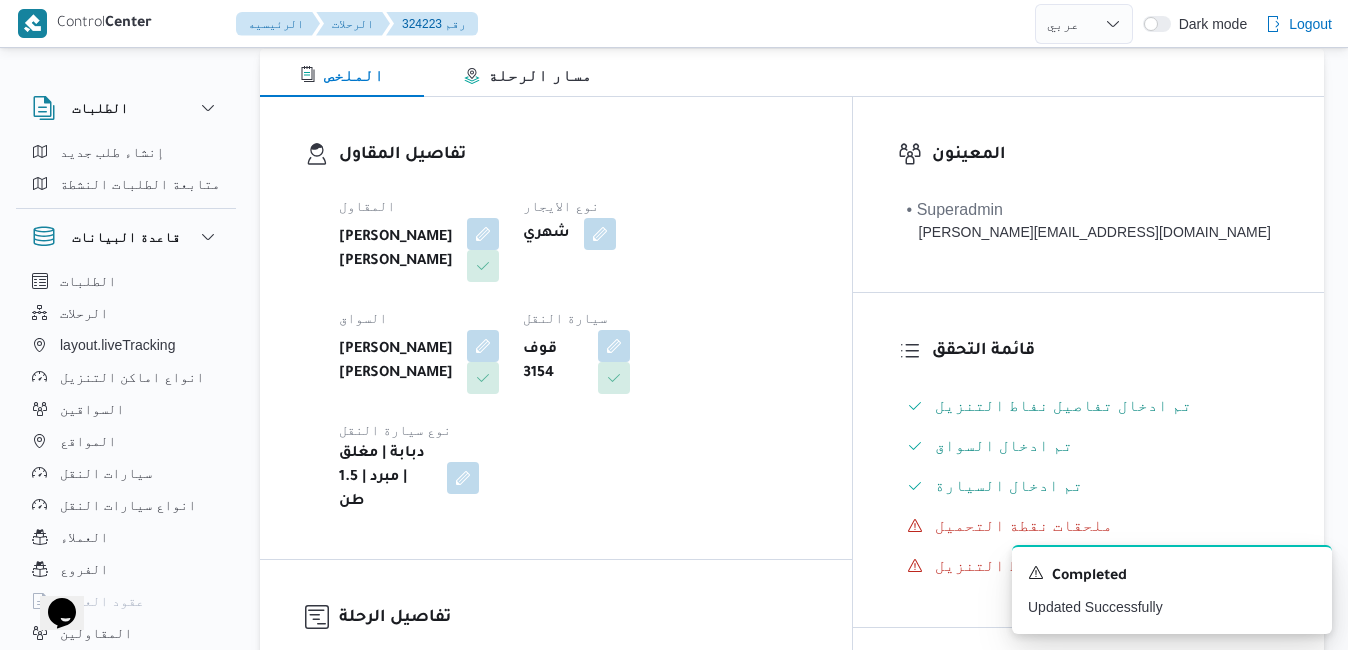 scroll, scrollTop: 160, scrollLeft: 0, axis: vertical 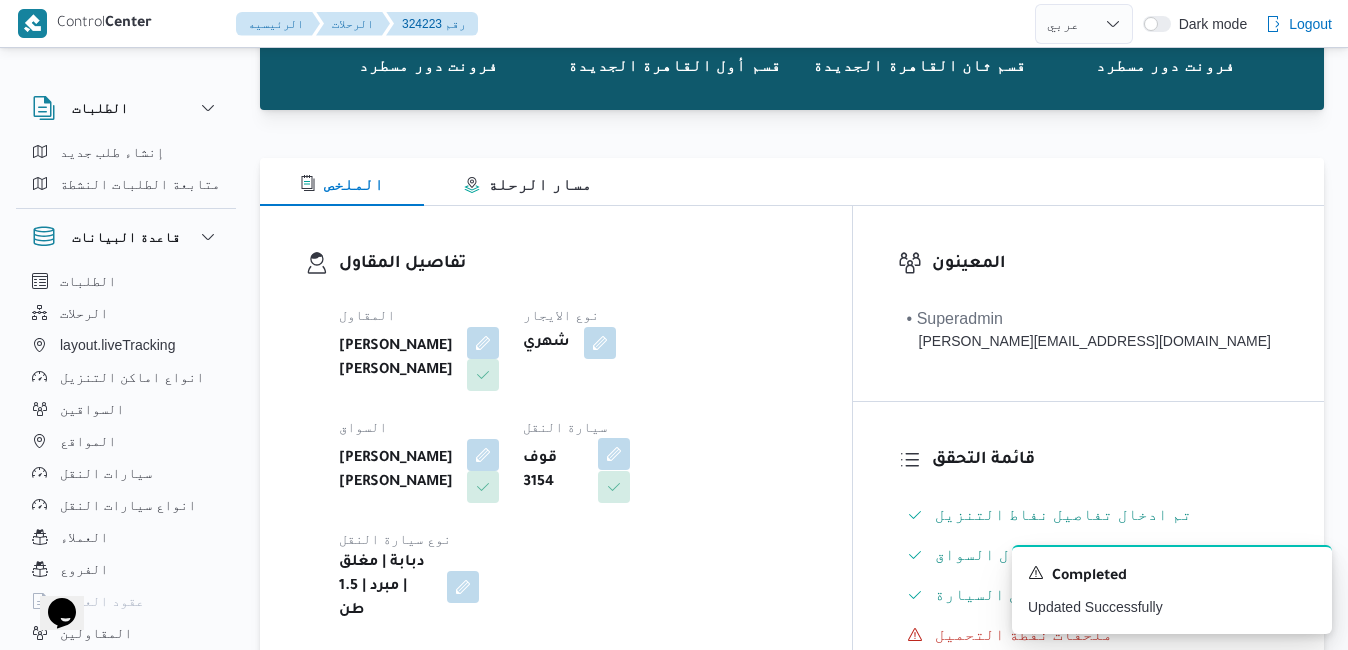 click at bounding box center [614, 454] 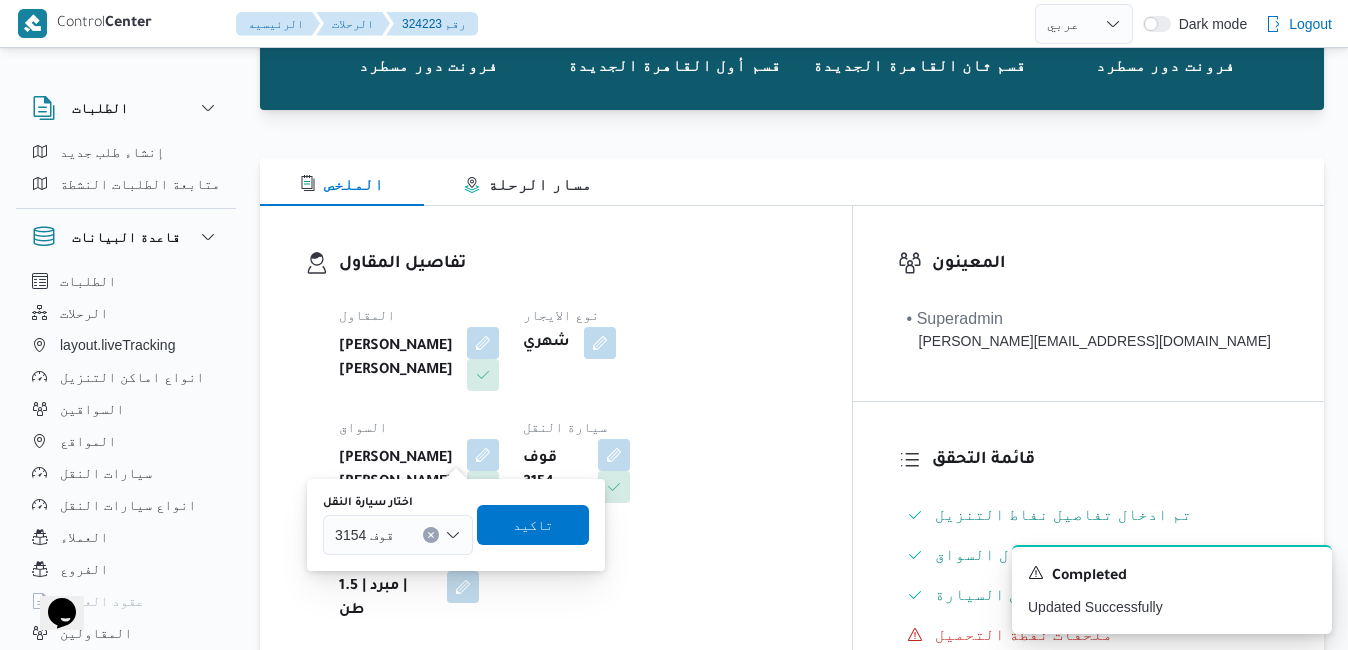 click on "قوف 3154" at bounding box center (398, 535) 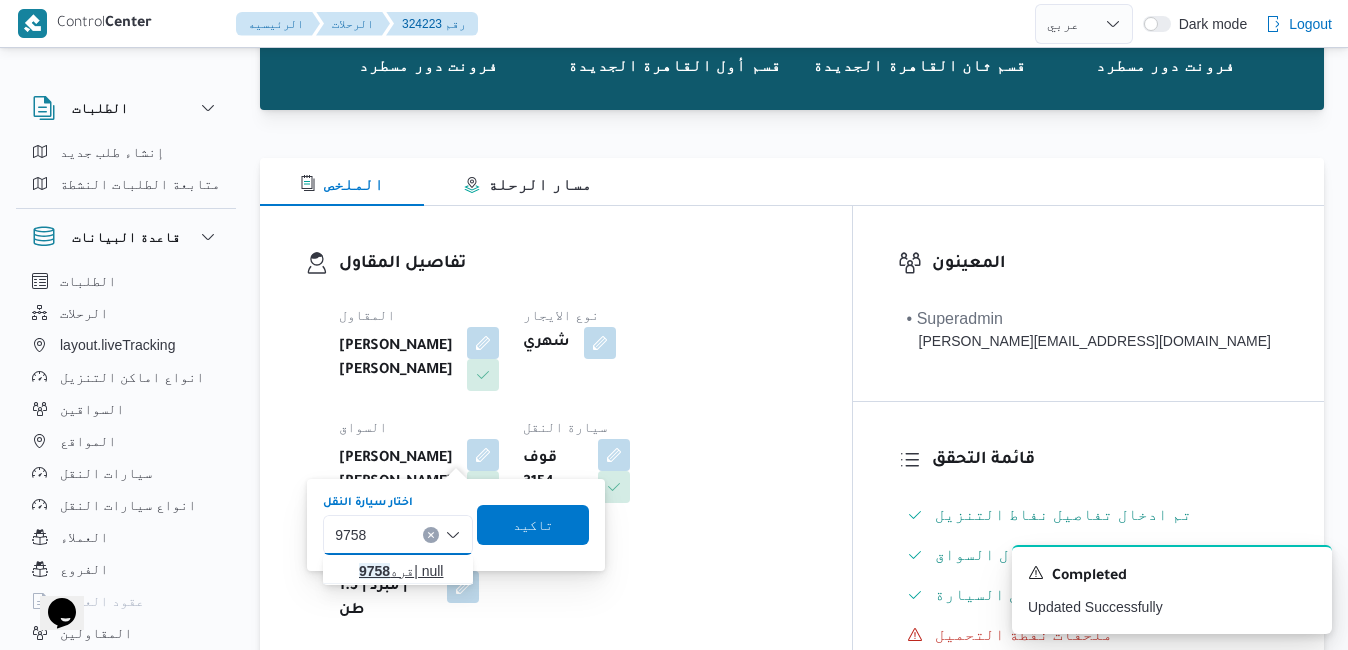 type on "9758" 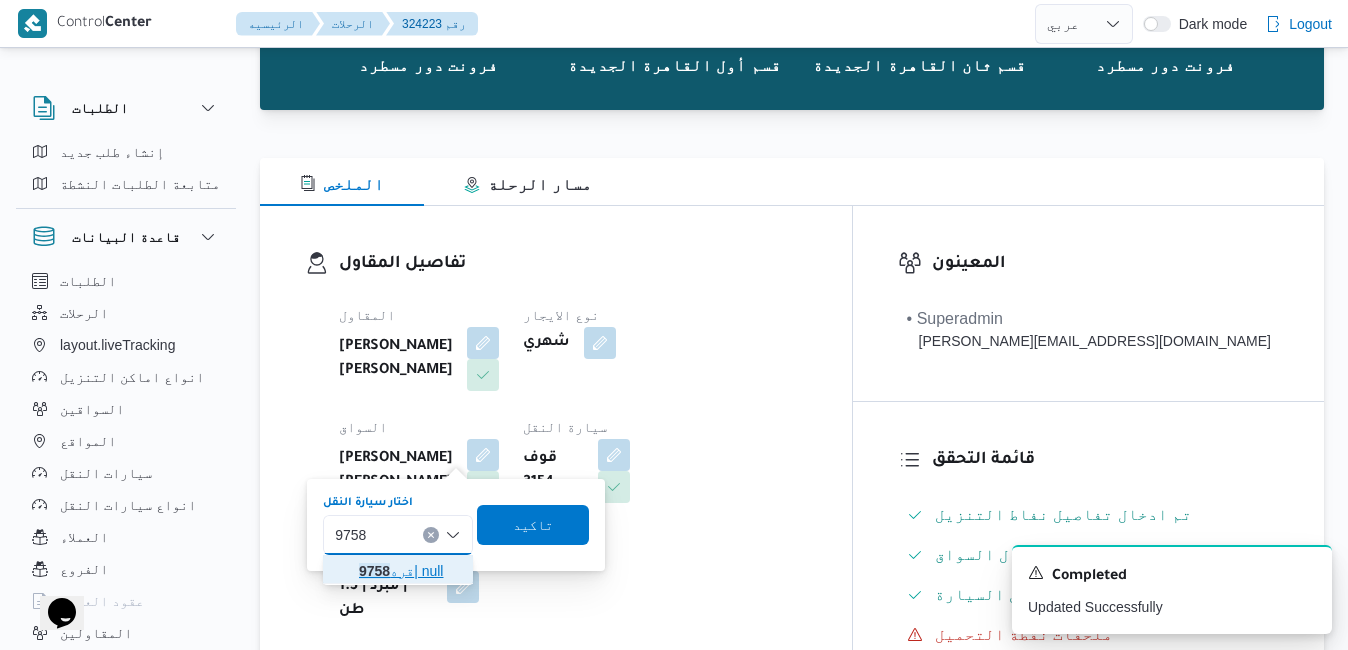 click on "قره 9758  | null" at bounding box center [410, 571] 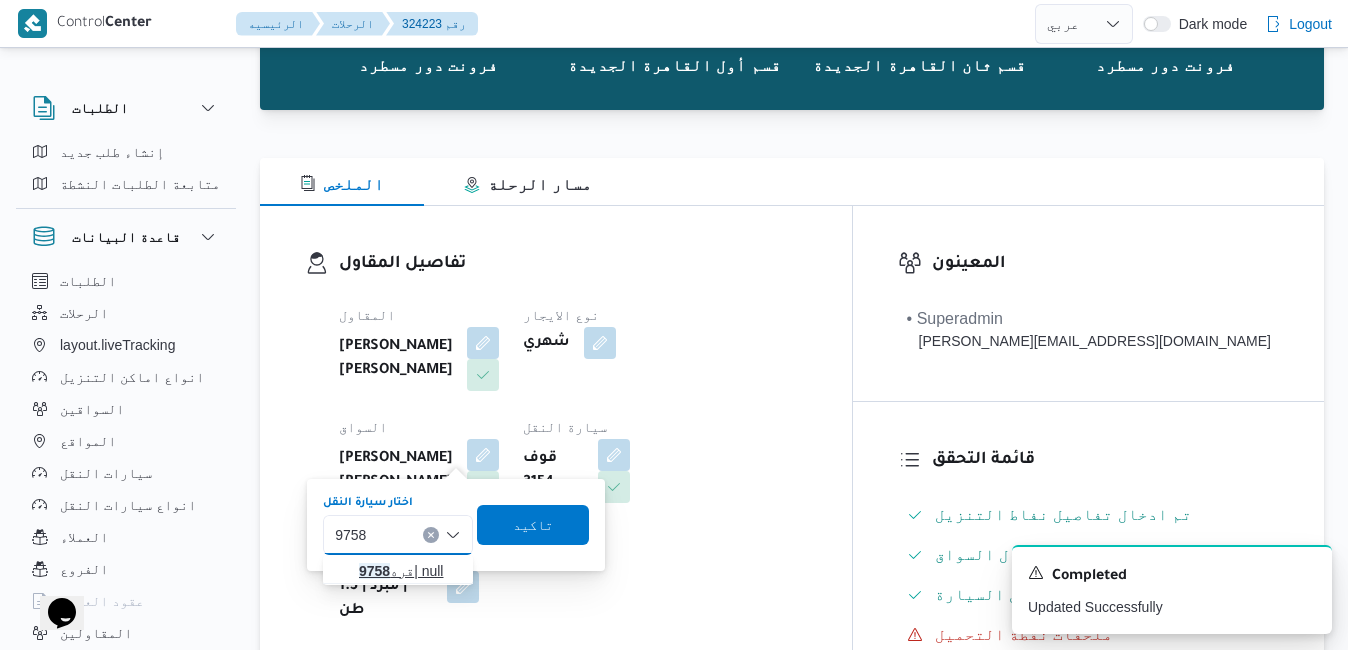type 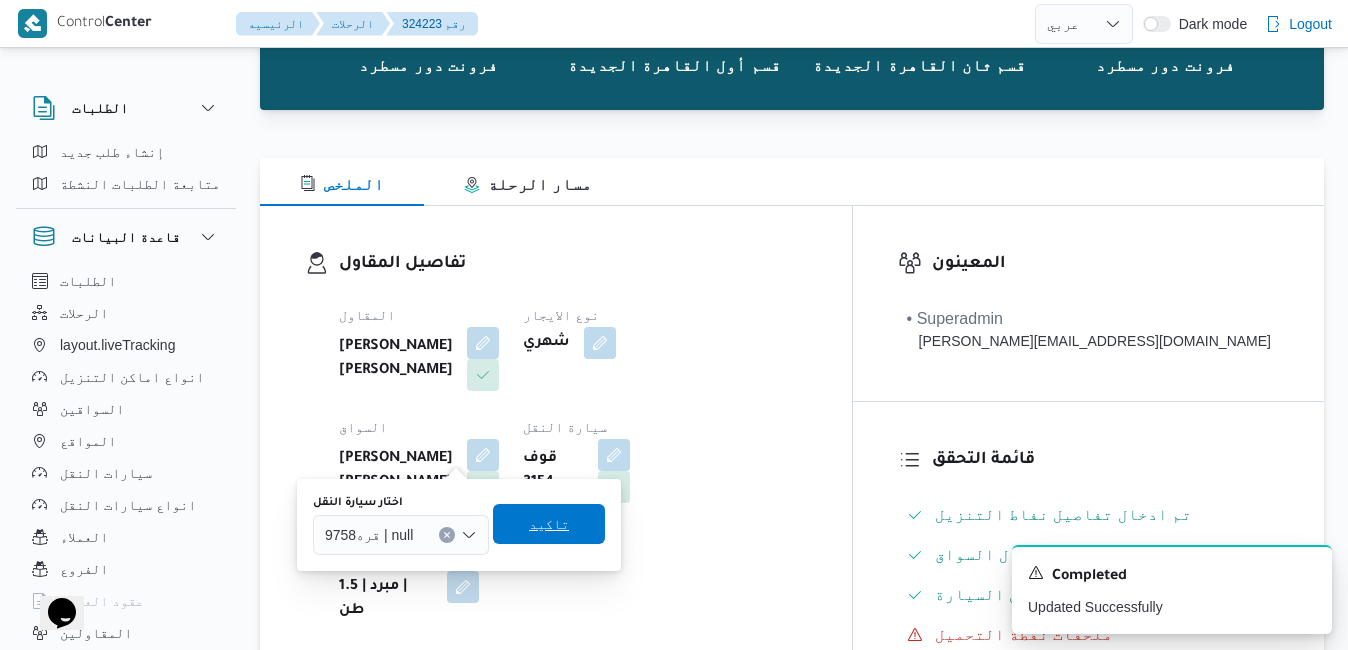 click on "تاكيد" at bounding box center (549, 524) 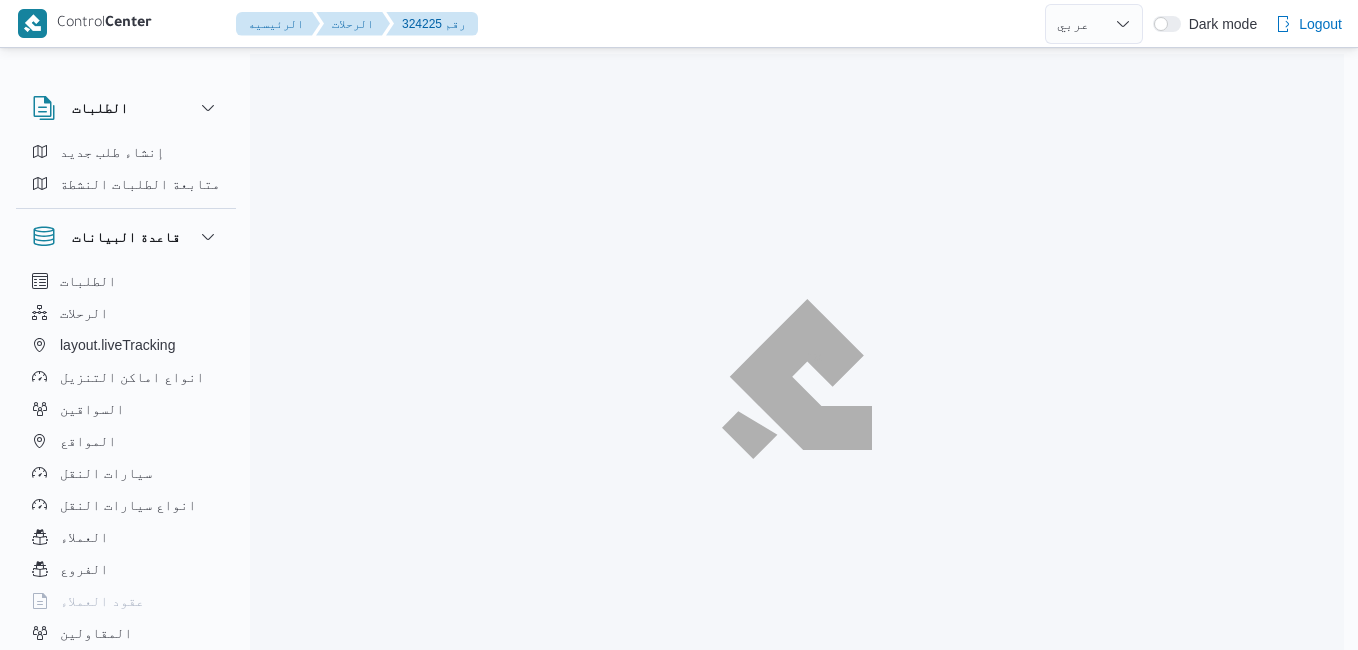 select on "ar" 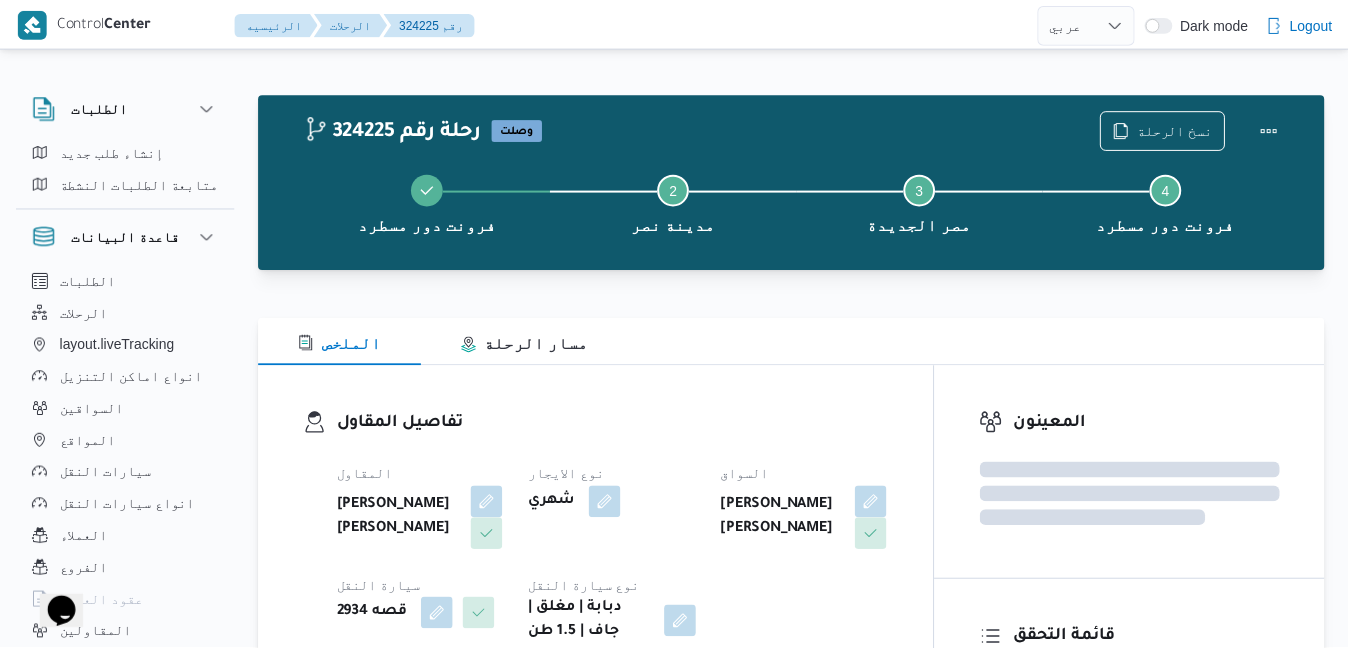 scroll, scrollTop: 0, scrollLeft: 0, axis: both 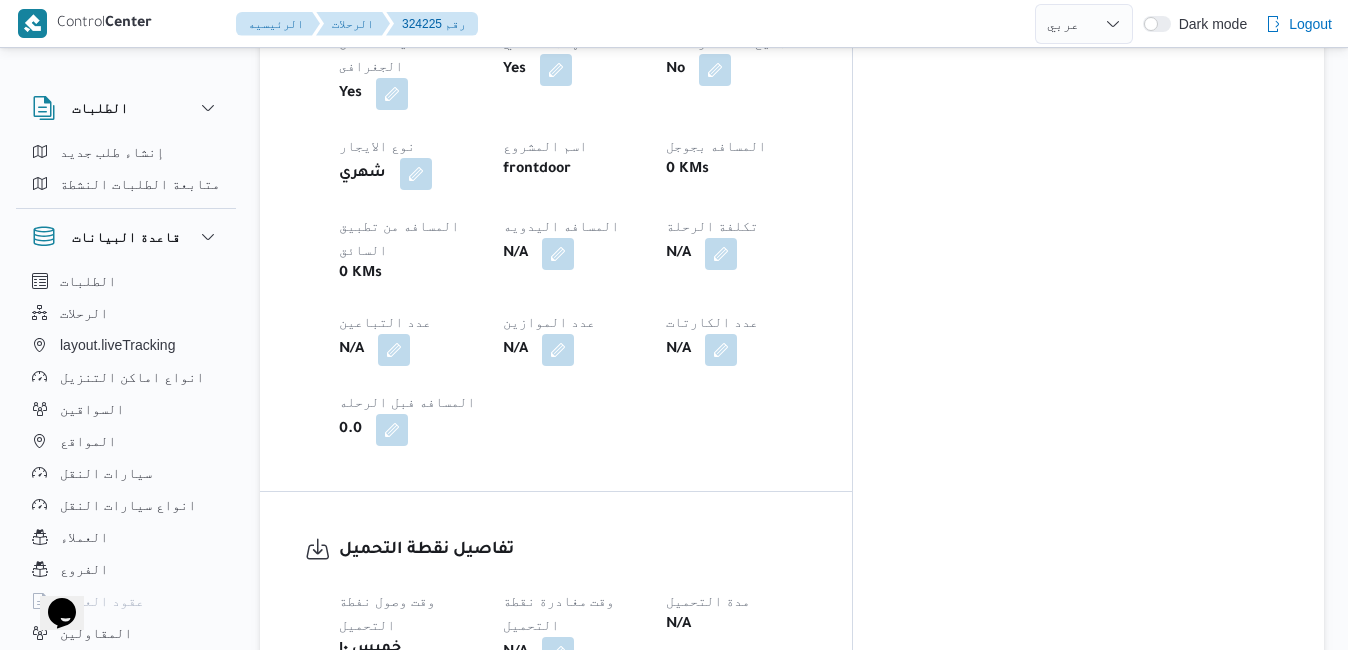 click at bounding box center (463, 672) 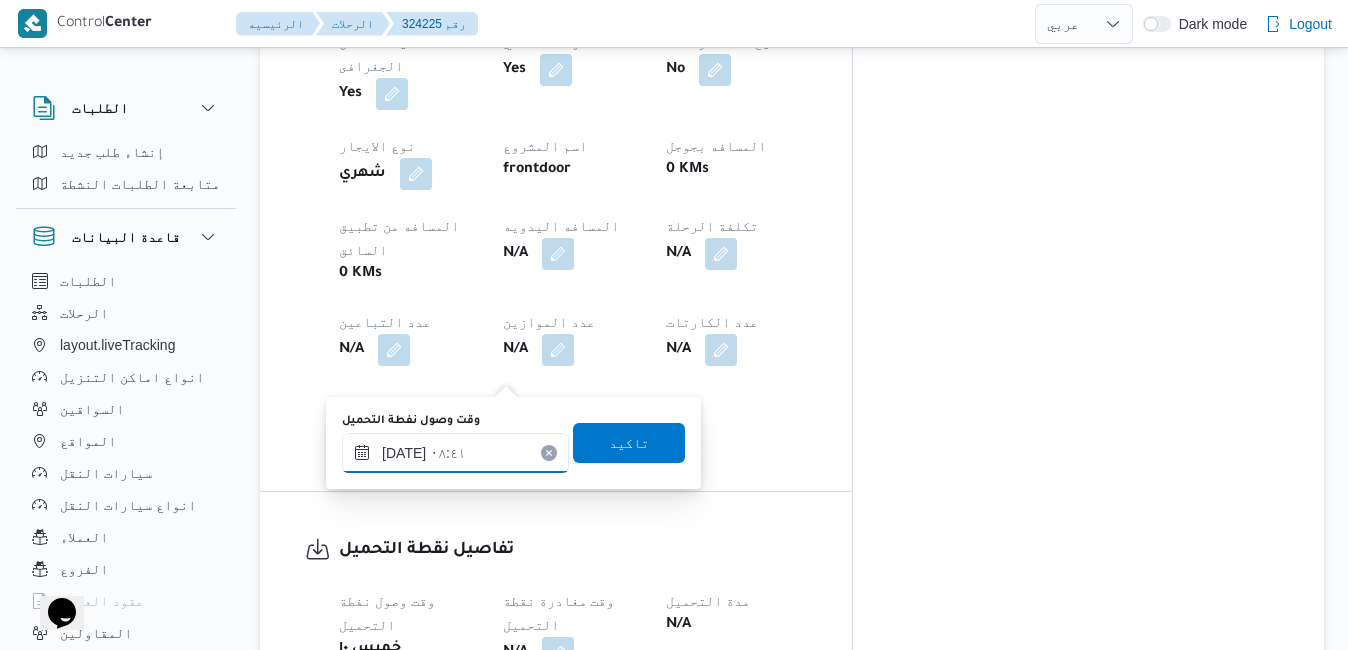 click on "[DATE] ٠٨:٤١" at bounding box center (455, 453) 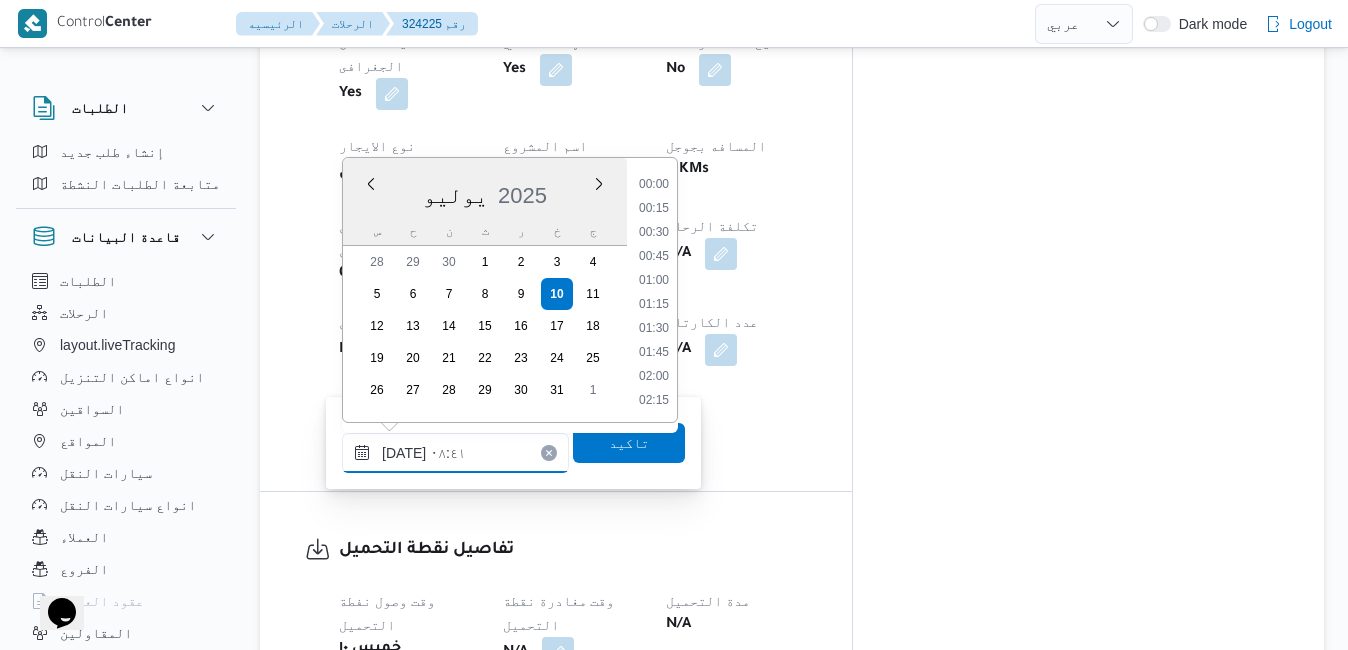 scroll, scrollTop: 694, scrollLeft: 0, axis: vertical 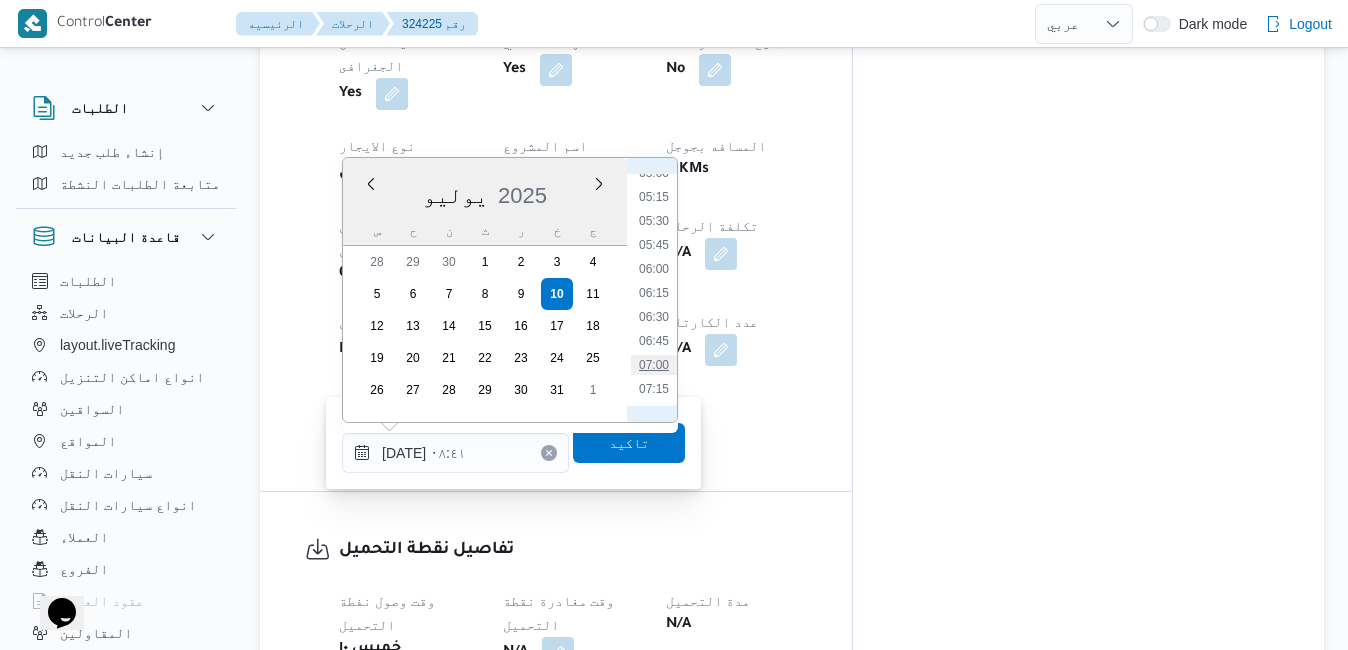 click on "07:00" at bounding box center [654, 365] 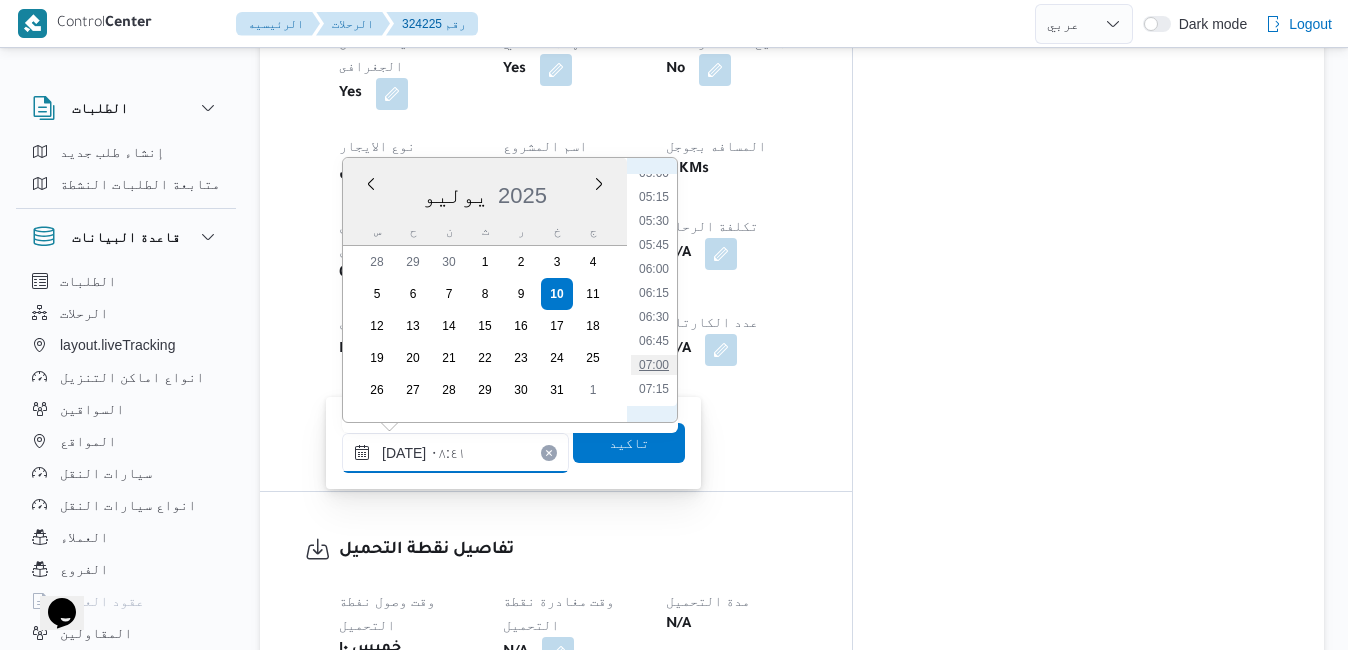 type on "[DATE] ٠٧:٠٠" 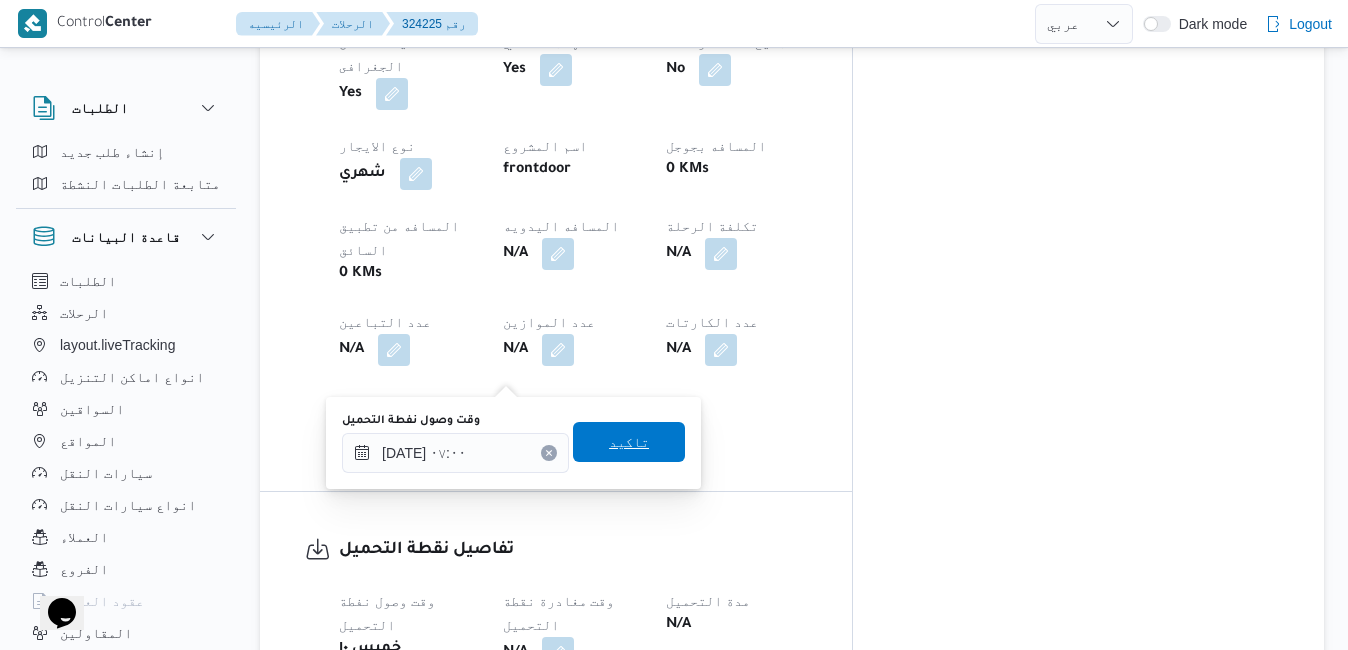 click on "تاكيد" at bounding box center [629, 442] 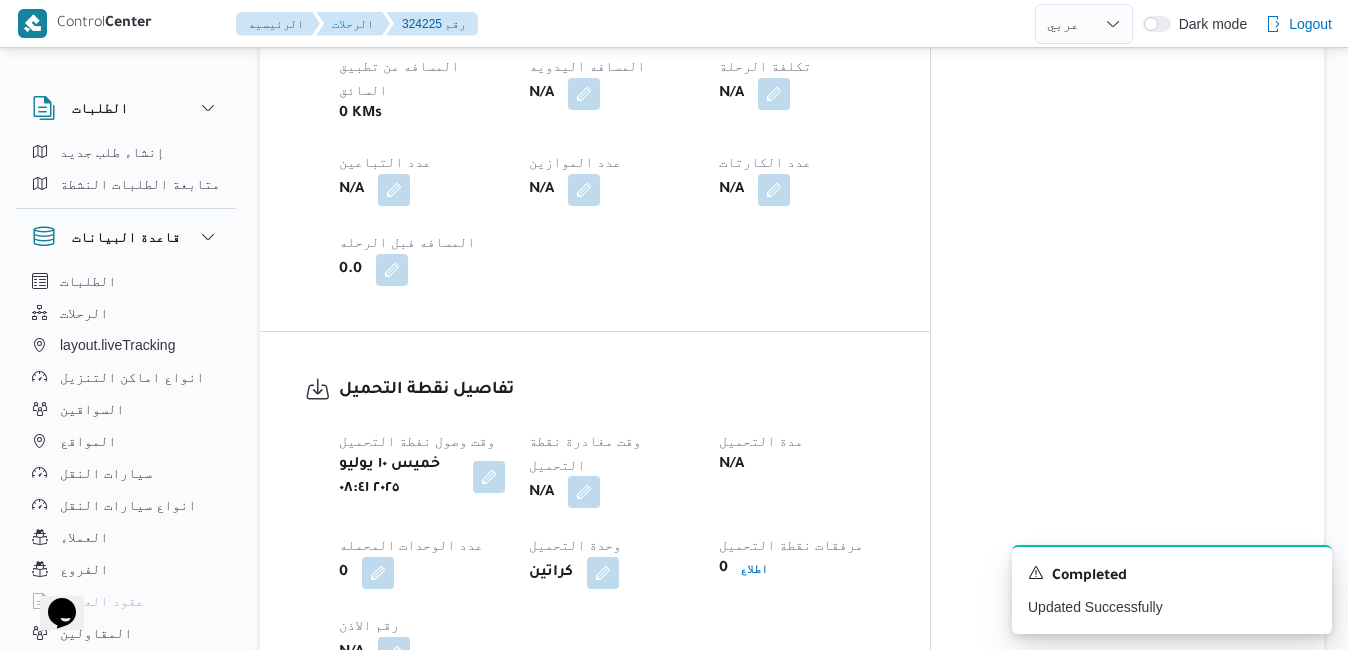 click at bounding box center [584, 492] 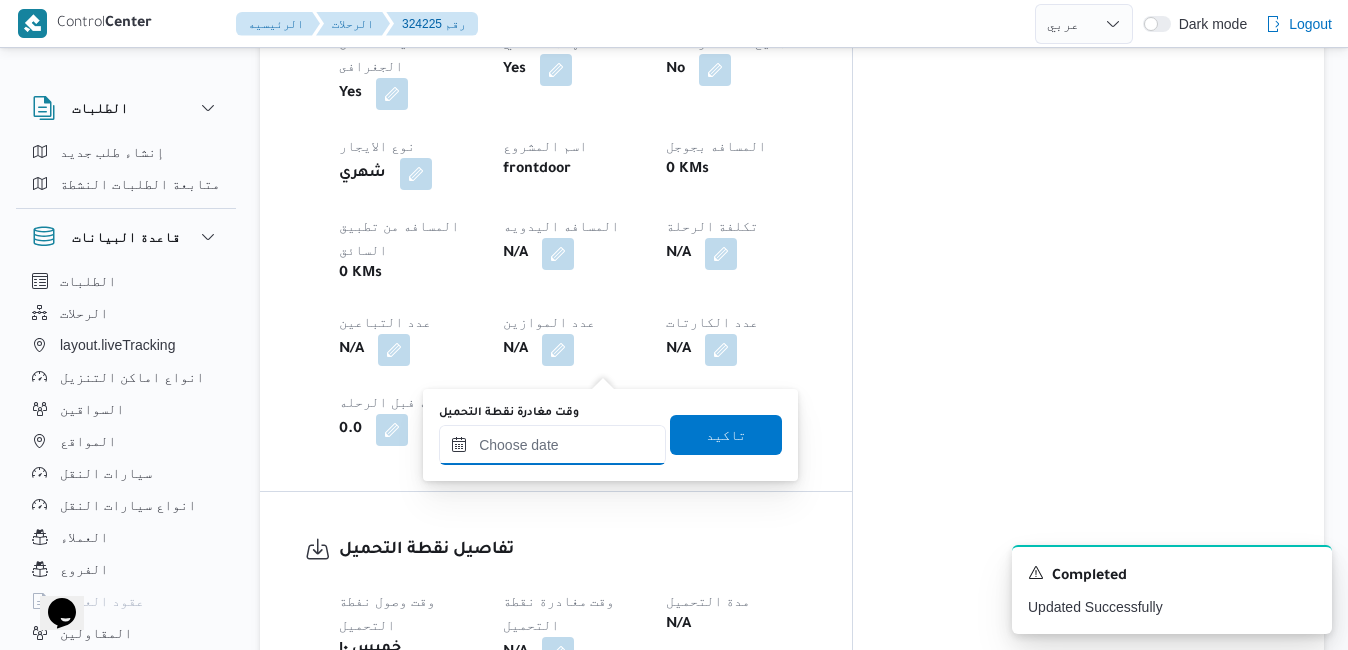 click on "وقت مغادرة نقطة التحميل" at bounding box center (552, 445) 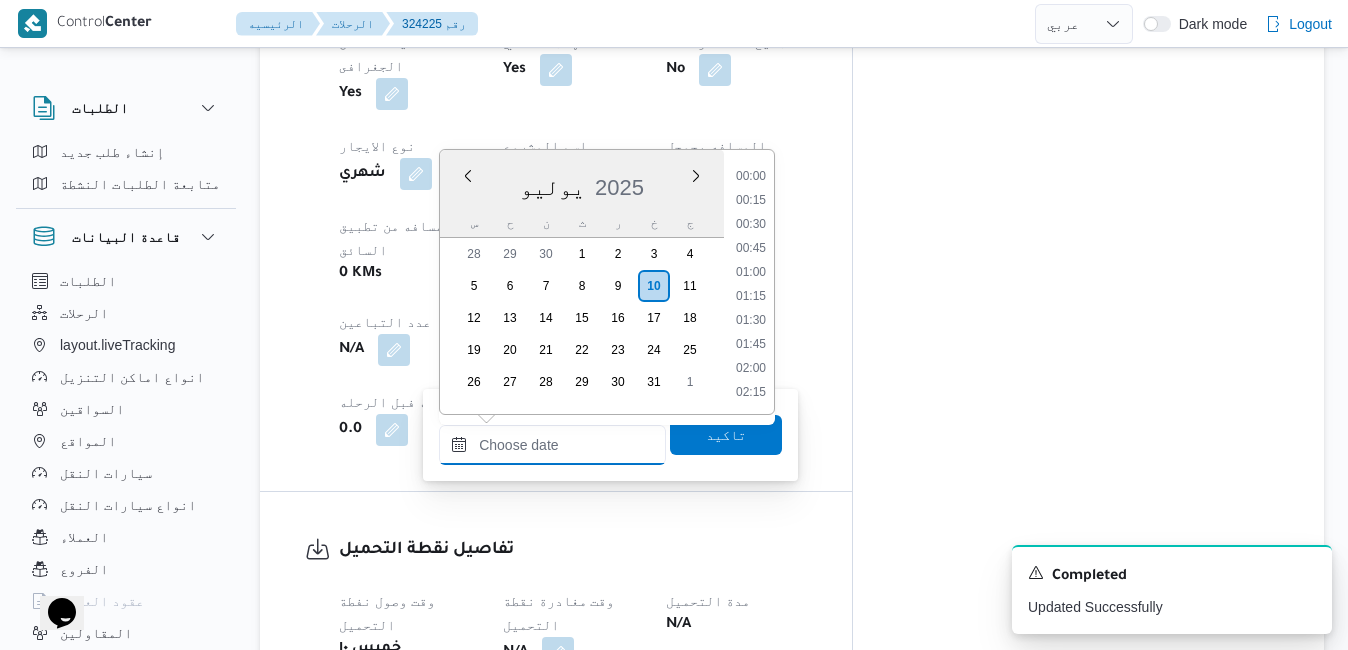 scroll, scrollTop: 958, scrollLeft: 0, axis: vertical 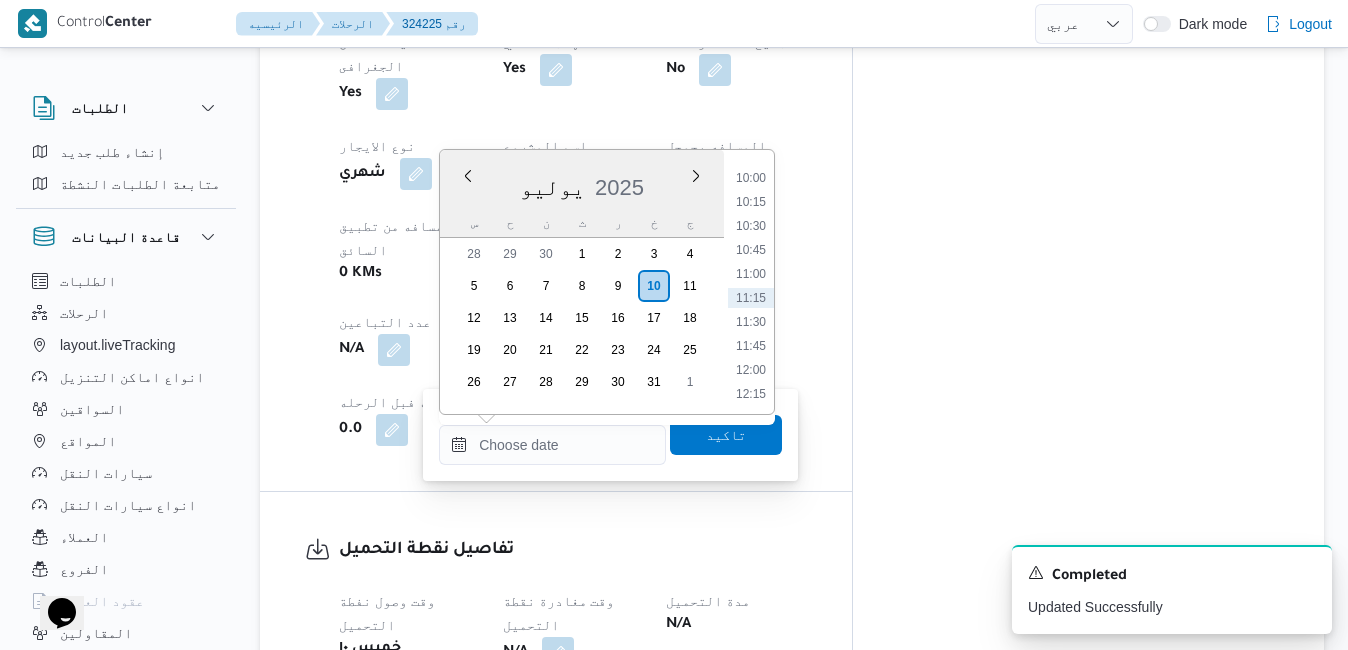 click on "يوليو 2025" at bounding box center (582, 183) 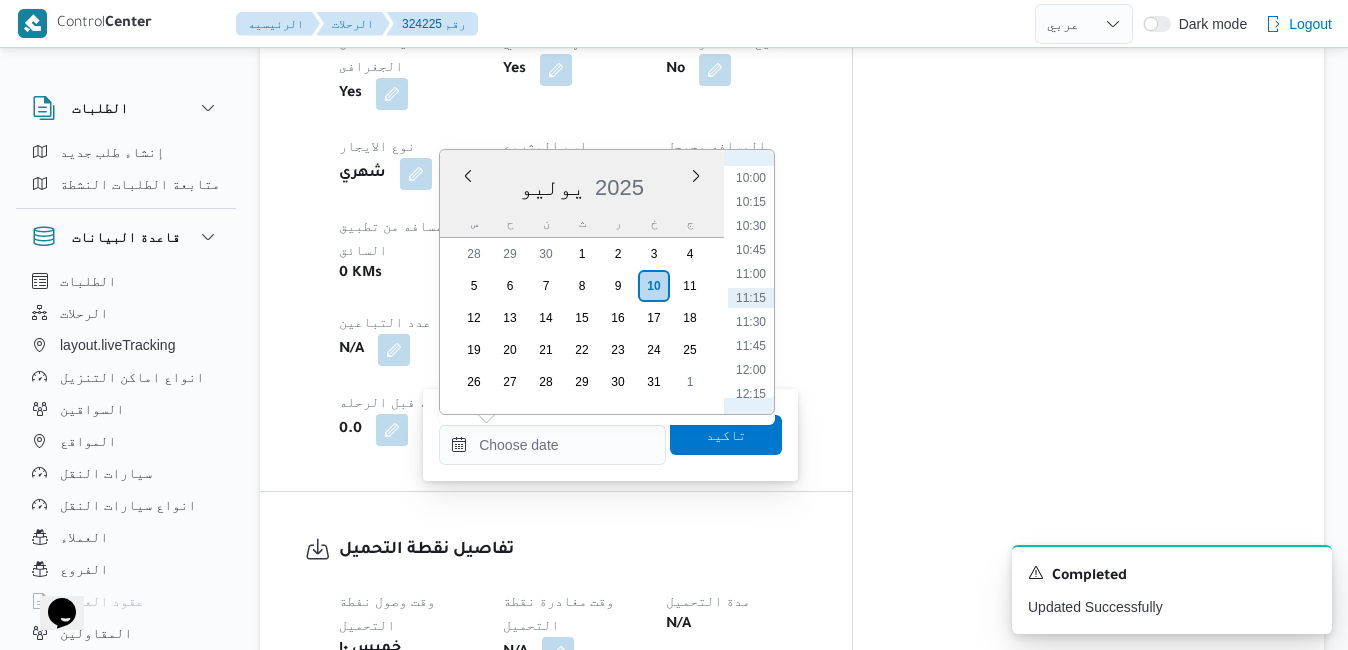 scroll, scrollTop: 755, scrollLeft: 0, axis: vertical 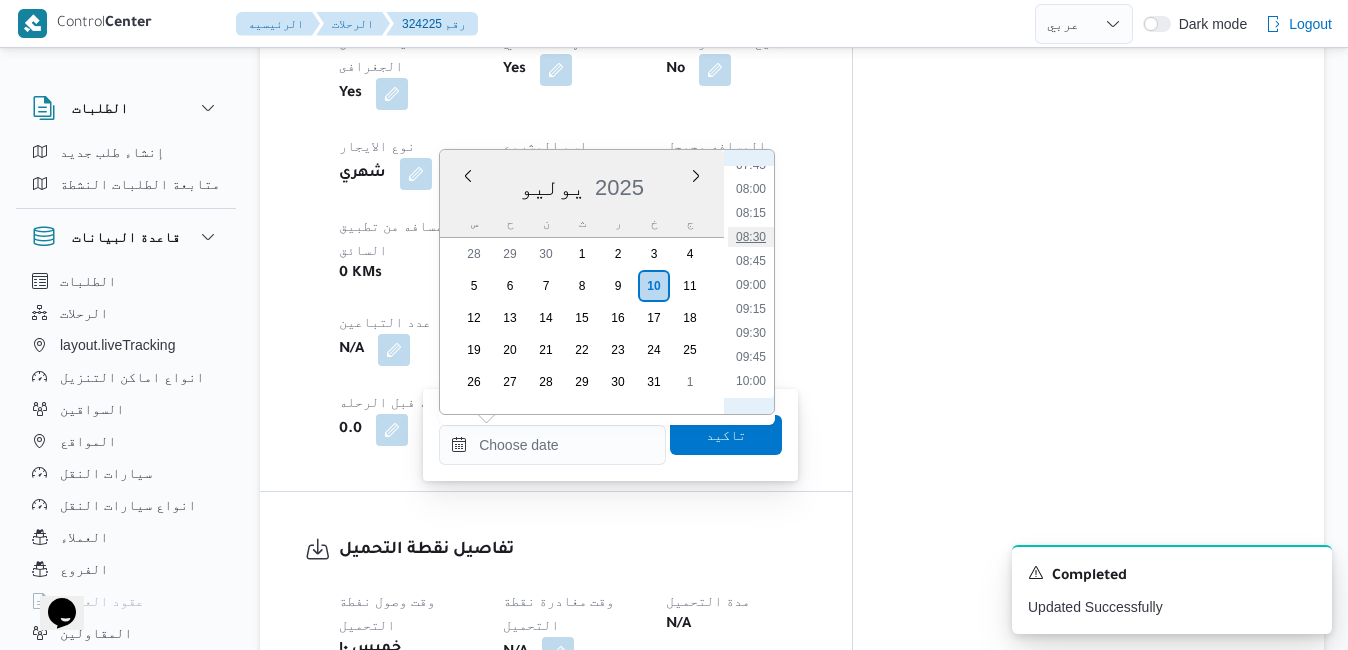 click on "08:30" at bounding box center [751, 237] 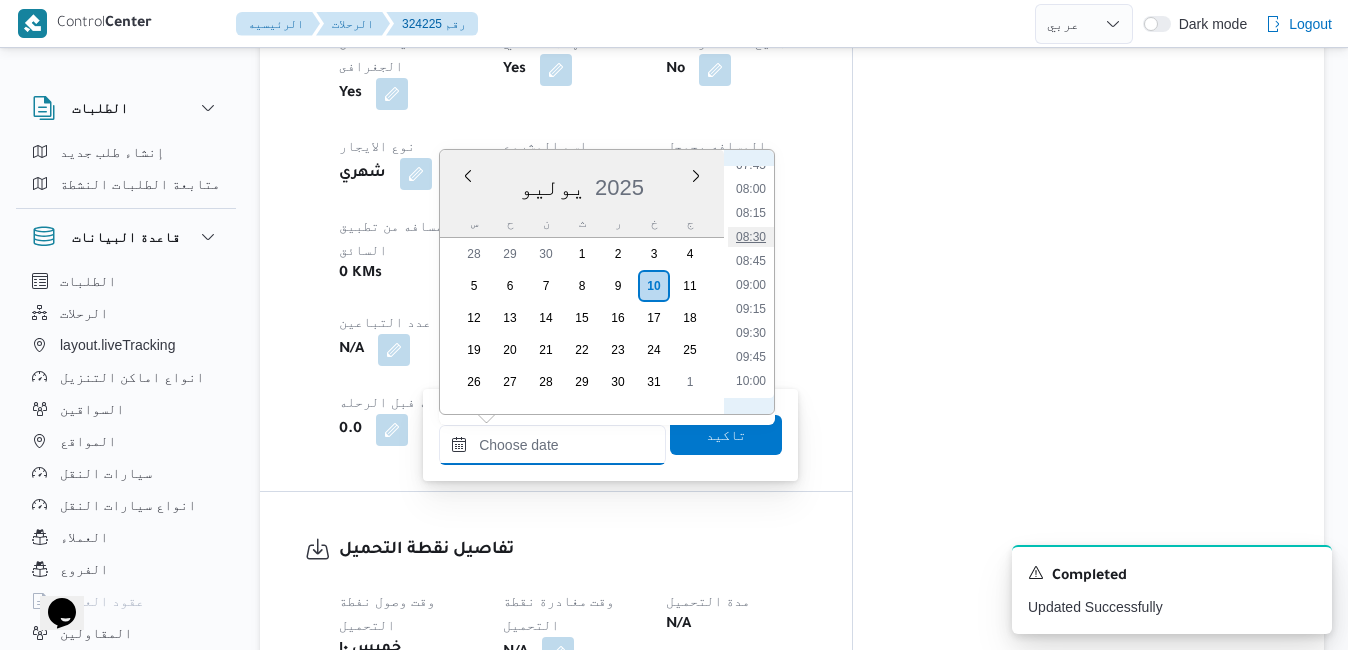 type on "١٠/٠٧/٢٠٢٥ ٠٨:٣٠" 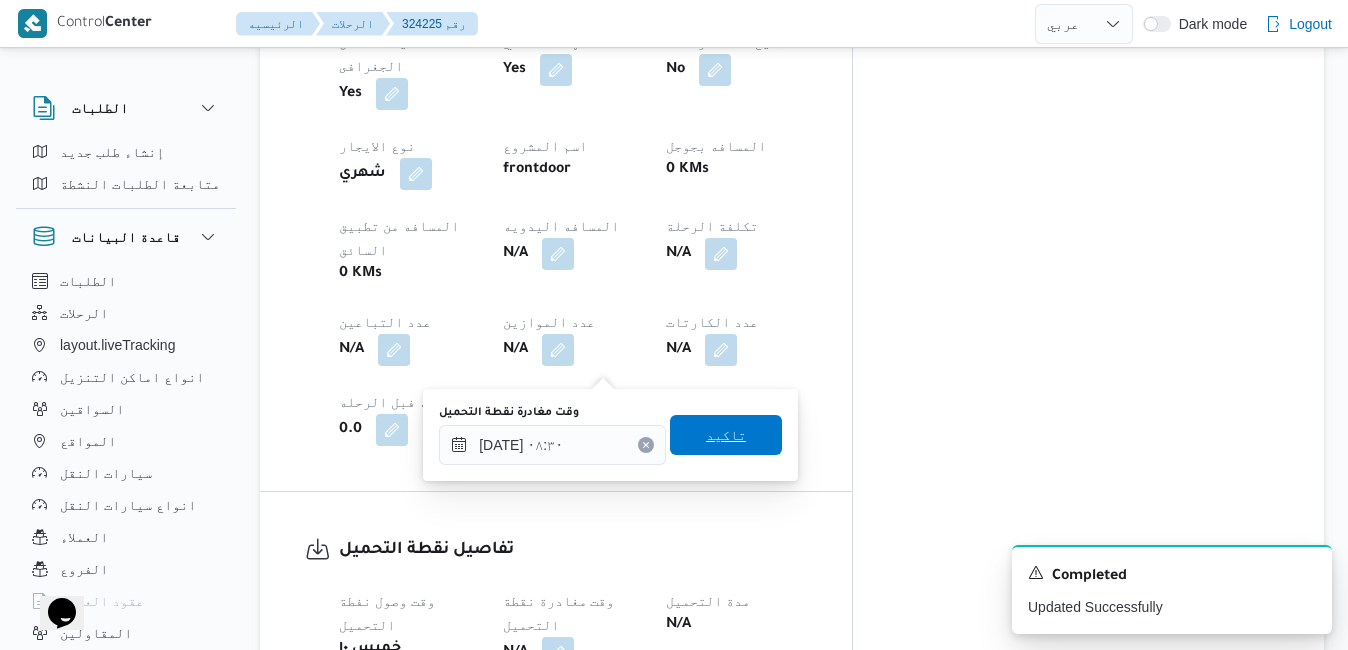 click on "تاكيد" at bounding box center (726, 435) 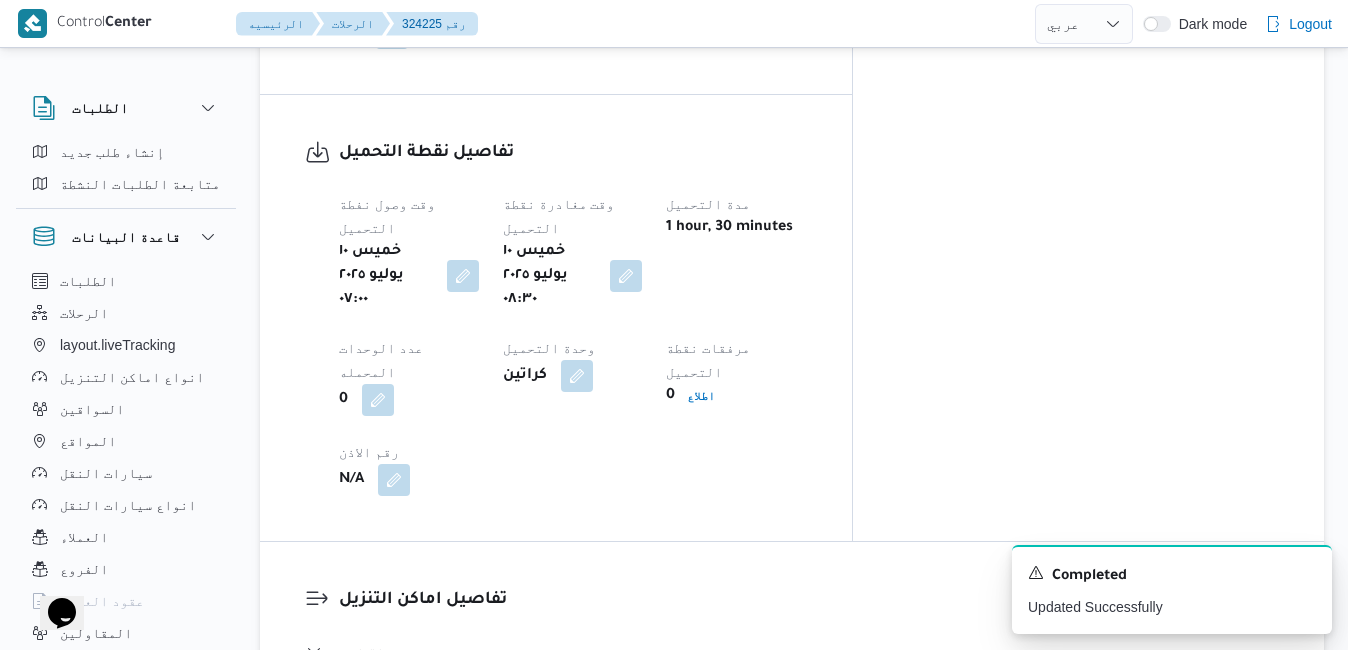 scroll, scrollTop: 1560, scrollLeft: 0, axis: vertical 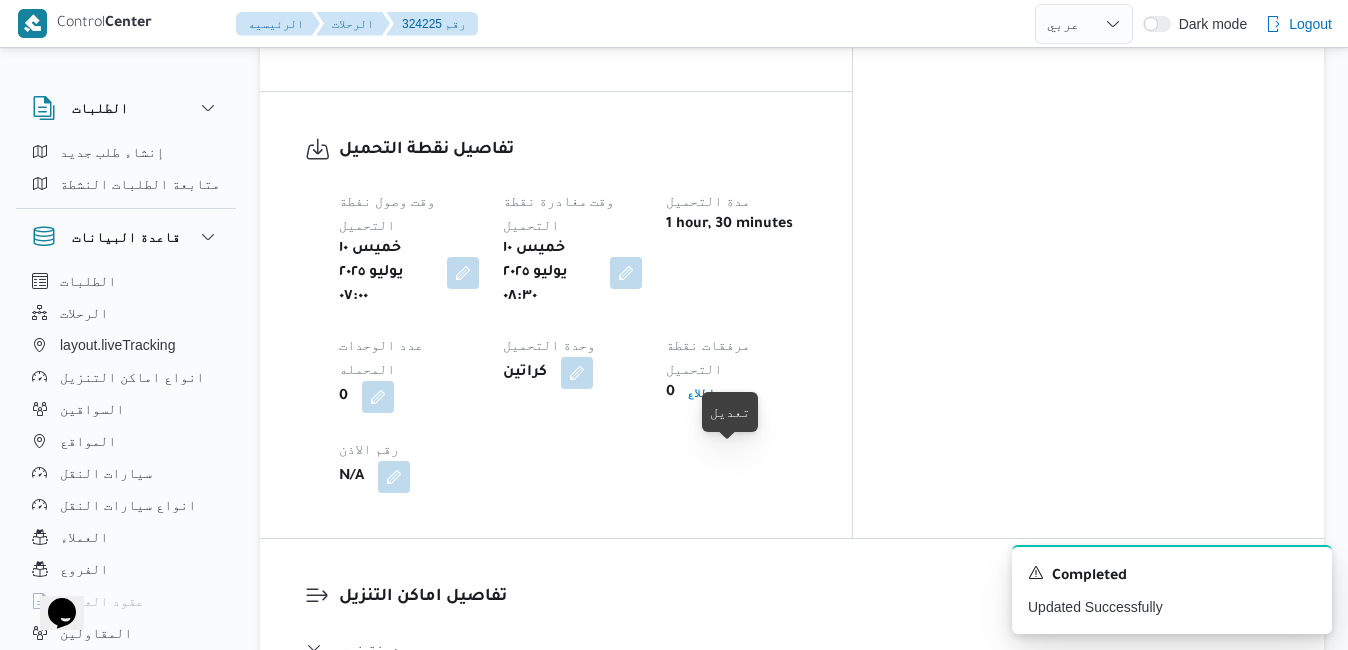 click at bounding box center [737, 799] 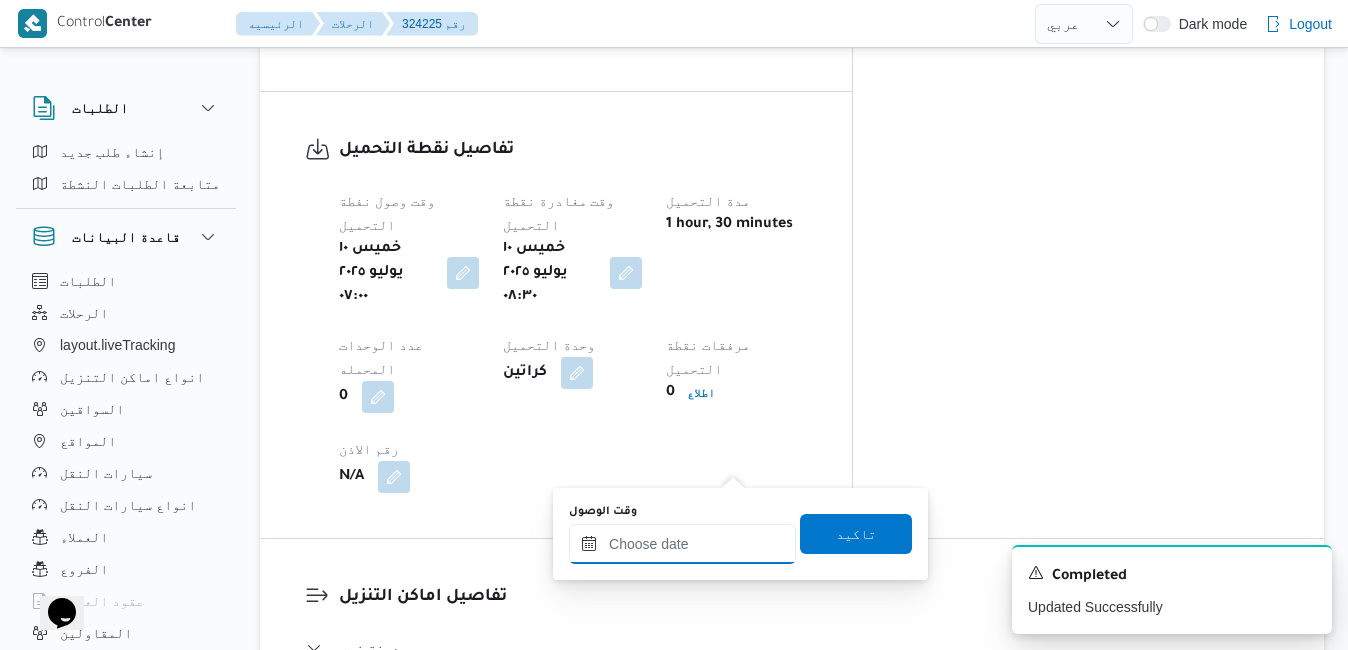 click on "وقت الوصول" at bounding box center [682, 544] 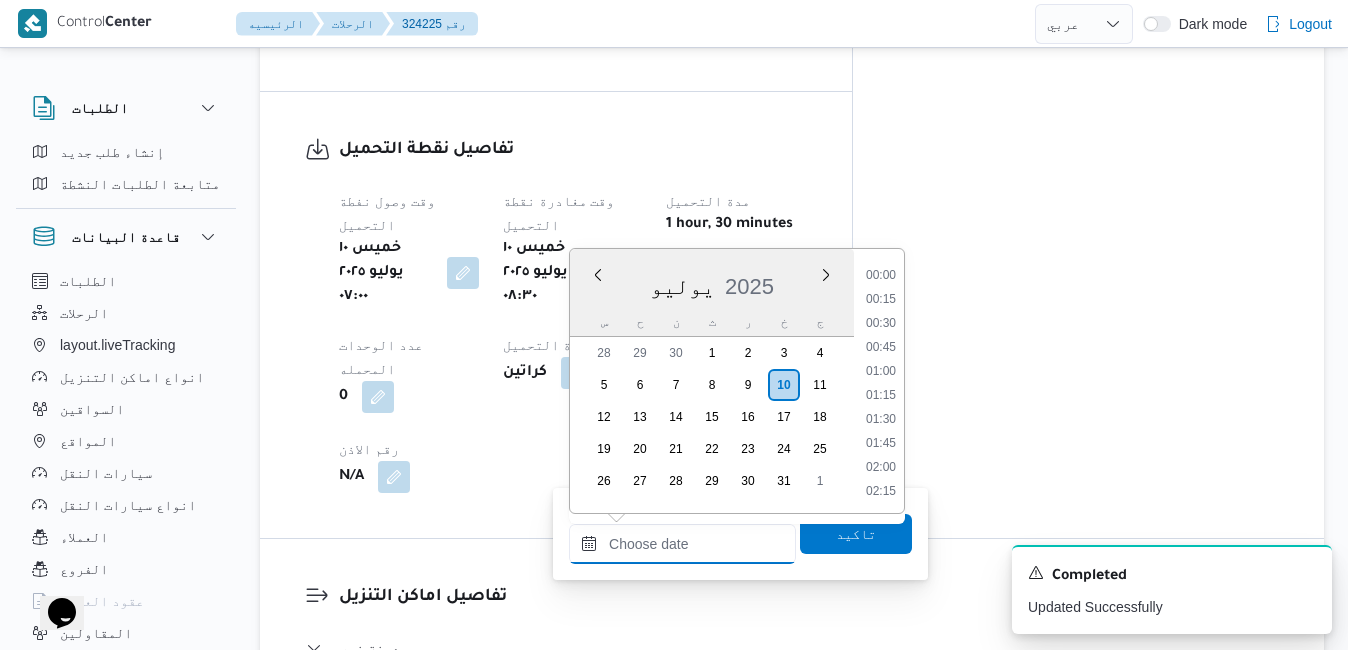 scroll, scrollTop: 958, scrollLeft: 0, axis: vertical 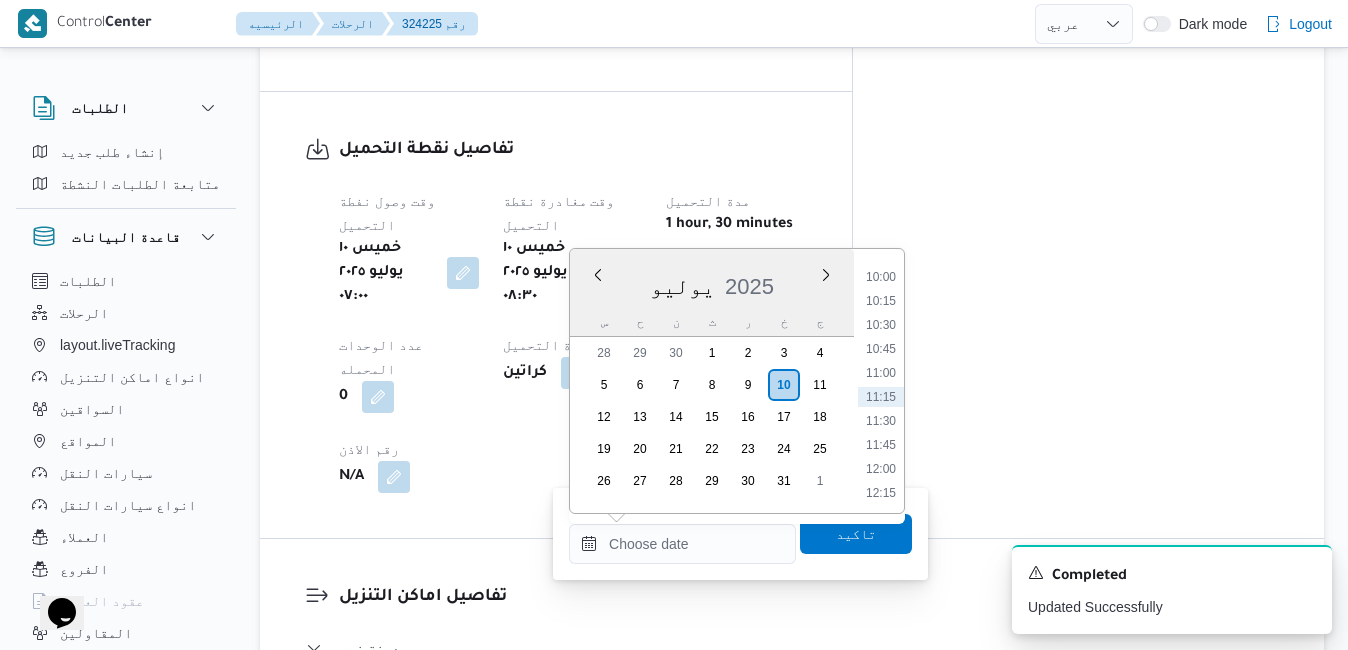 click on "يوليو 2025" at bounding box center (712, 282) 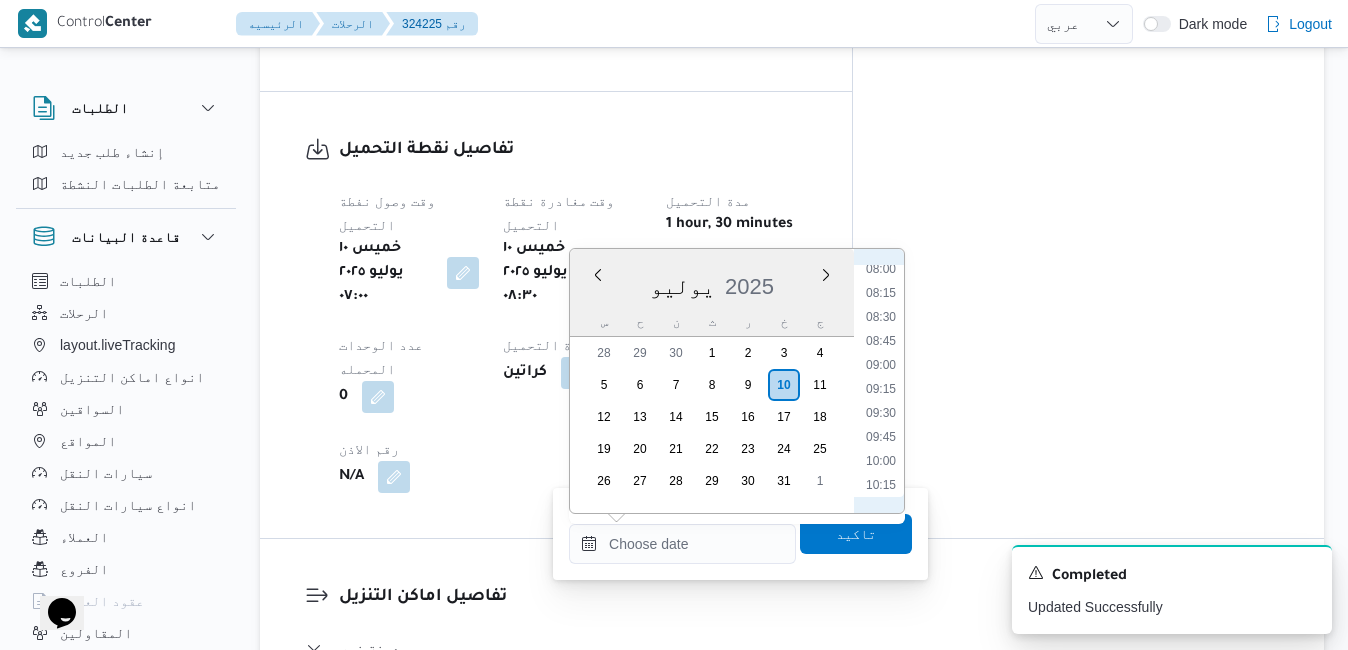 scroll, scrollTop: 755, scrollLeft: 0, axis: vertical 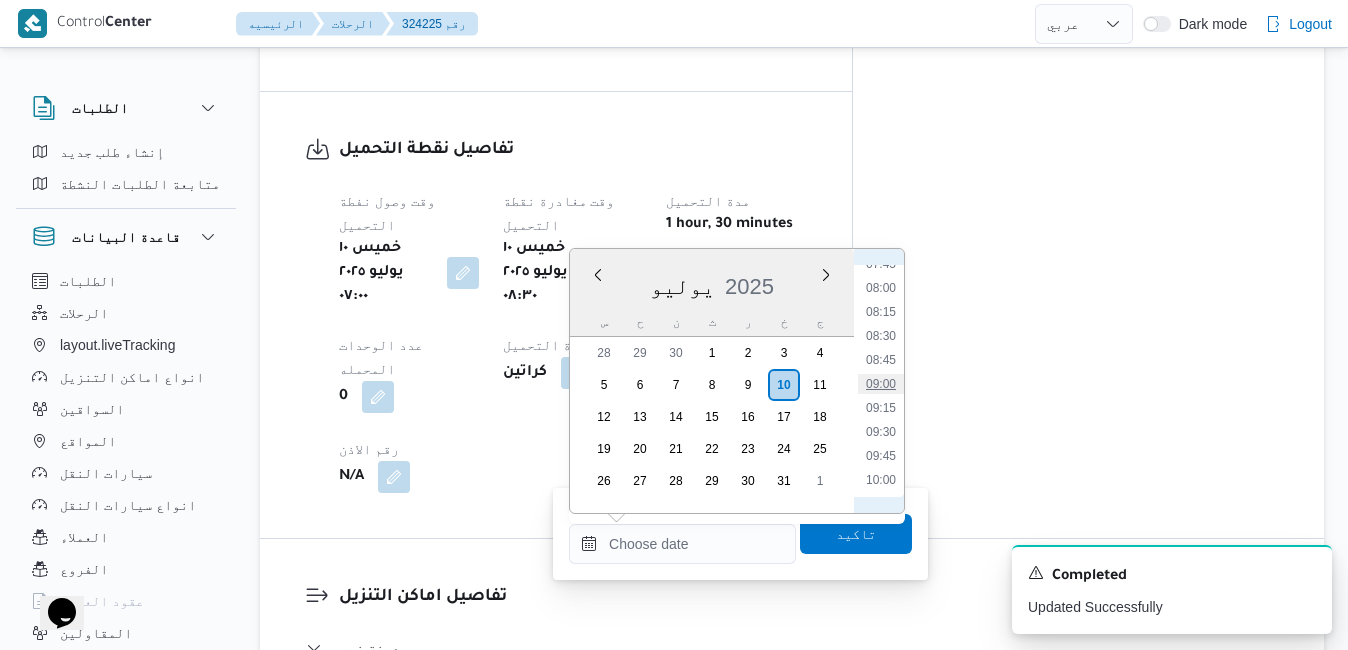 click on "09:00" at bounding box center (881, 384) 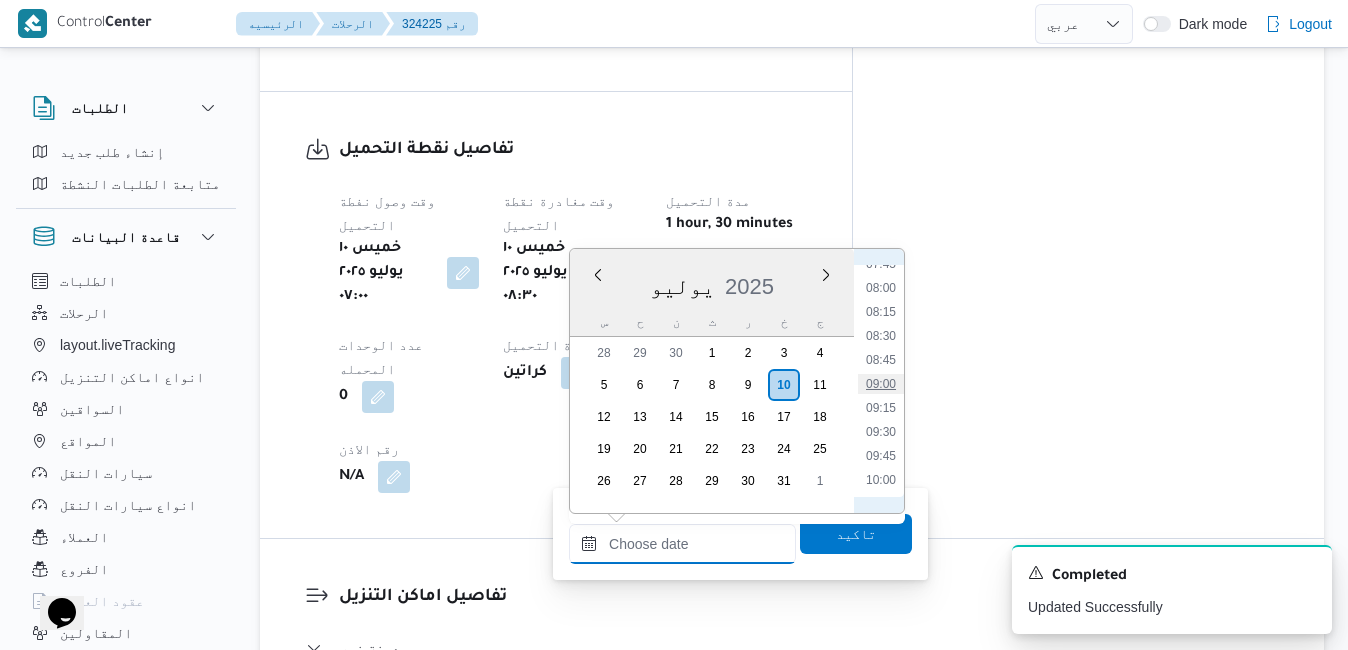type on "١٠/٠٧/٢٠٢٥ ٠٩:٠٠" 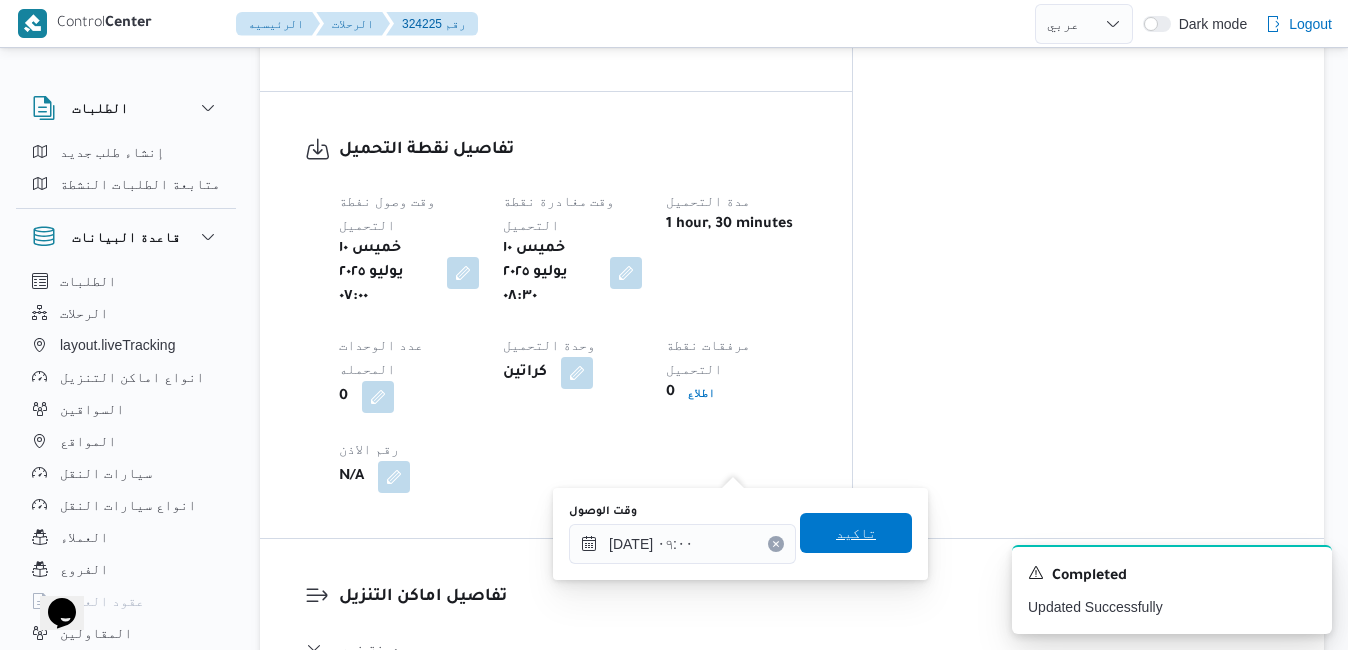 click on "تاكيد" at bounding box center [856, 533] 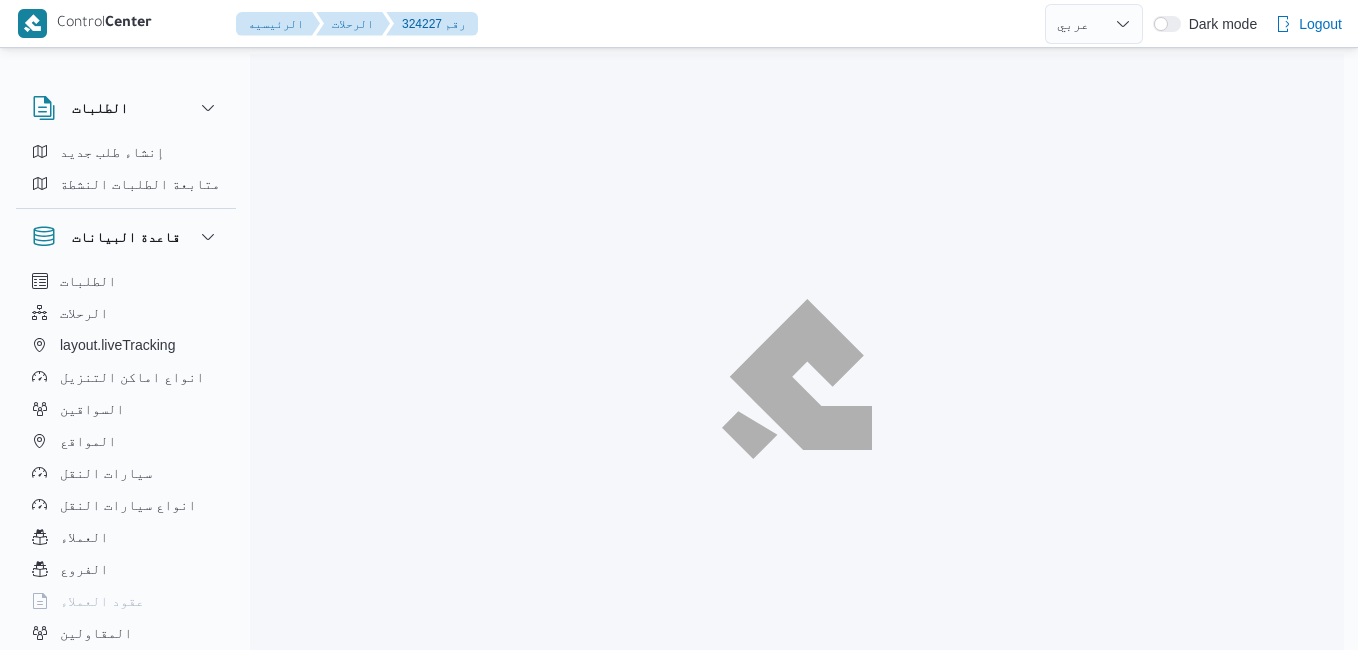 select on "ar" 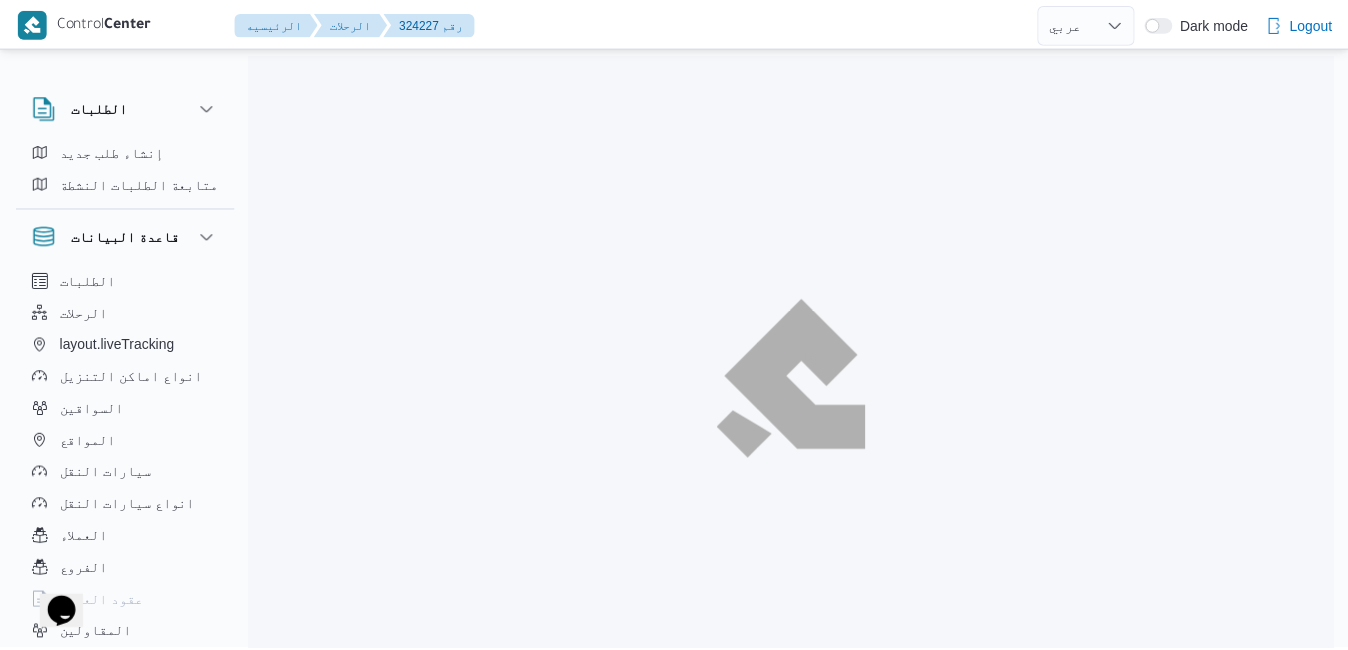 scroll, scrollTop: 0, scrollLeft: 0, axis: both 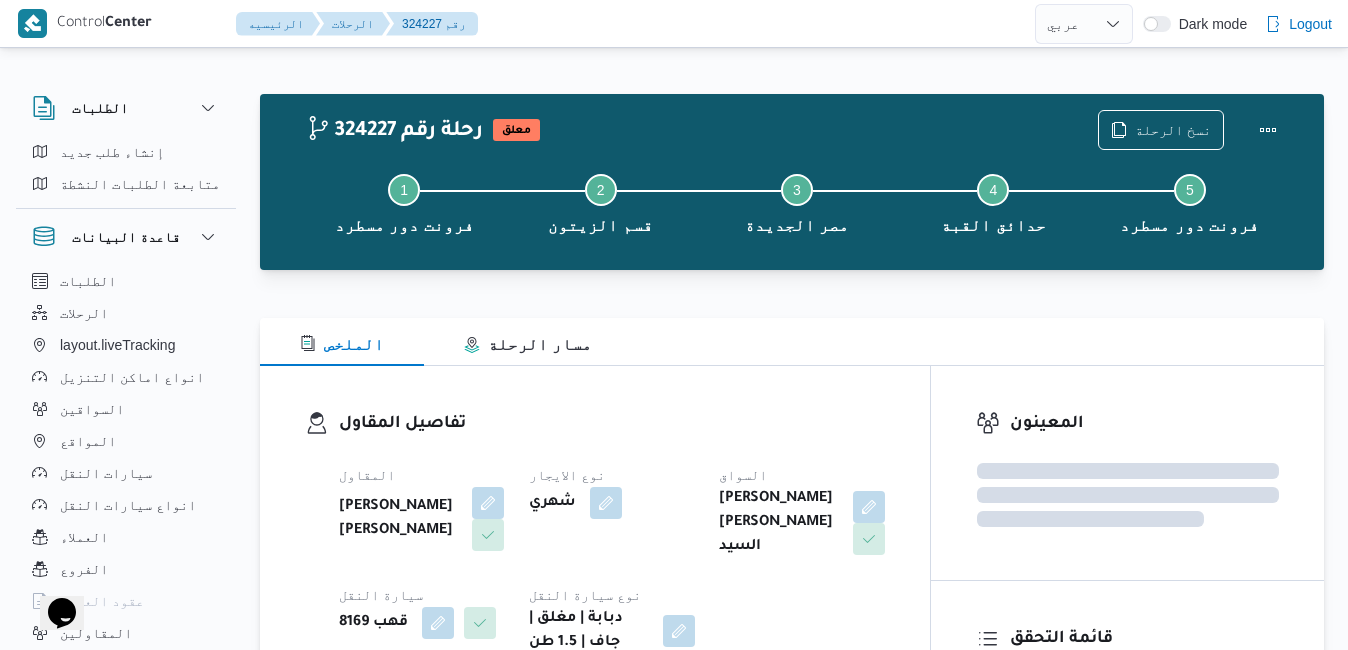 click on "تفاصيل المقاول المقاول [PERSON_NAME] [PERSON_NAME] نوع الايجار شهري السواق [PERSON_NAME] [PERSON_NAME] السيد سيارة النقل قهب 8169 نوع سيارة النقل دبابة | مغلق | جاف | 1.5 طن" at bounding box center (595, 533) 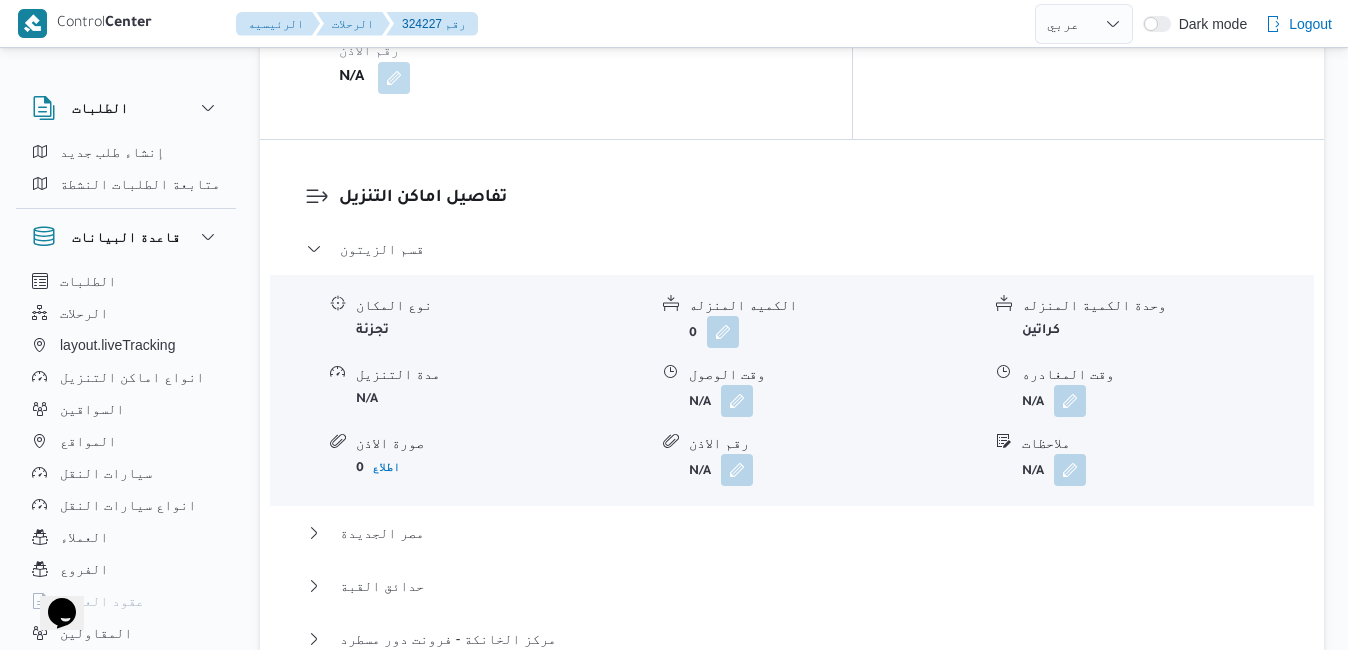 scroll, scrollTop: 2040, scrollLeft: 0, axis: vertical 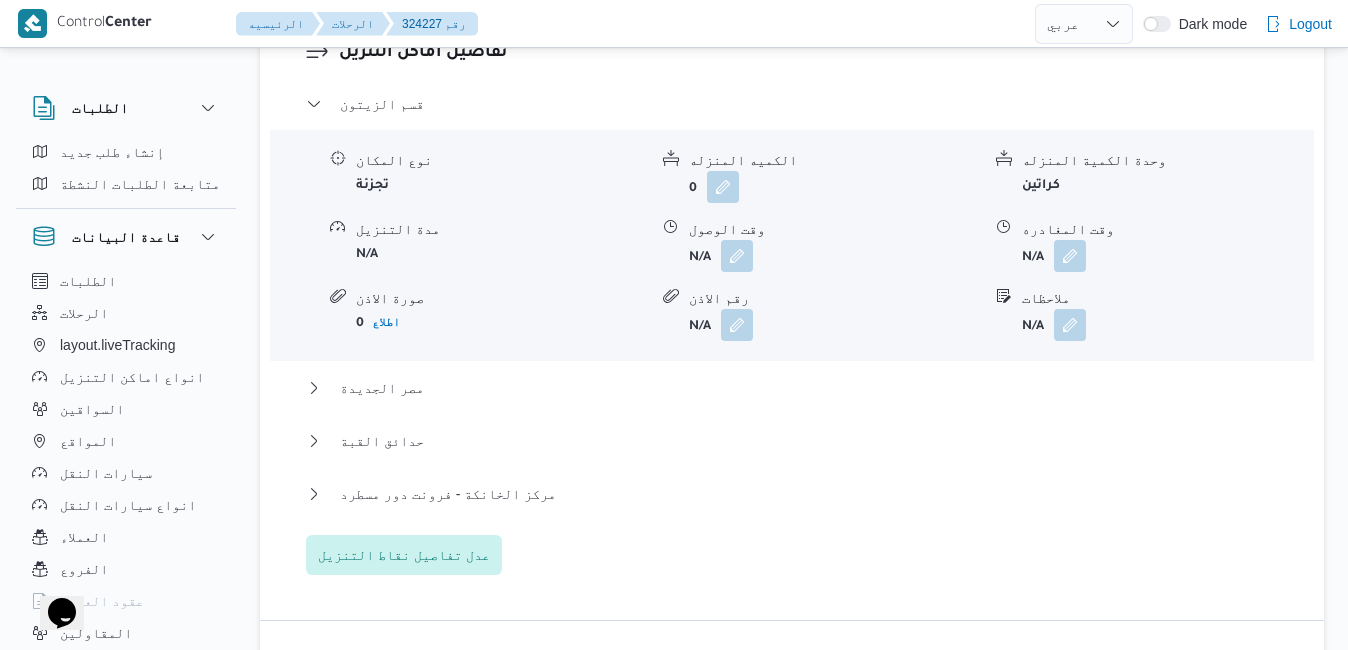 click on "قسم الزيتون نوع المكان تجزئة الكميه المنزله 0 وحدة الكمية المنزله كراتين مدة التنزيل N/A وقت الوصول N/A وقت المغادره N/A صورة الاذن 0 اطلاع رقم الاذن N/A ملاحظات N/A مصر الجديدة نوع المكان تجزئة الكميه المنزله 0 وحدة الكمية المنزله كراتين مدة التنزيل N/A وقت الوصول N/A وقت المغادره N/A صورة الاذن 0 اطلاع رقم الاذن N/A ملاحظات N/A حدائق القبة نوع المكان تجزئة الكميه المنزله 0 وحدة الكمية المنزله كراتين مدة التنزيل N/A وقت الوصول N/A وقت المغادره N/A صورة الاذن 0 اطلاع رقم الاذن N/A ملاحظات N/A مركز الخانكة -
فرونت دور مسطرد نوع المكان مصانع و مخازن الكميه المنزله 0 كراتين N/A N/A N/A 0 N/A" at bounding box center [792, 333] 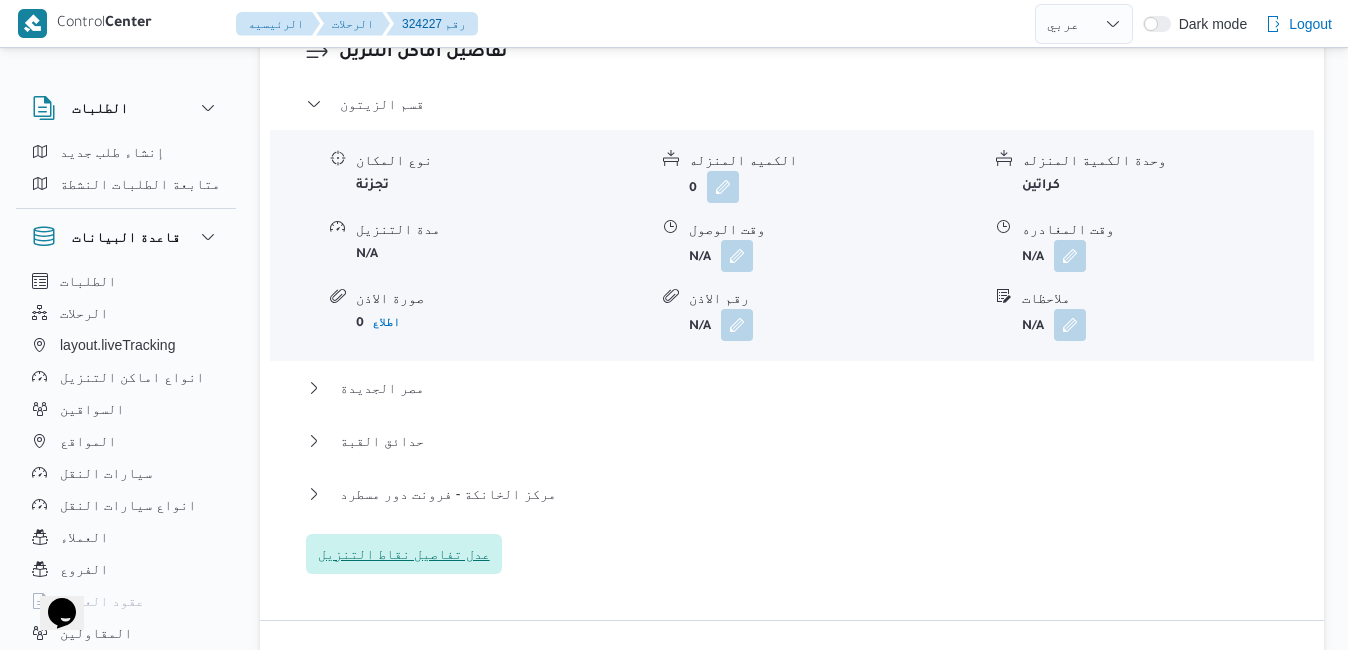 click on "عدل تفاصيل نقاط التنزيل" at bounding box center [404, 554] 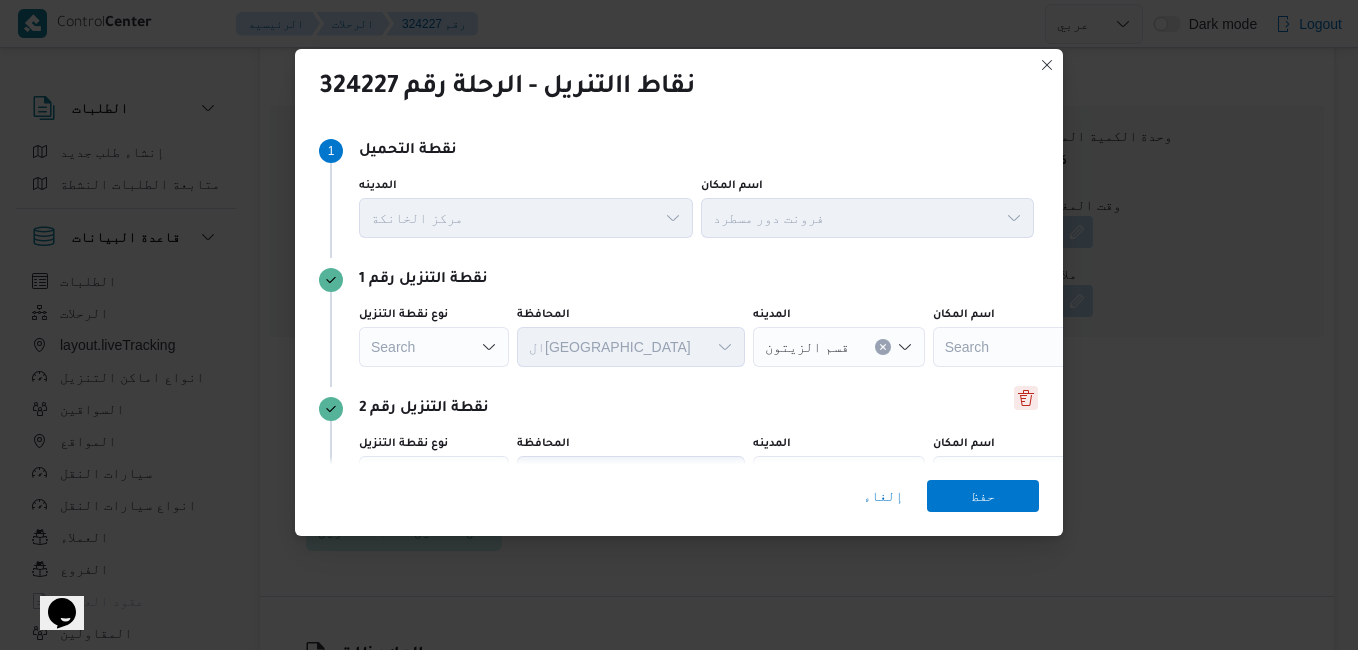 click at bounding box center [1026, 398] 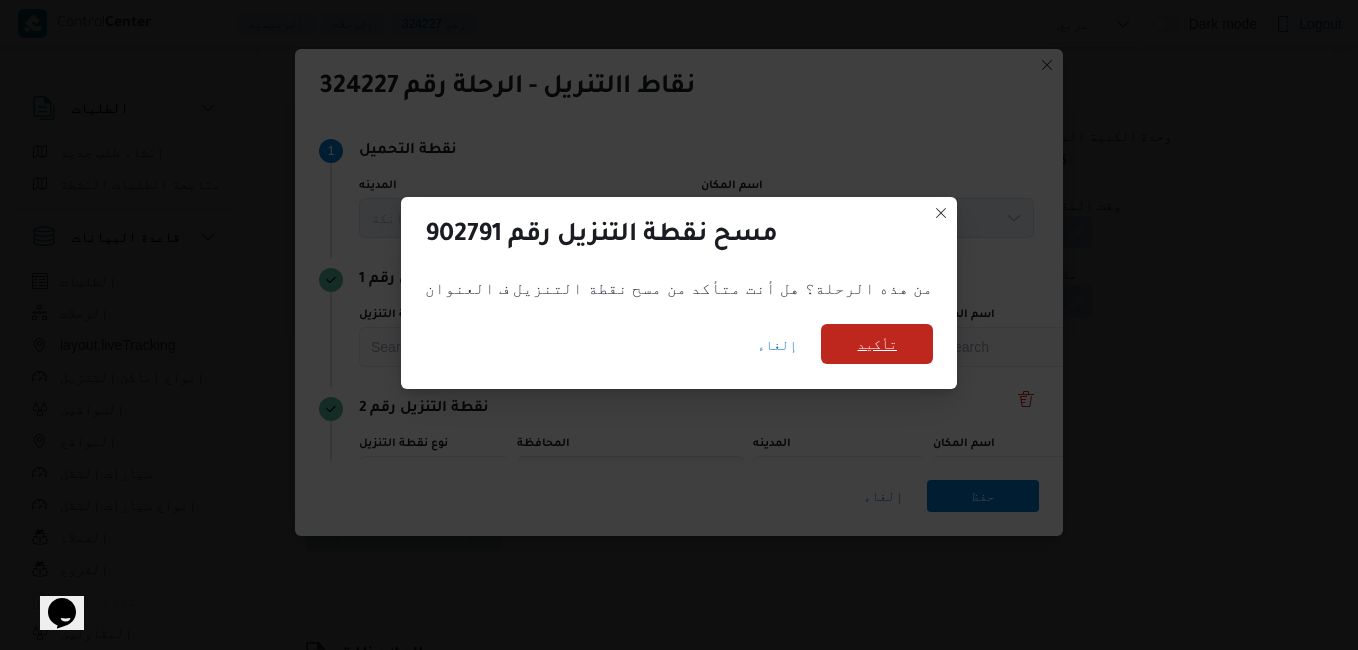 click on "تأكيد" at bounding box center (877, 344) 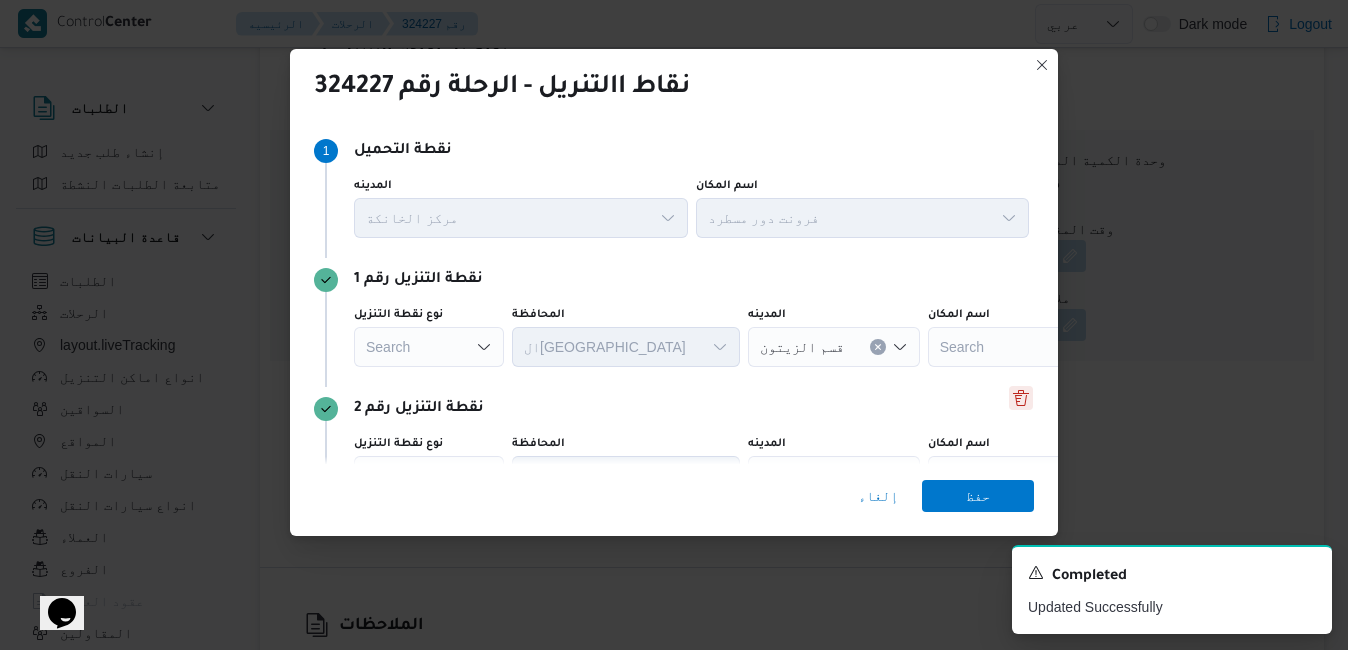 click at bounding box center [1021, 398] 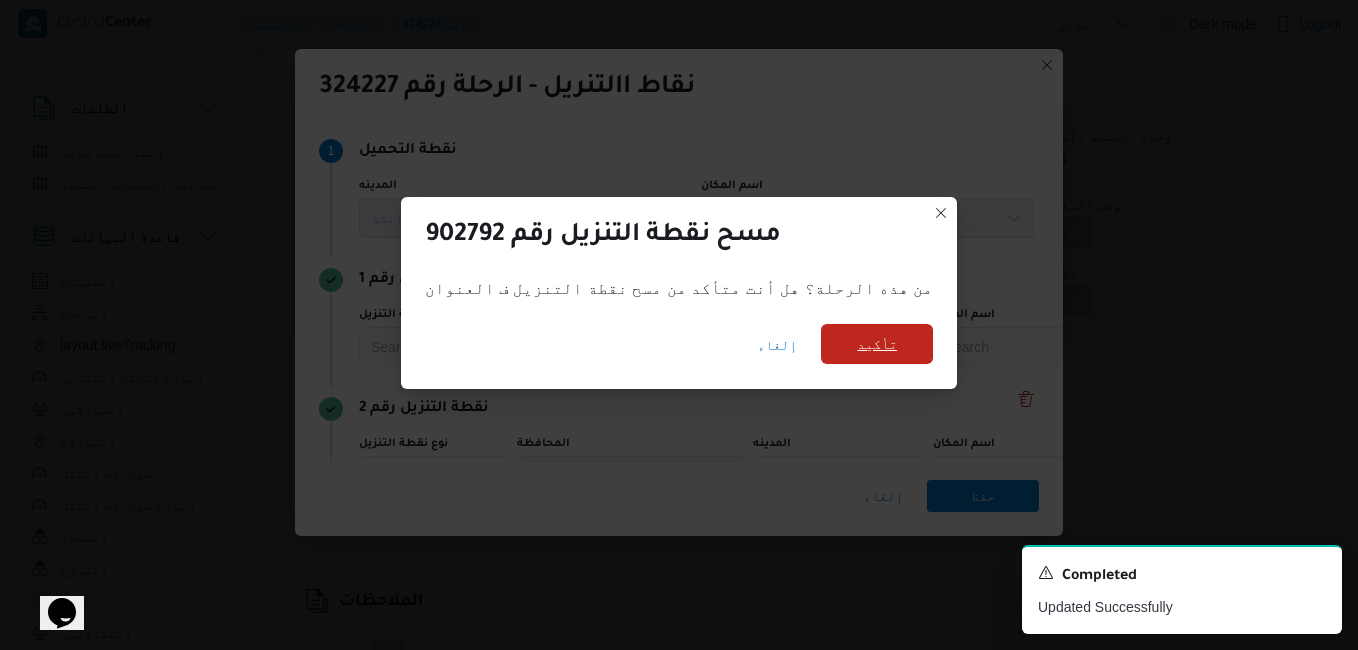 click on "تأكيد" at bounding box center (877, 344) 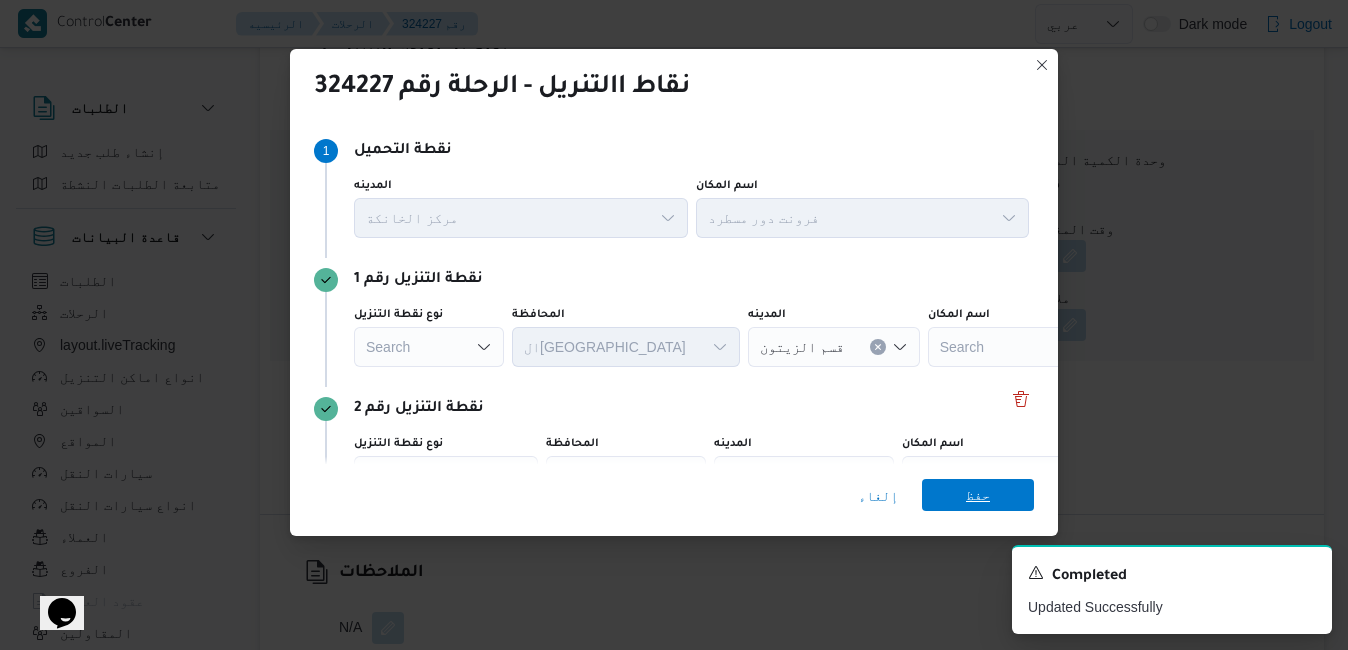 click on "حفظ" at bounding box center (978, 495) 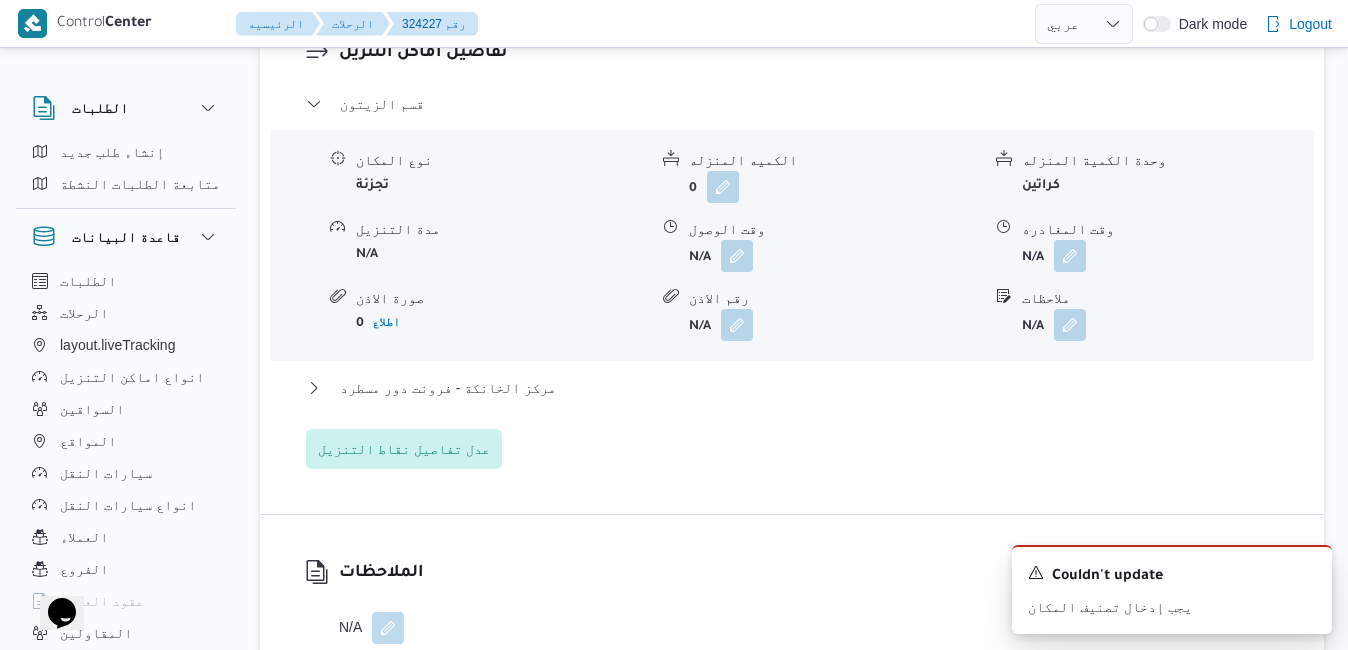 click on "الملاحظات N/A" at bounding box center (792, 602) 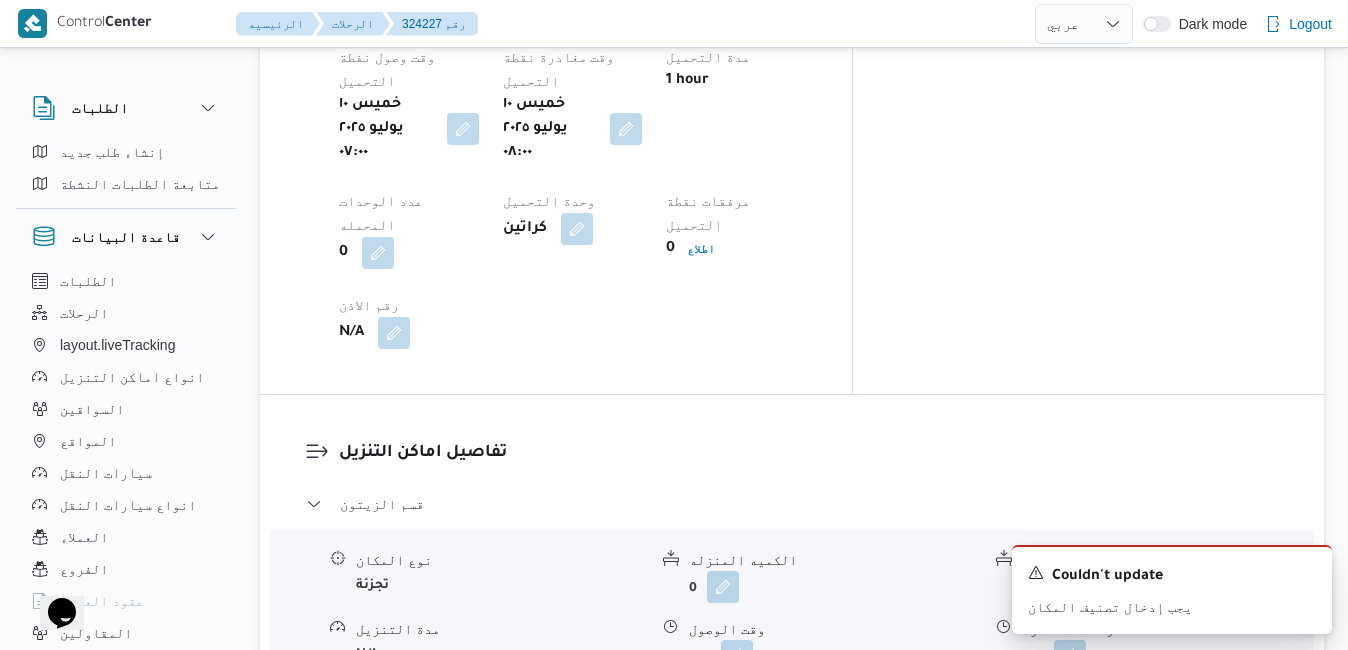 scroll, scrollTop: 1680, scrollLeft: 0, axis: vertical 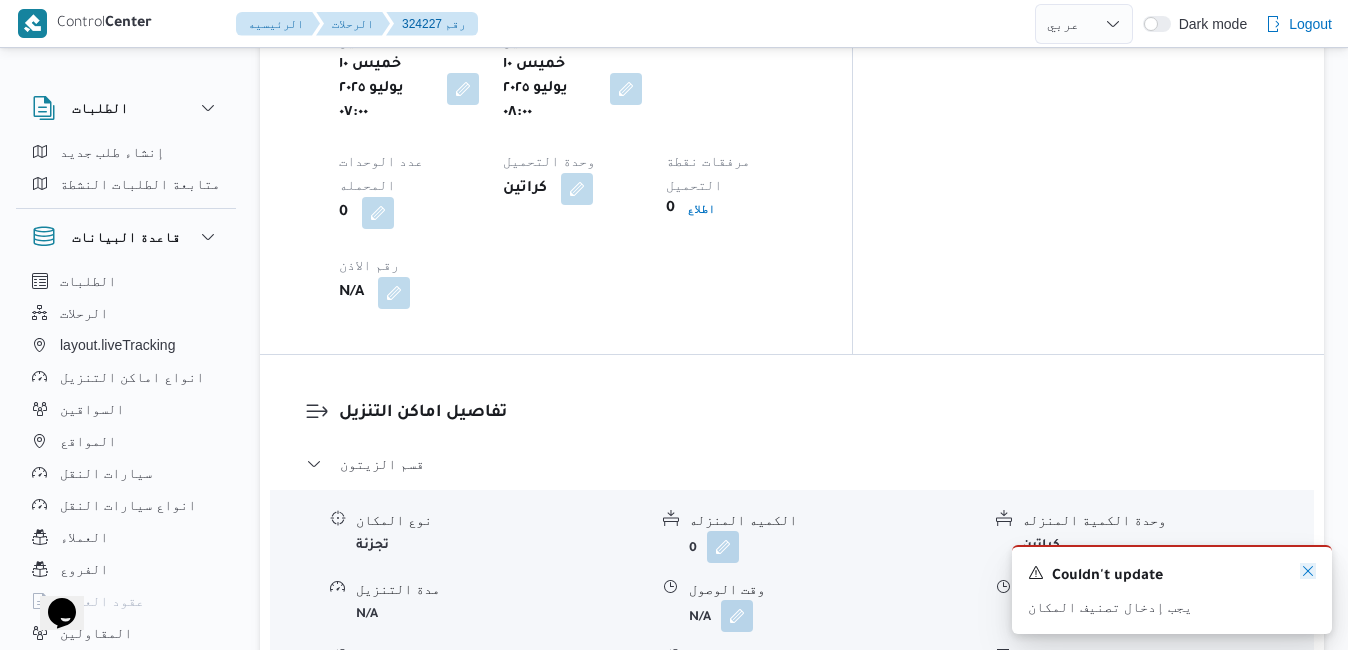 click 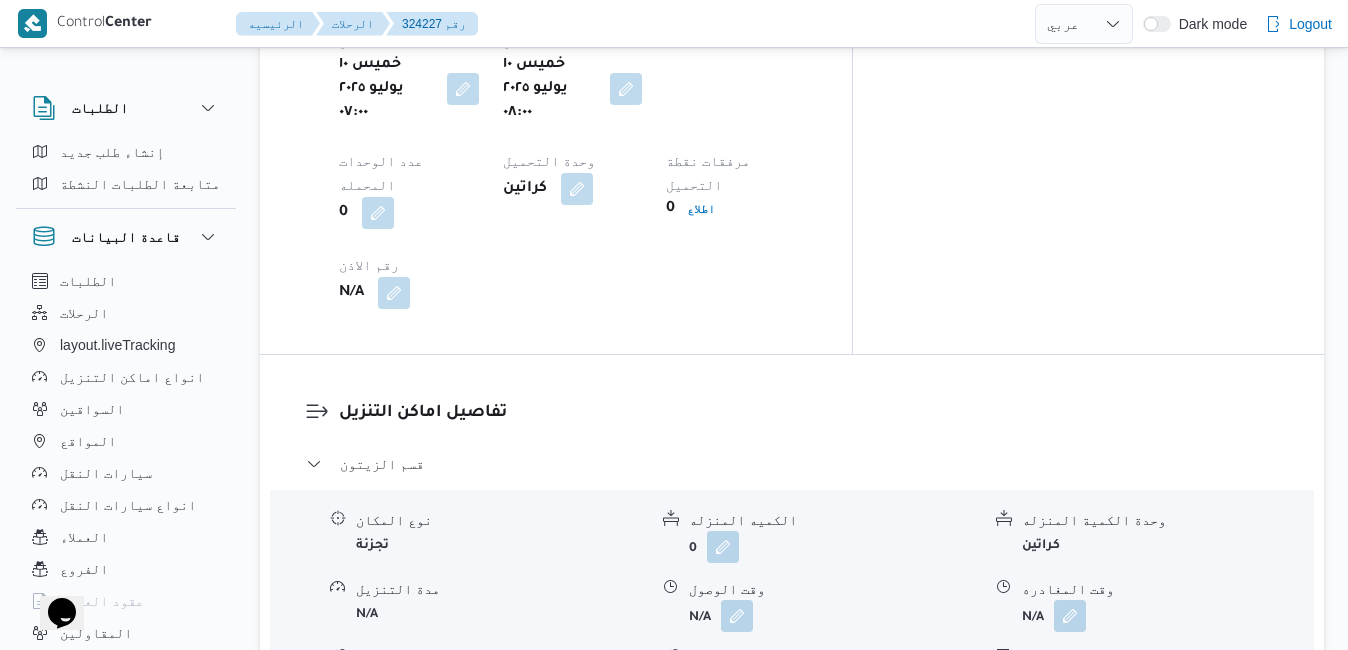 click on "تفاصيل اماكن التنزيل قسم الزيتون نوع المكان تجزئة الكميه المنزله 0 وحدة الكمية المنزله كراتين مدة التنزيل N/A وقت الوصول N/A وقت المغادره N/A صورة الاذن 0 اطلاع رقم الاذن N/A ملاحظات N/A مركز الخانكة -
فرونت دور مسطرد نوع المكان مصانع و مخازن الكميه المنزله 0 وحدة الكمية المنزله كراتين مدة التنزيل N/A وقت الوصول N/A وقت المغادره N/A صورة الاذن 0 اطلاع رقم الاذن N/A ملاحظات N/A عدل تفاصيل نقاط التنزيل" at bounding box center (792, 614) 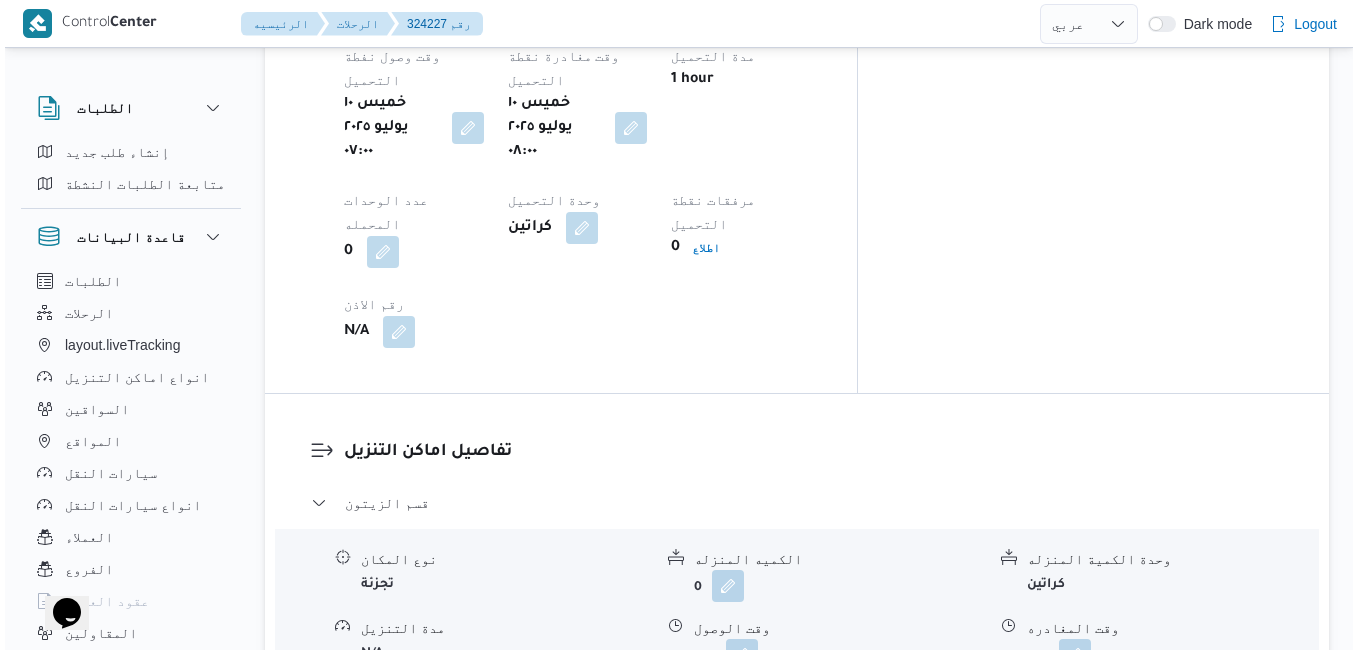 scroll, scrollTop: 1640, scrollLeft: 0, axis: vertical 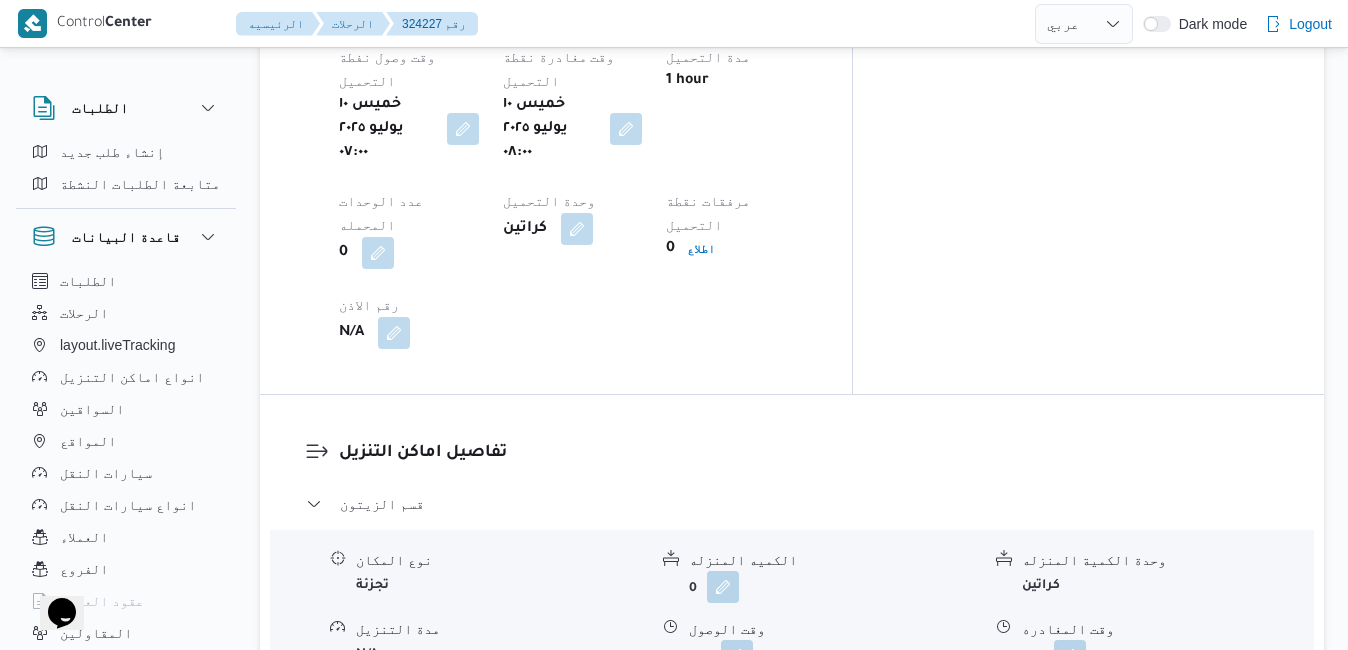 drag, startPoint x: 404, startPoint y: 561, endPoint x: 549, endPoint y: 553, distance: 145.22052 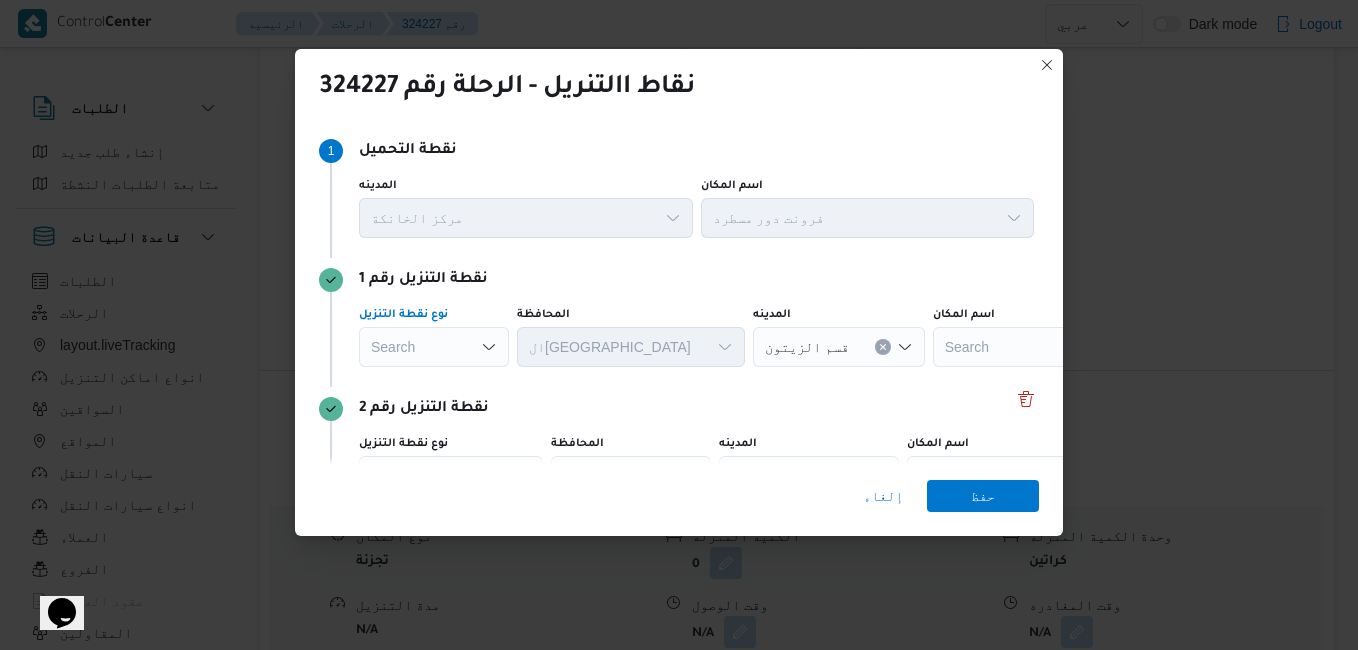 click on "Search" at bounding box center [434, 347] 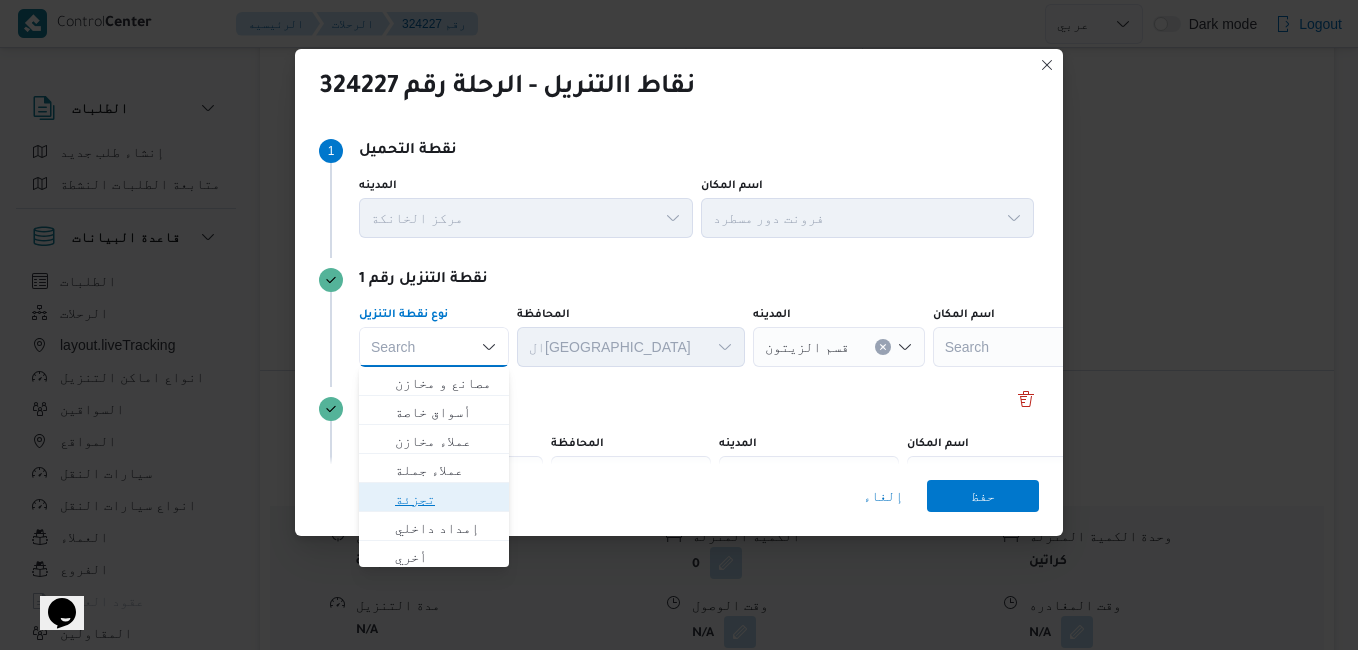 click on "تجزئة" at bounding box center [446, 499] 